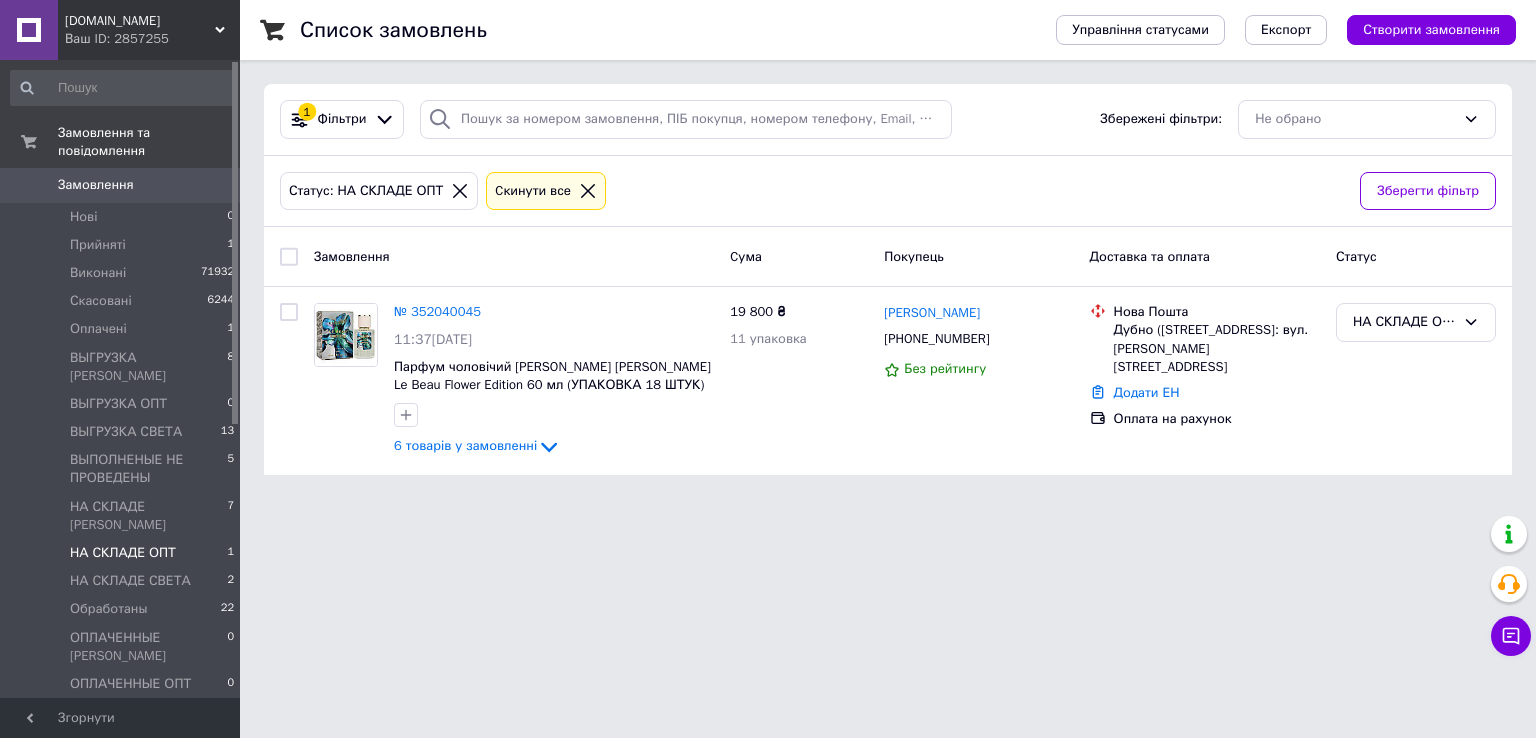 scroll, scrollTop: 0, scrollLeft: 0, axis: both 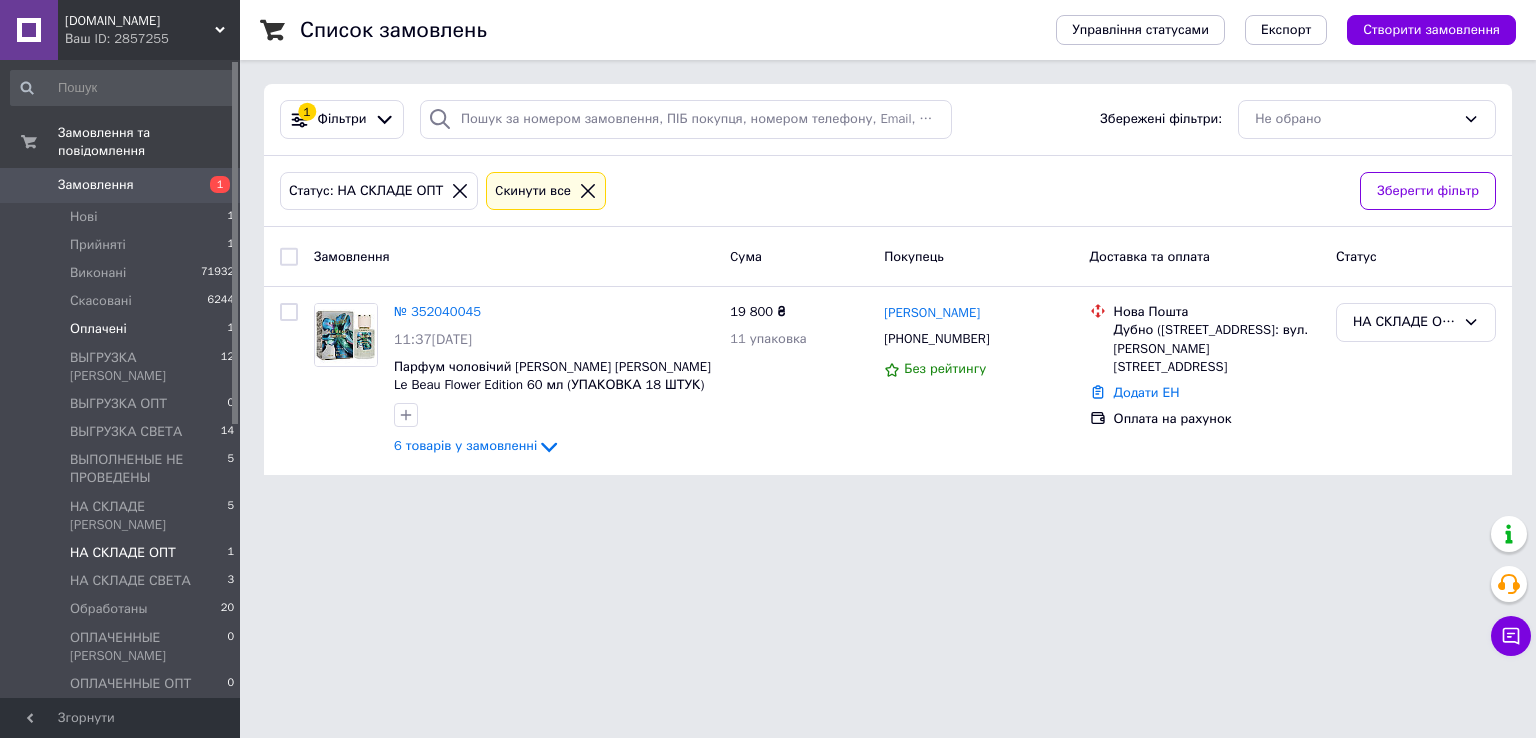 click on "Оплачені" at bounding box center (98, 329) 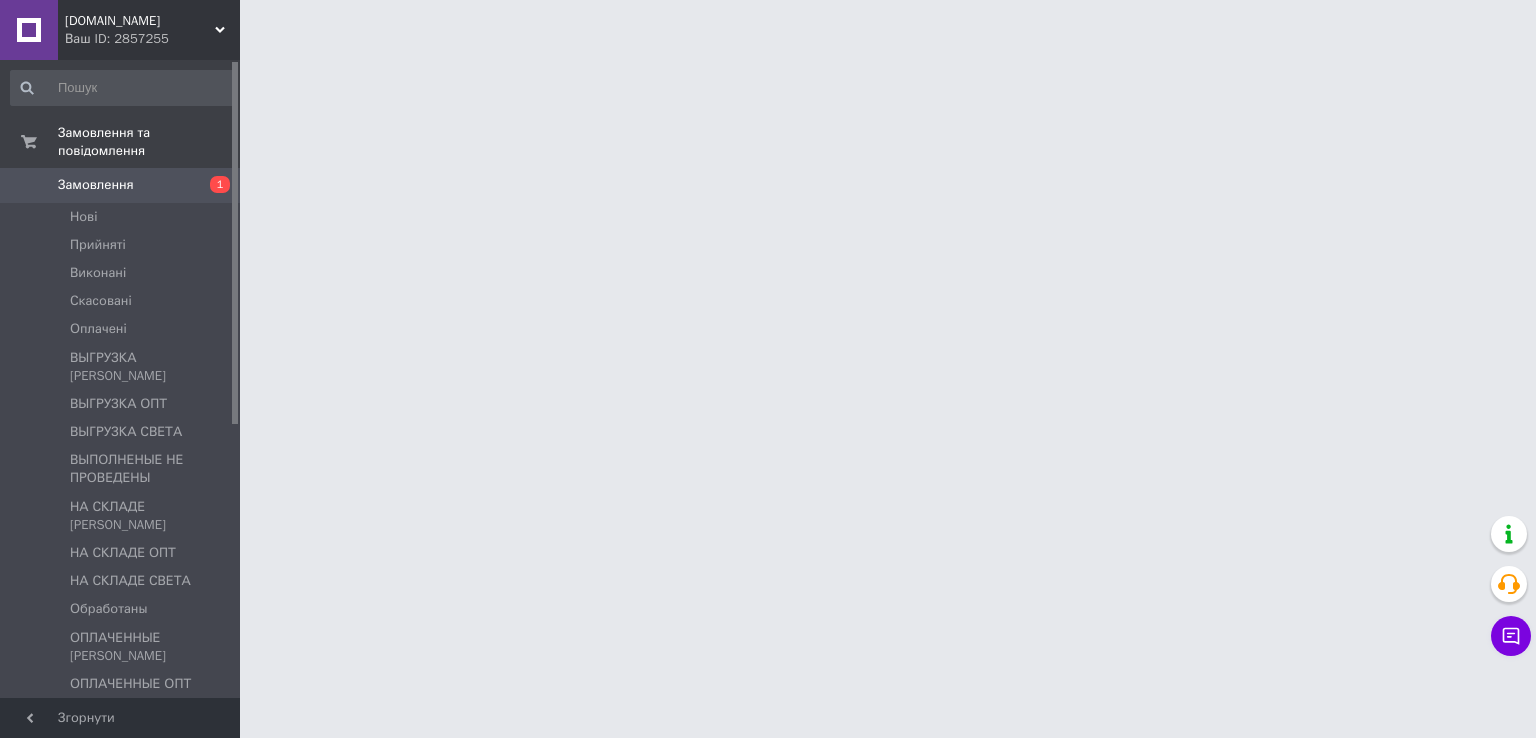 scroll, scrollTop: 0, scrollLeft: 0, axis: both 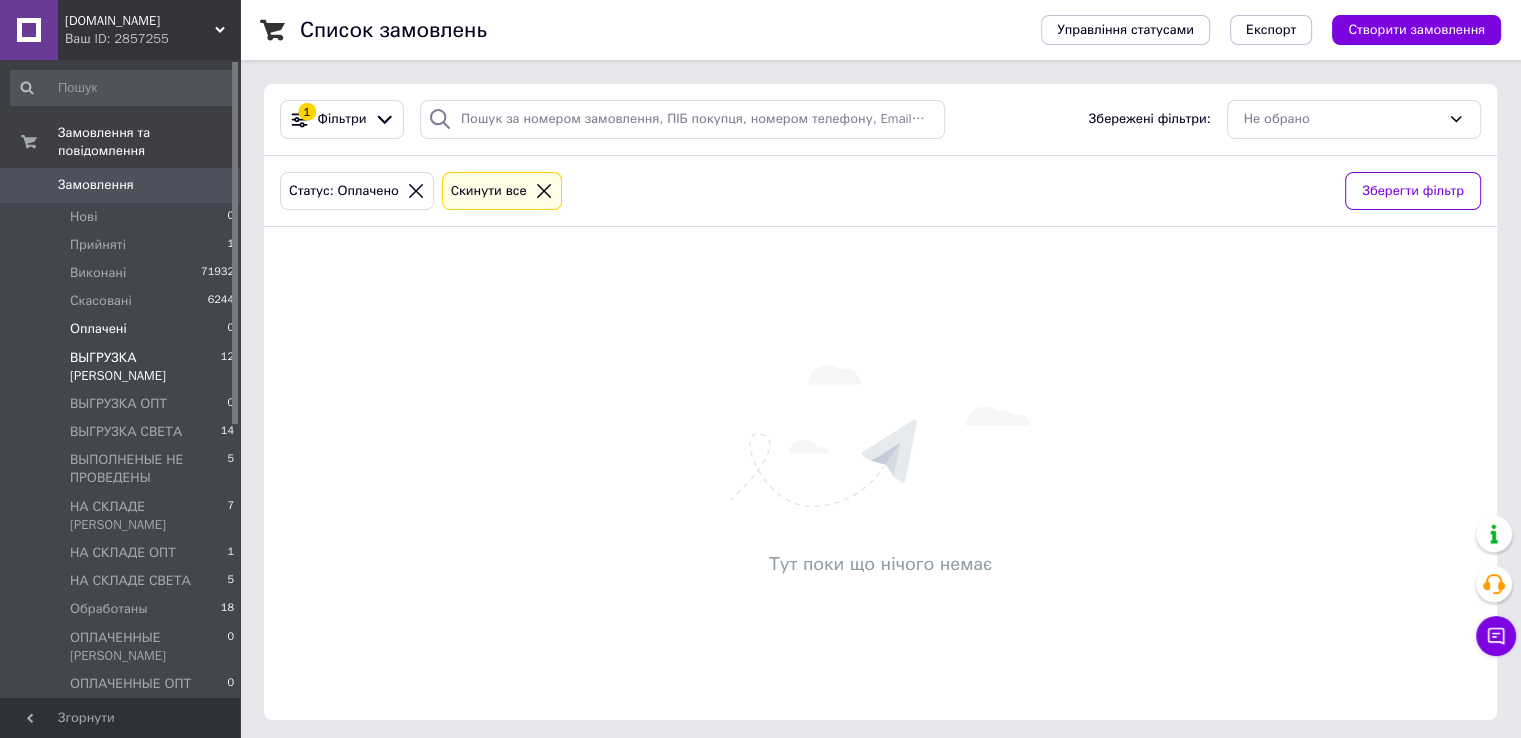 click on "ВЫГРУЗКА [PERSON_NAME]" at bounding box center (145, 367) 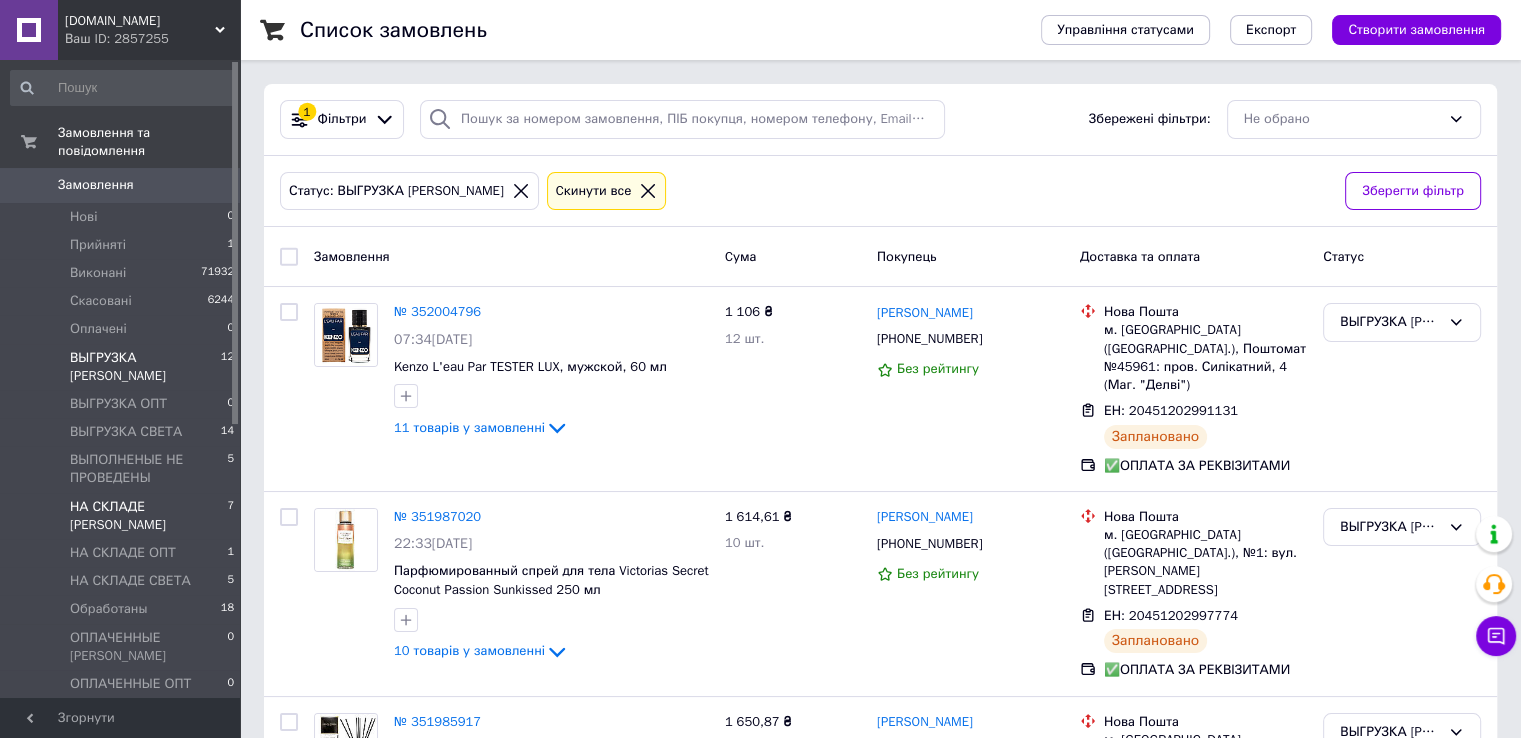 click on "НА СКЛАДЕ [PERSON_NAME]" at bounding box center (148, 516) 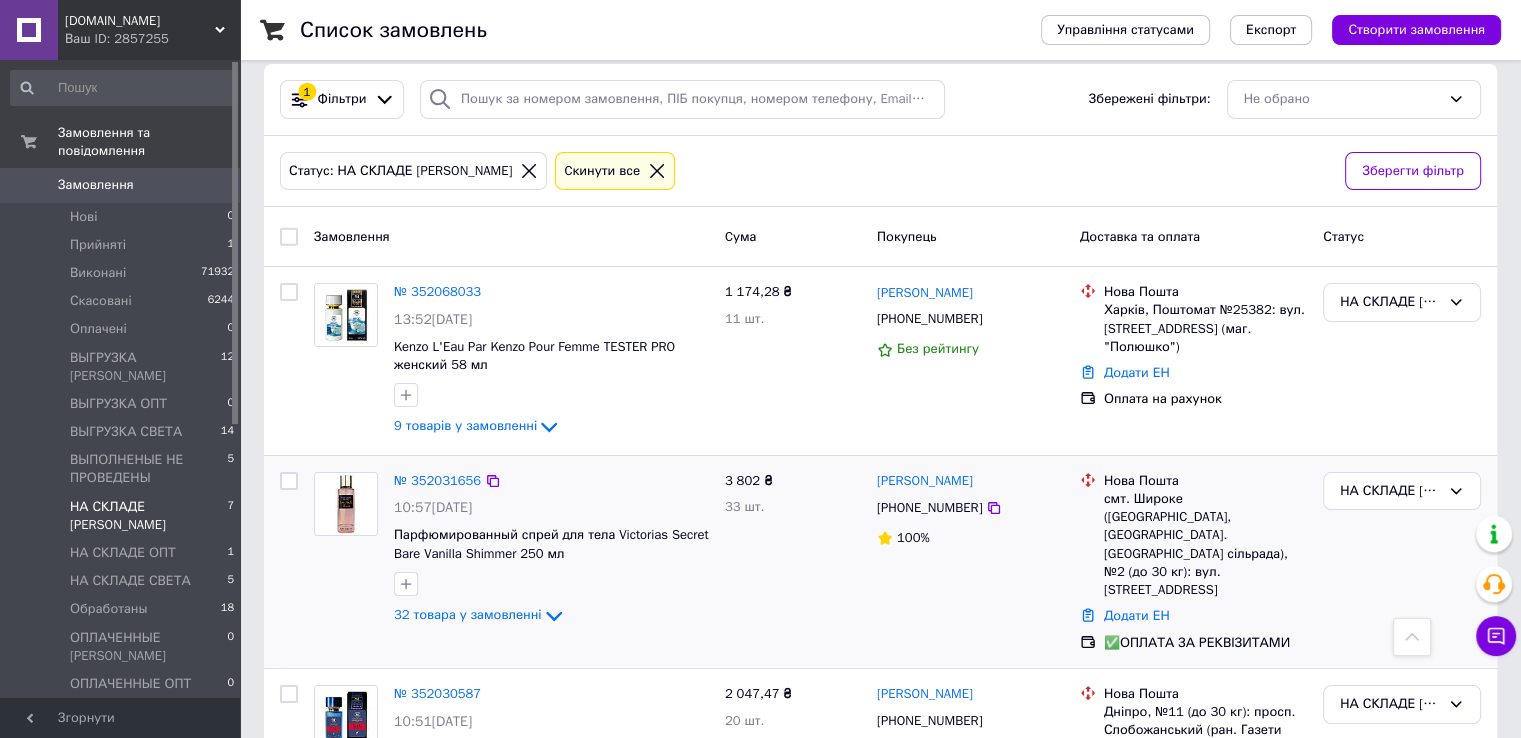 scroll, scrollTop: 0, scrollLeft: 0, axis: both 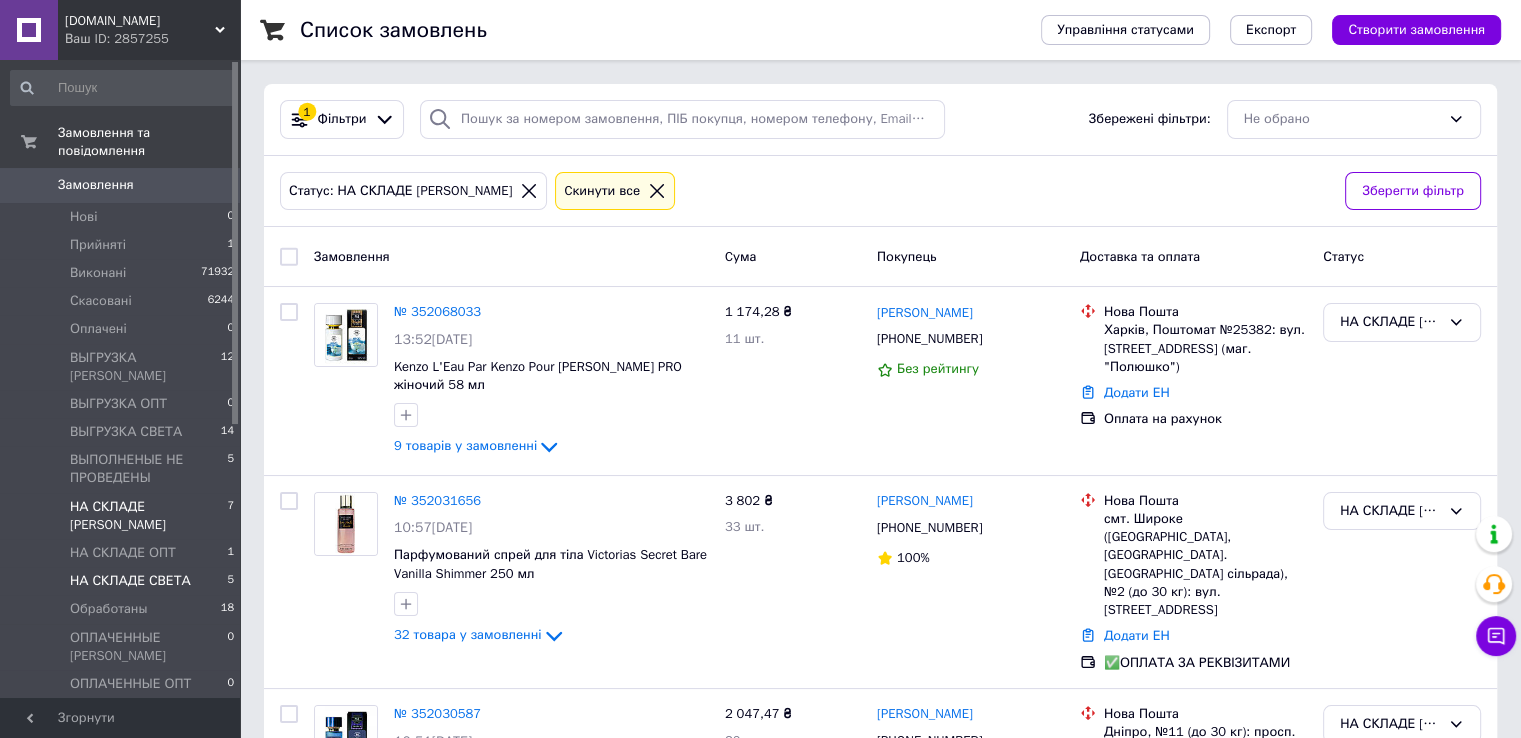 click on "НА СКЛАДЕ СВЕТА" at bounding box center (130, 581) 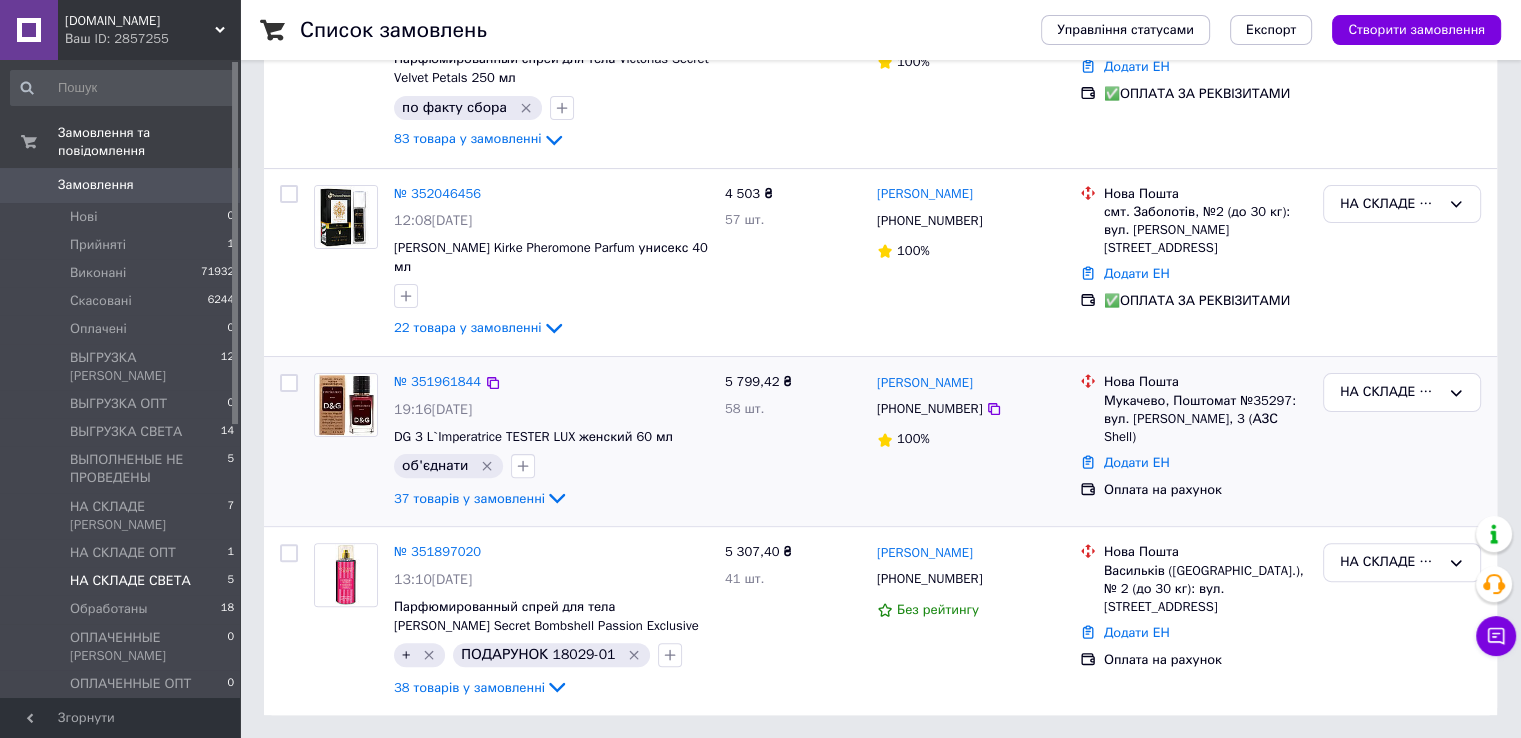 scroll, scrollTop: 0, scrollLeft: 0, axis: both 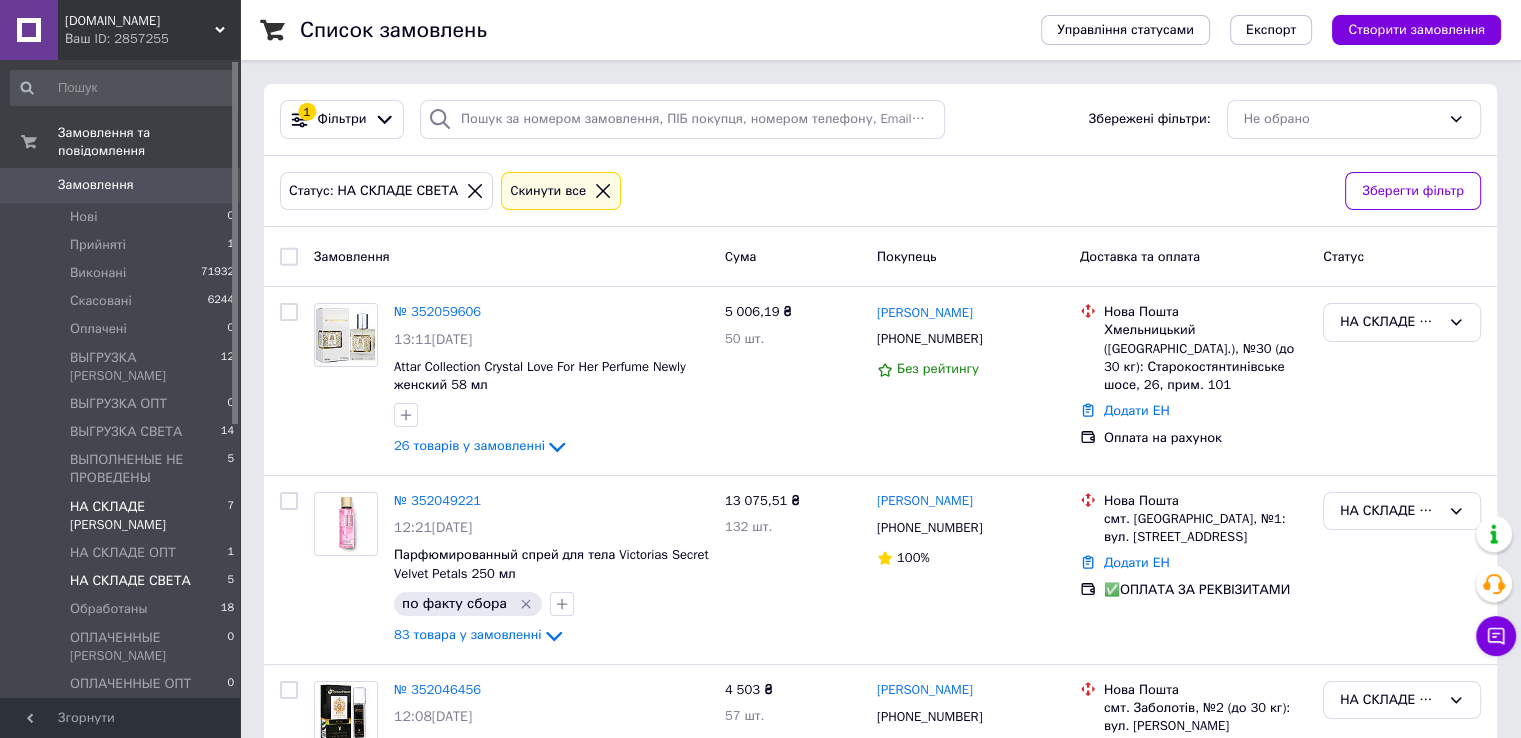 click on "НА СКЛАДЕ [PERSON_NAME]" at bounding box center (148, 516) 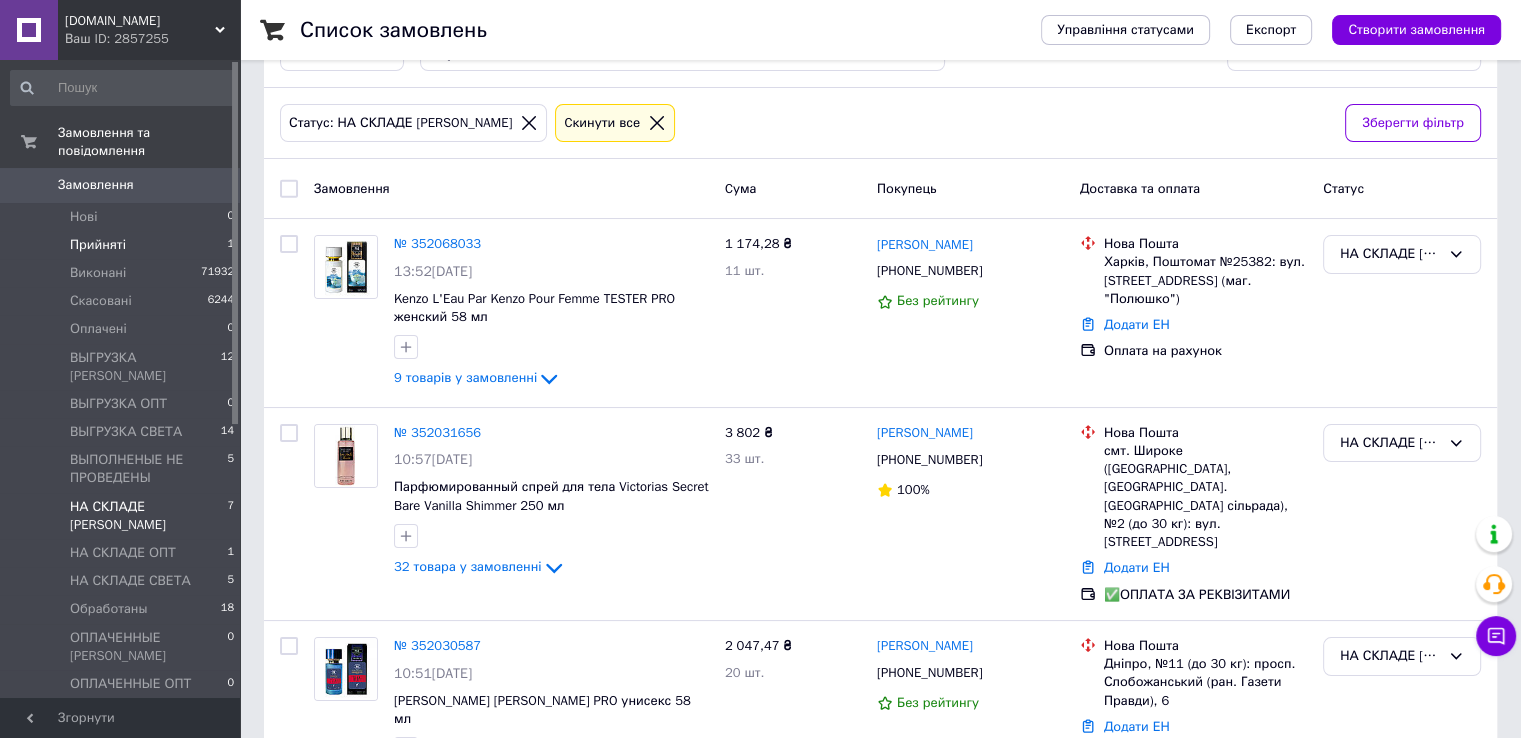 scroll, scrollTop: 0, scrollLeft: 0, axis: both 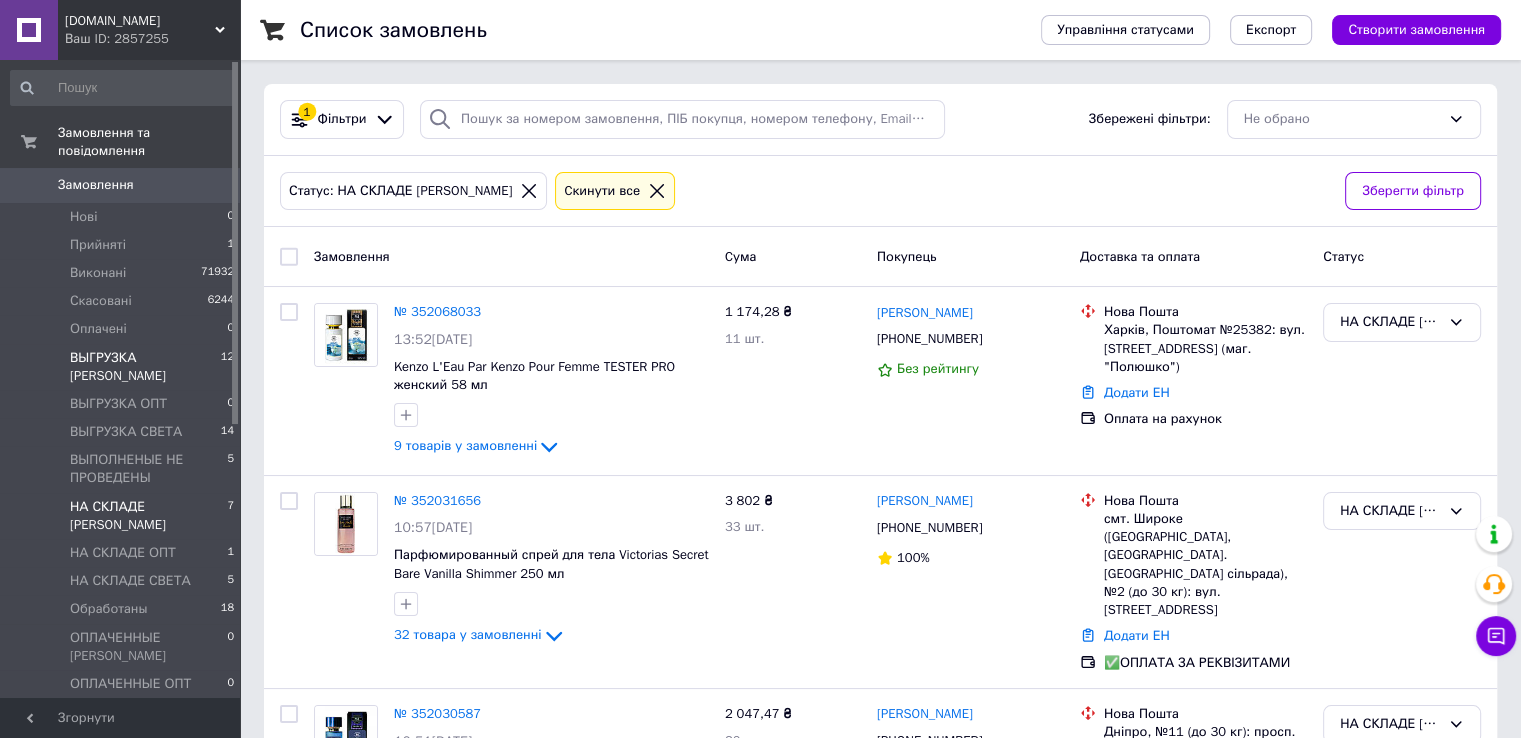 click on "ВЫГРУЗКА [PERSON_NAME]" at bounding box center (145, 367) 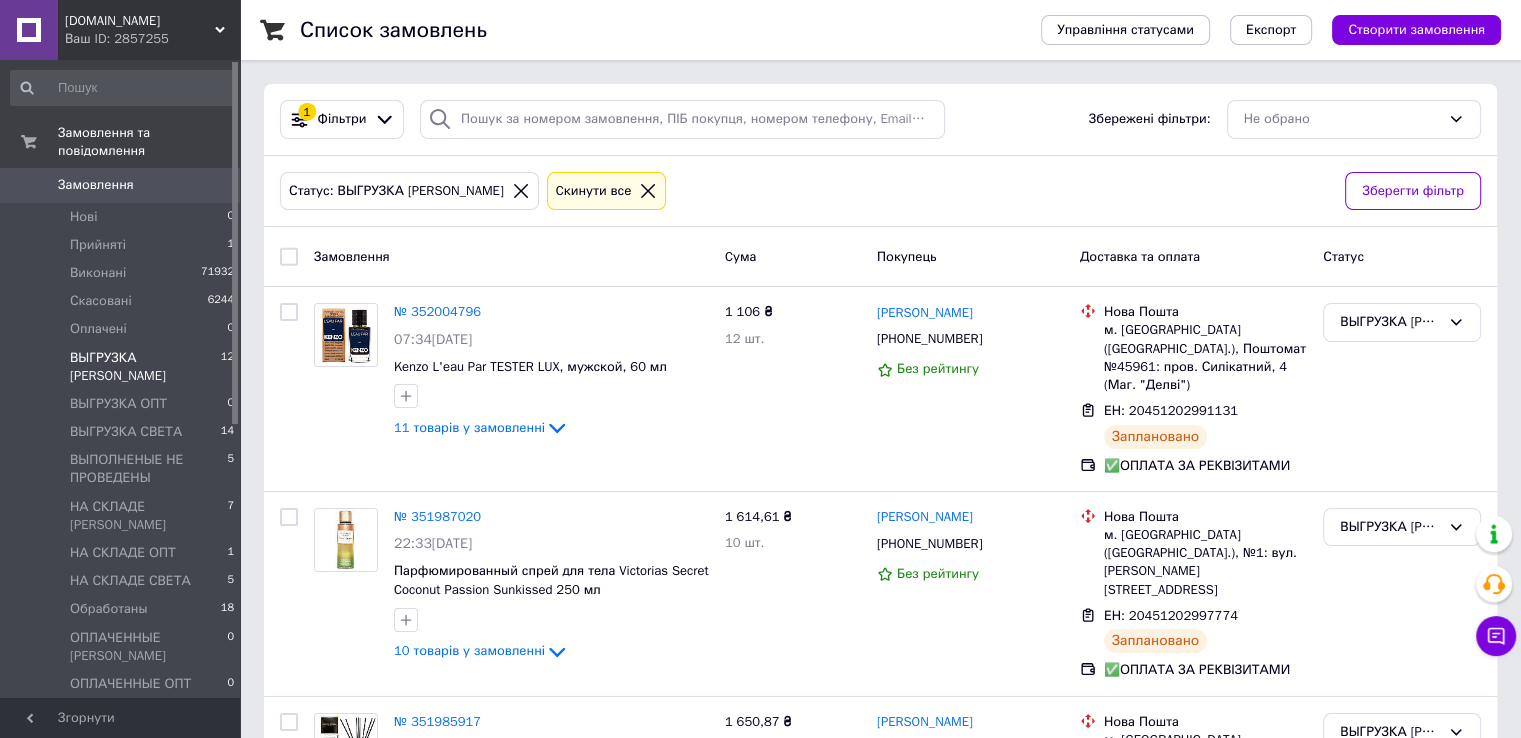click at bounding box center [289, 257] 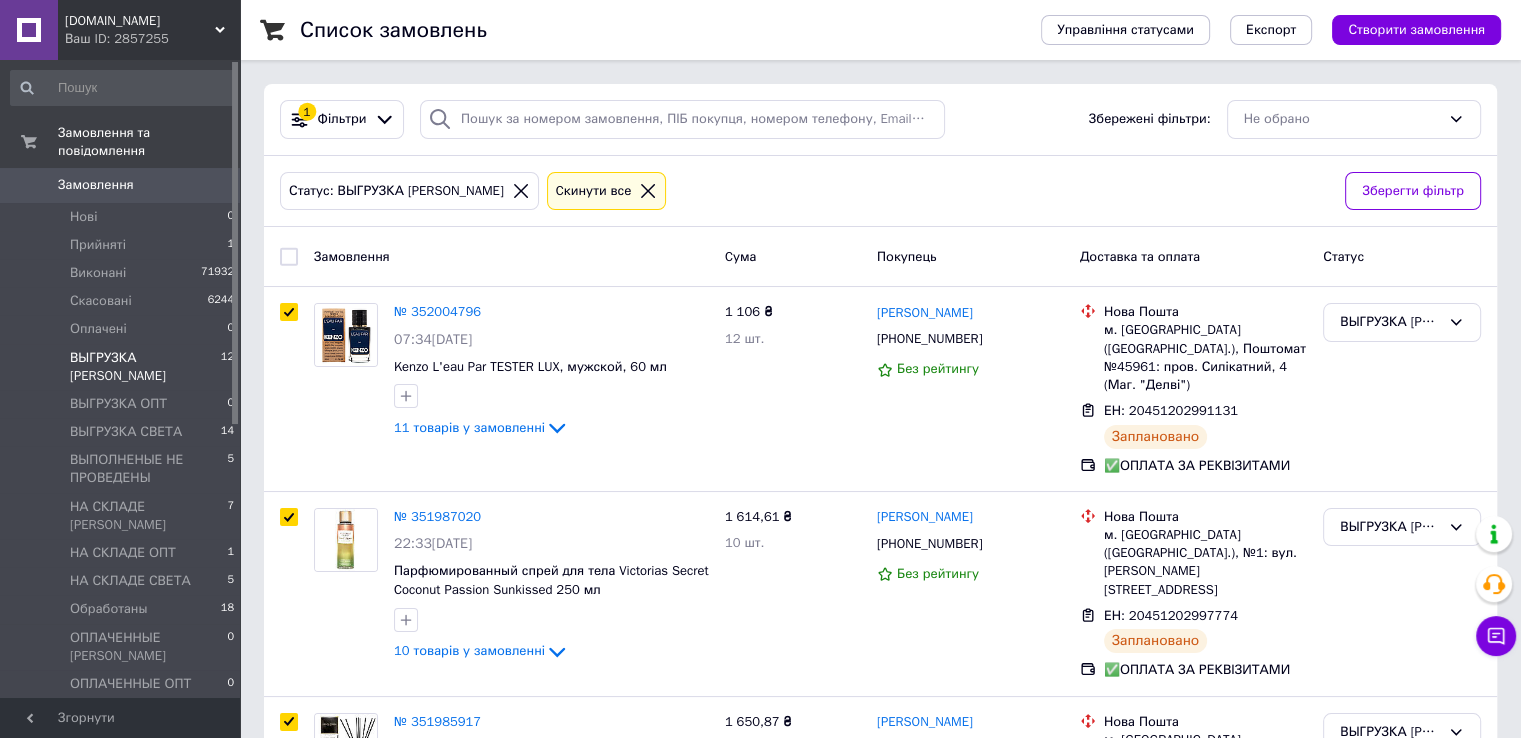 checkbox on "true" 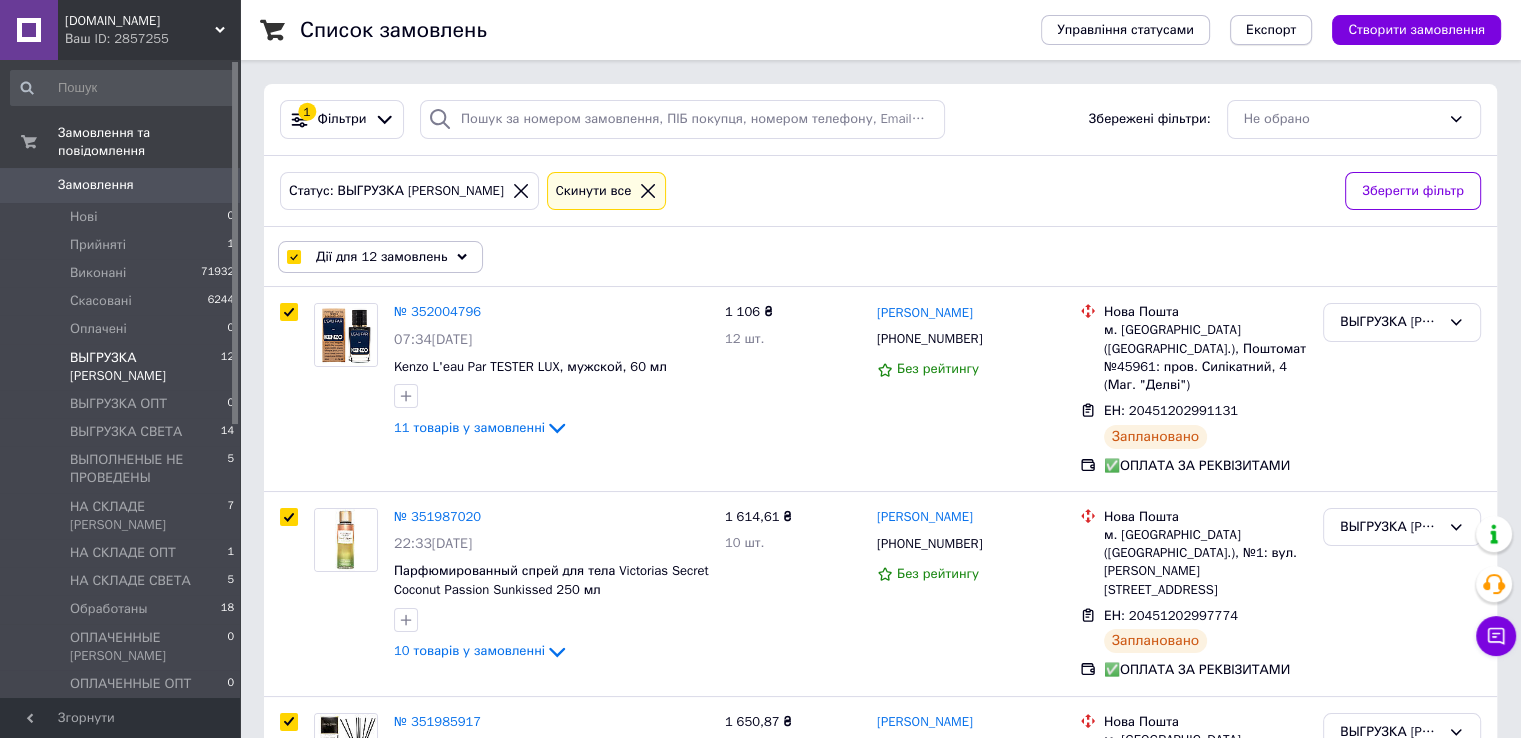 click on "Експорт" at bounding box center (1271, 30) 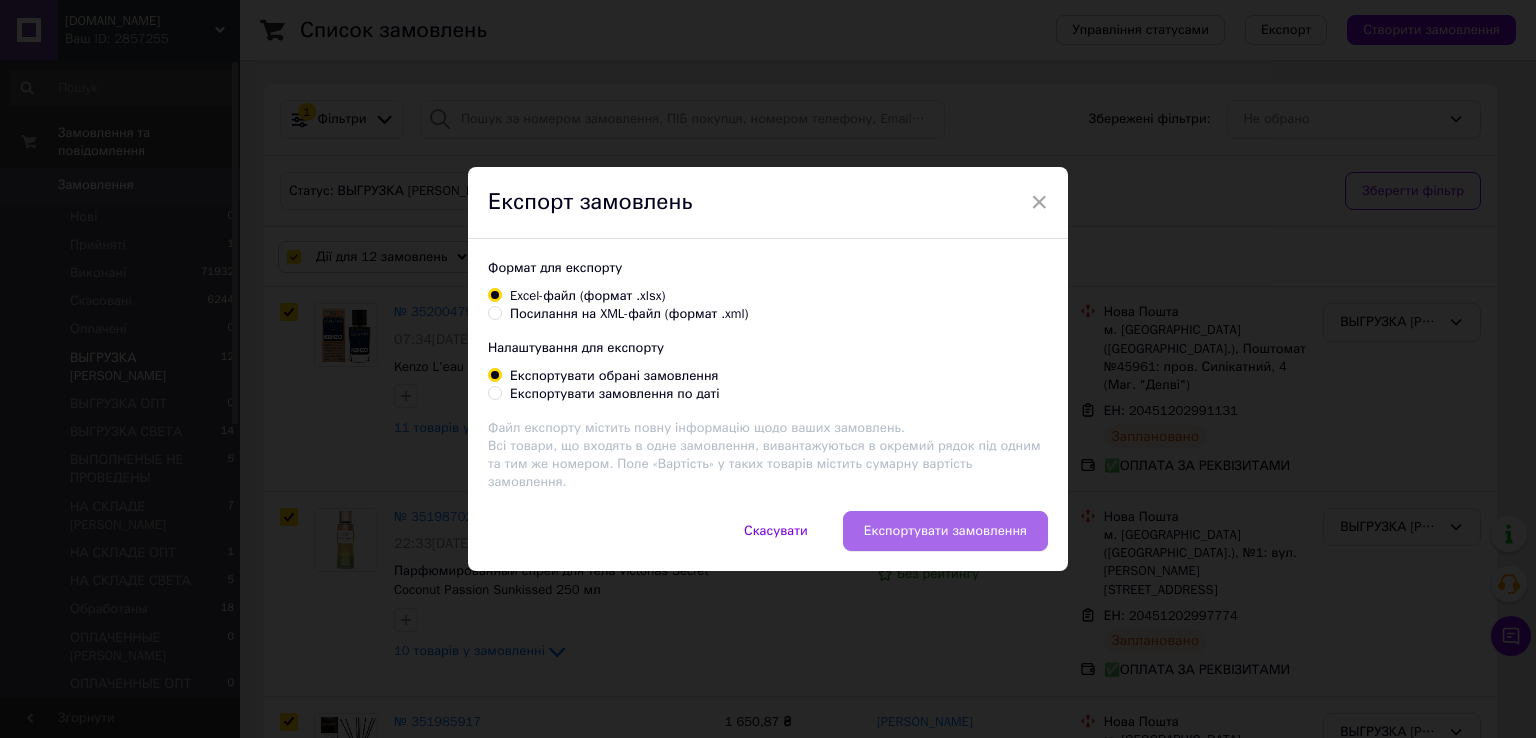 click on "Експортувати замовлення" at bounding box center (945, 531) 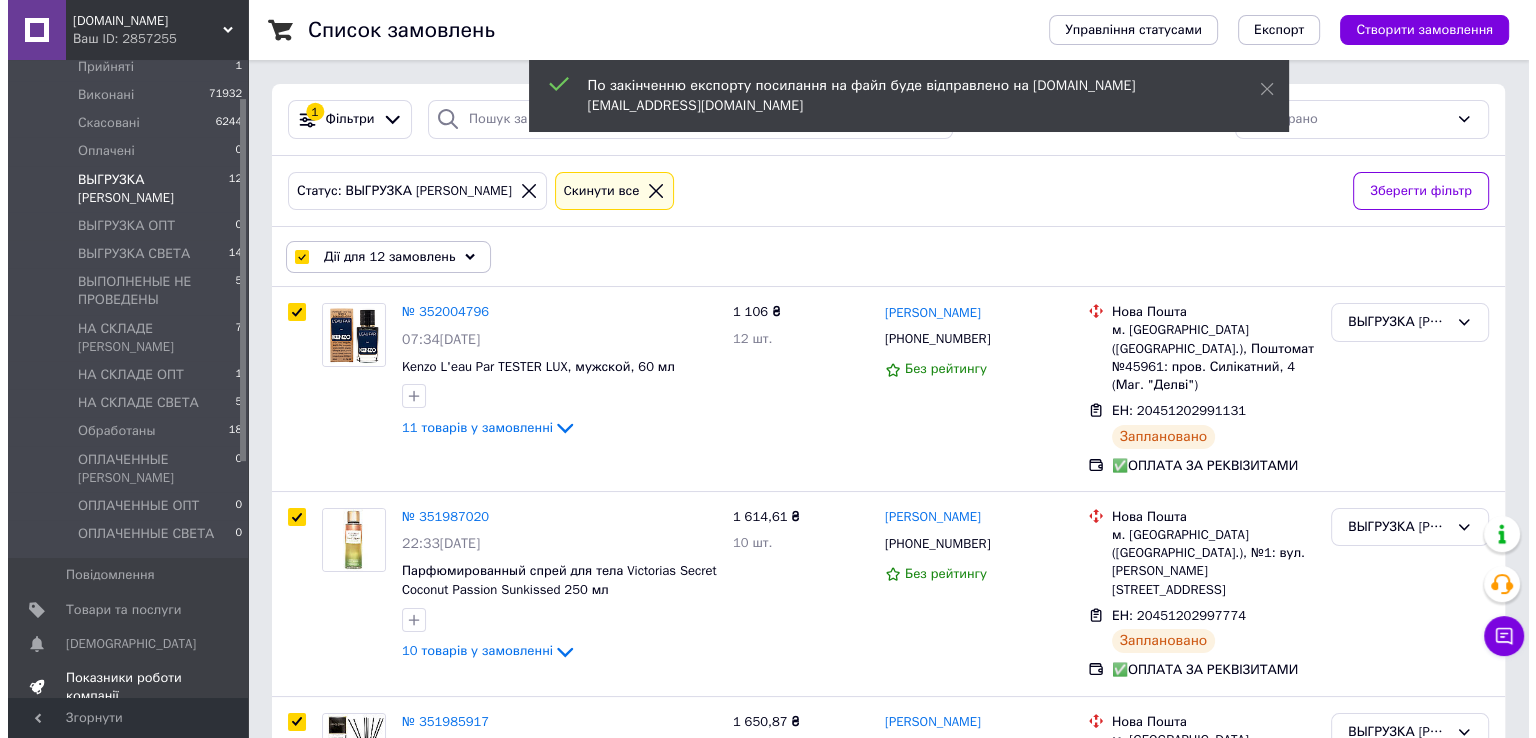 scroll, scrollTop: 200, scrollLeft: 0, axis: vertical 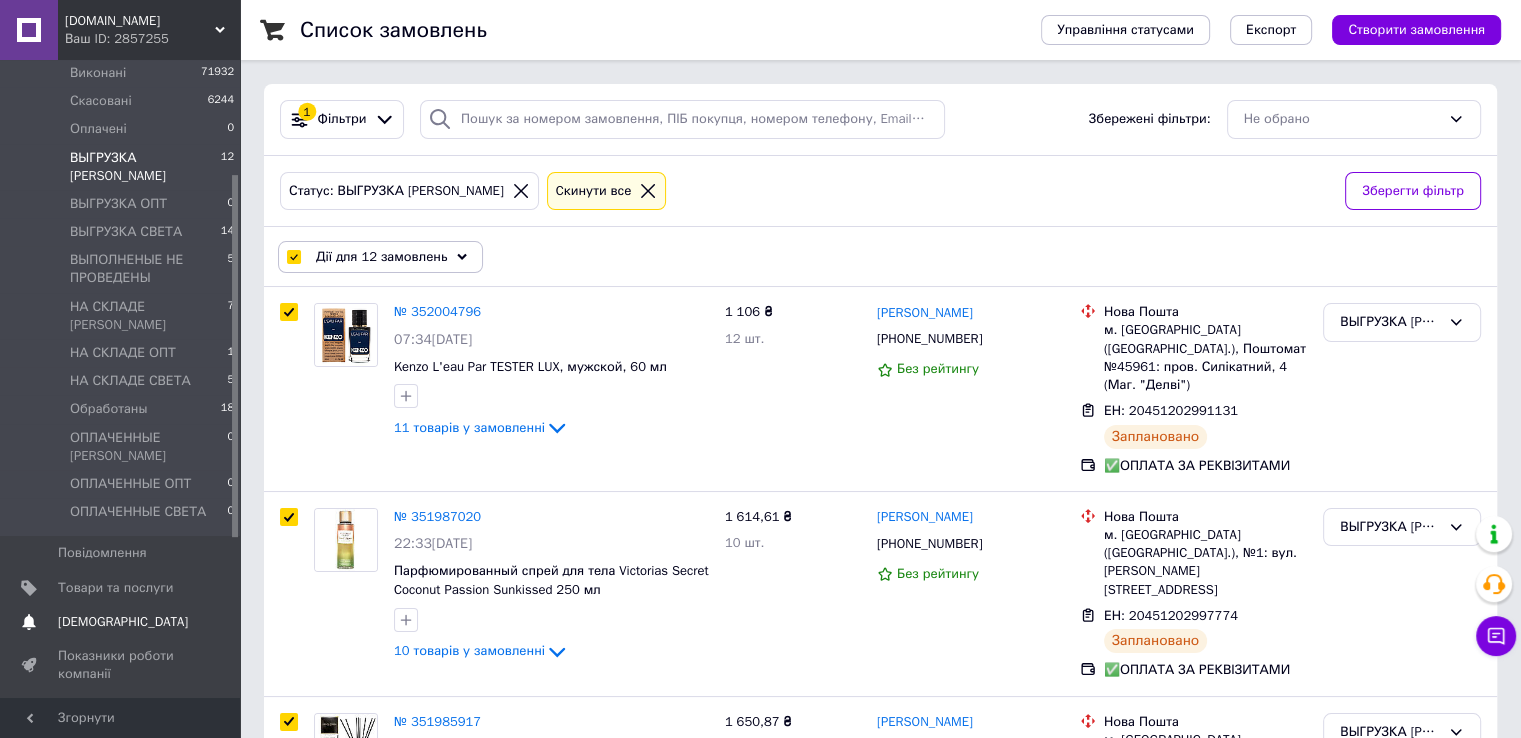 click on "[DEMOGRAPHIC_DATA]" at bounding box center [123, 622] 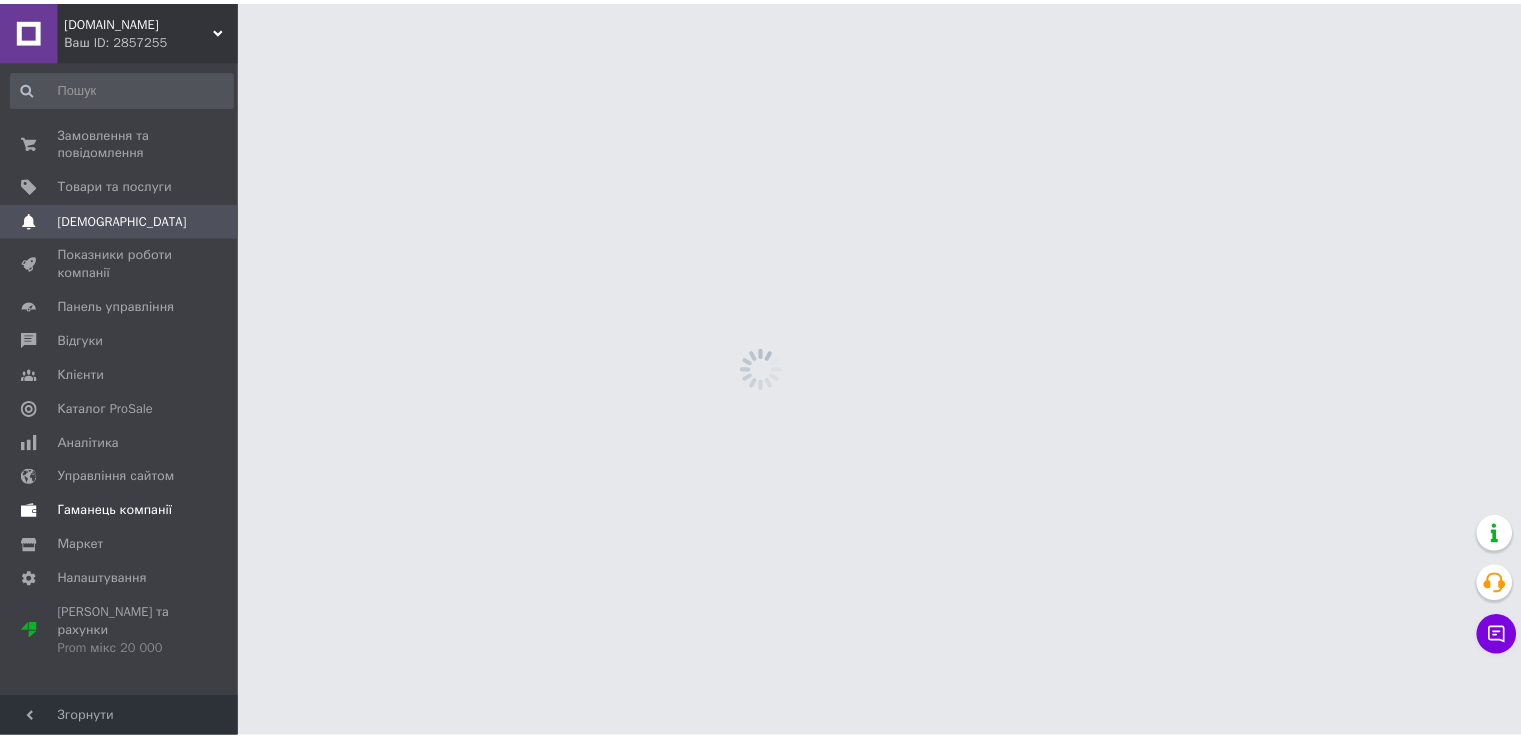 scroll, scrollTop: 0, scrollLeft: 0, axis: both 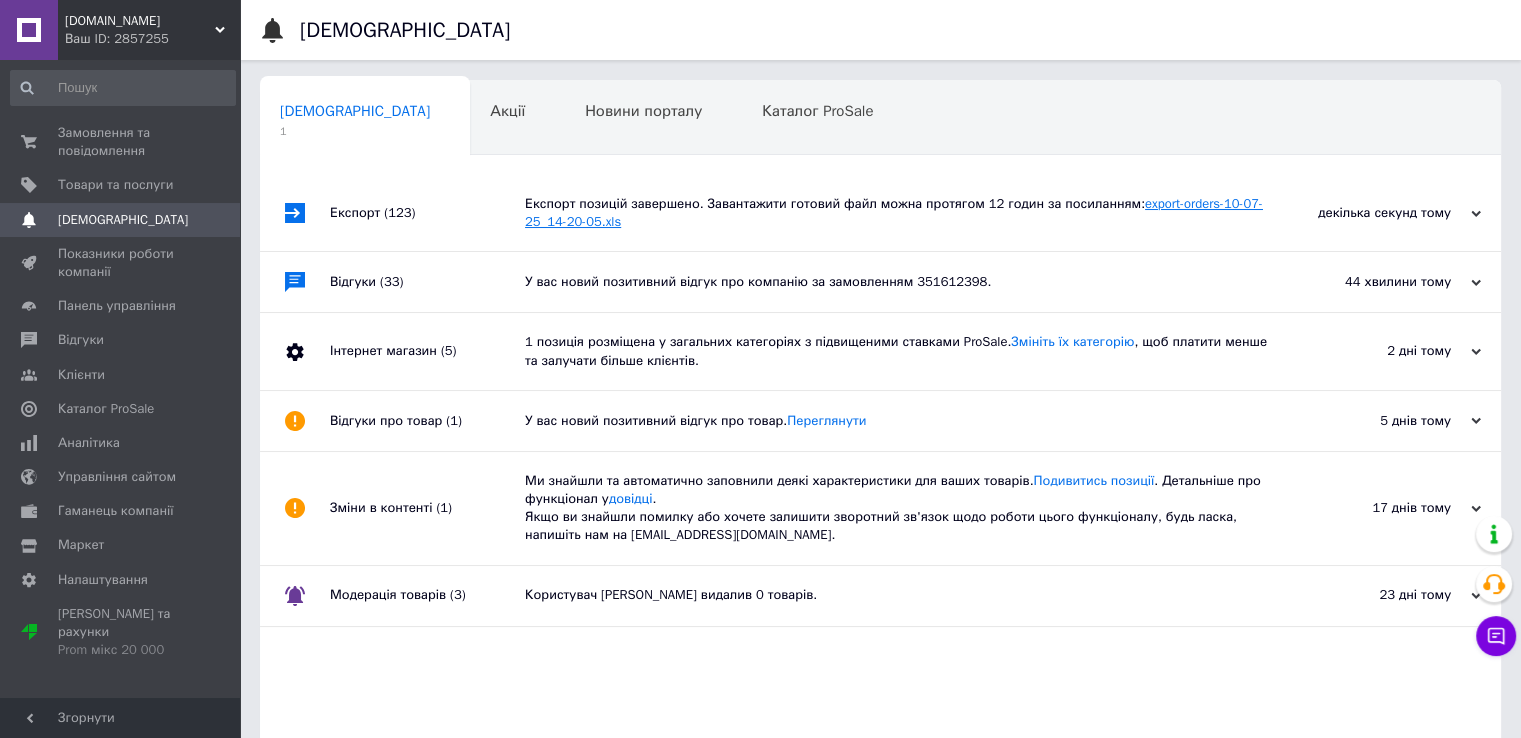 click on "export-orders-10-07-25_14-20-05.xls" at bounding box center (894, 212) 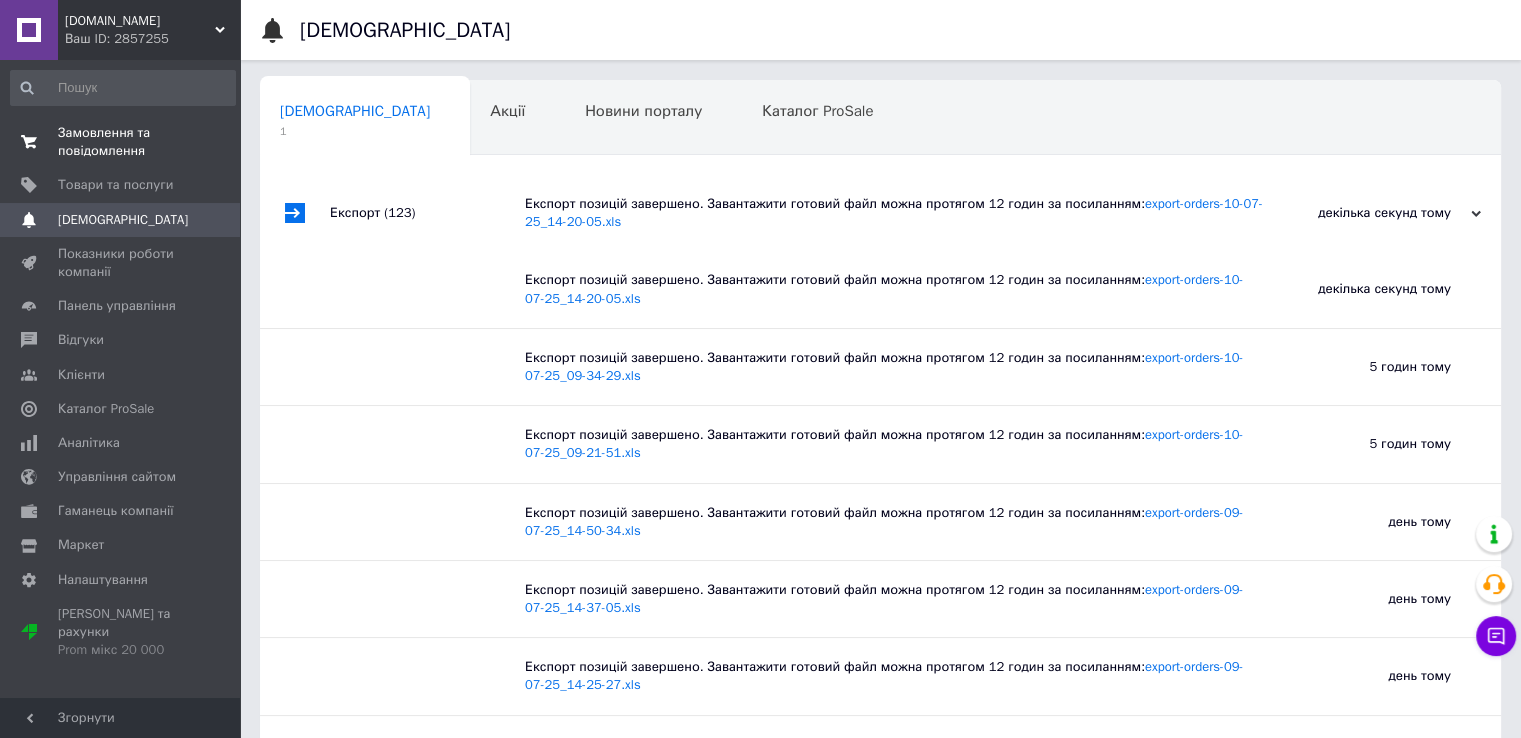 click on "Замовлення та повідомлення" at bounding box center [121, 142] 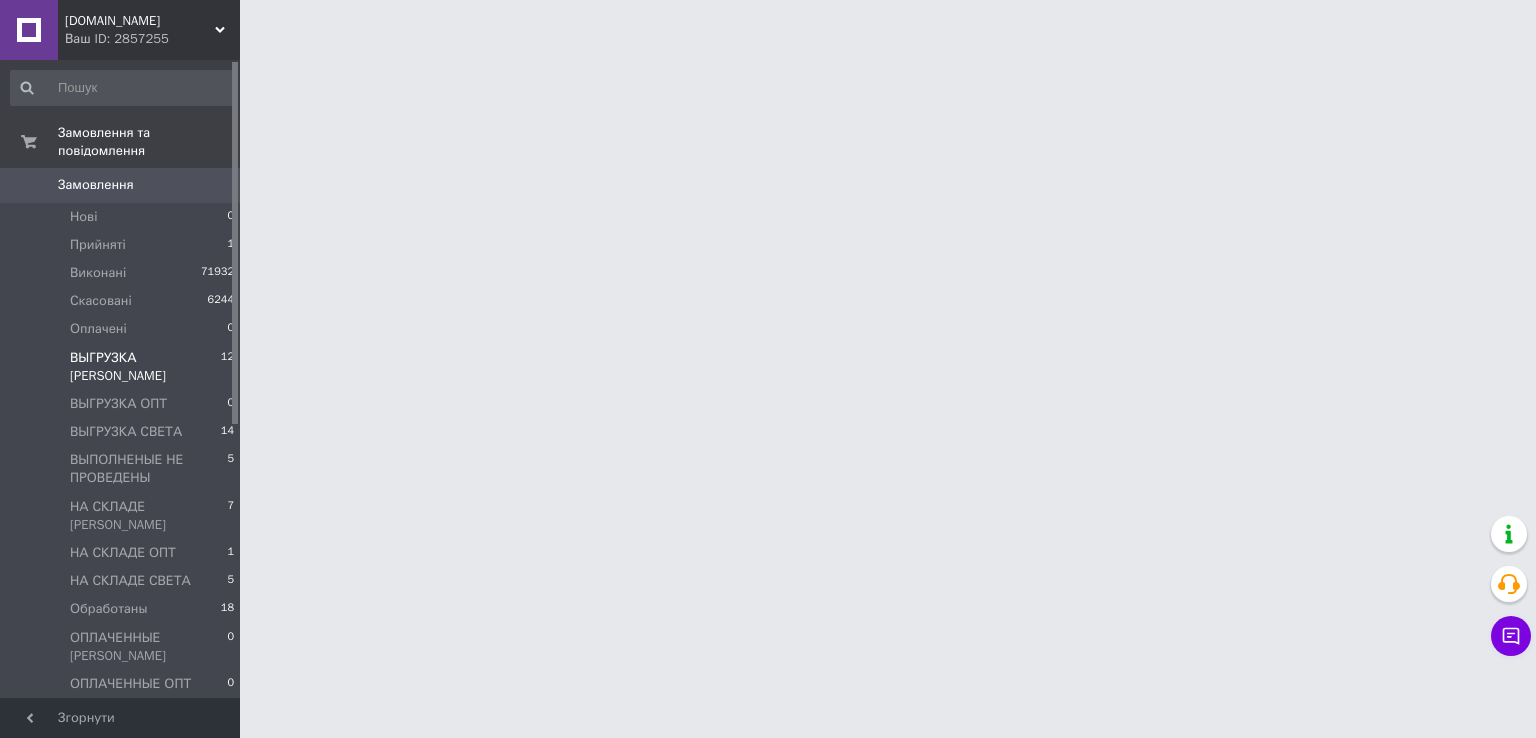 click on "ВЫГРУЗКА [PERSON_NAME]" at bounding box center (145, 367) 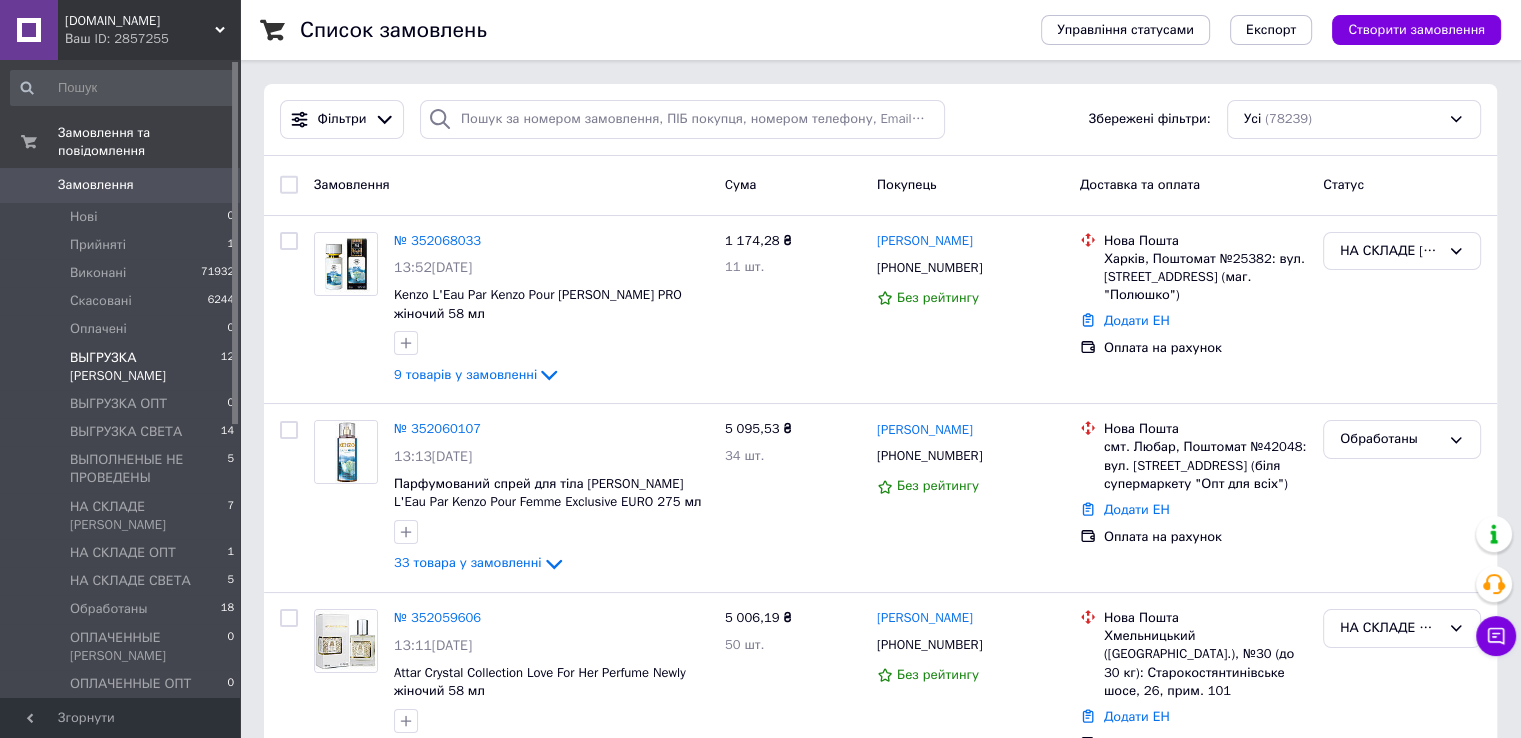 click on "ВЫГРУЗКА [PERSON_NAME]" at bounding box center [145, 367] 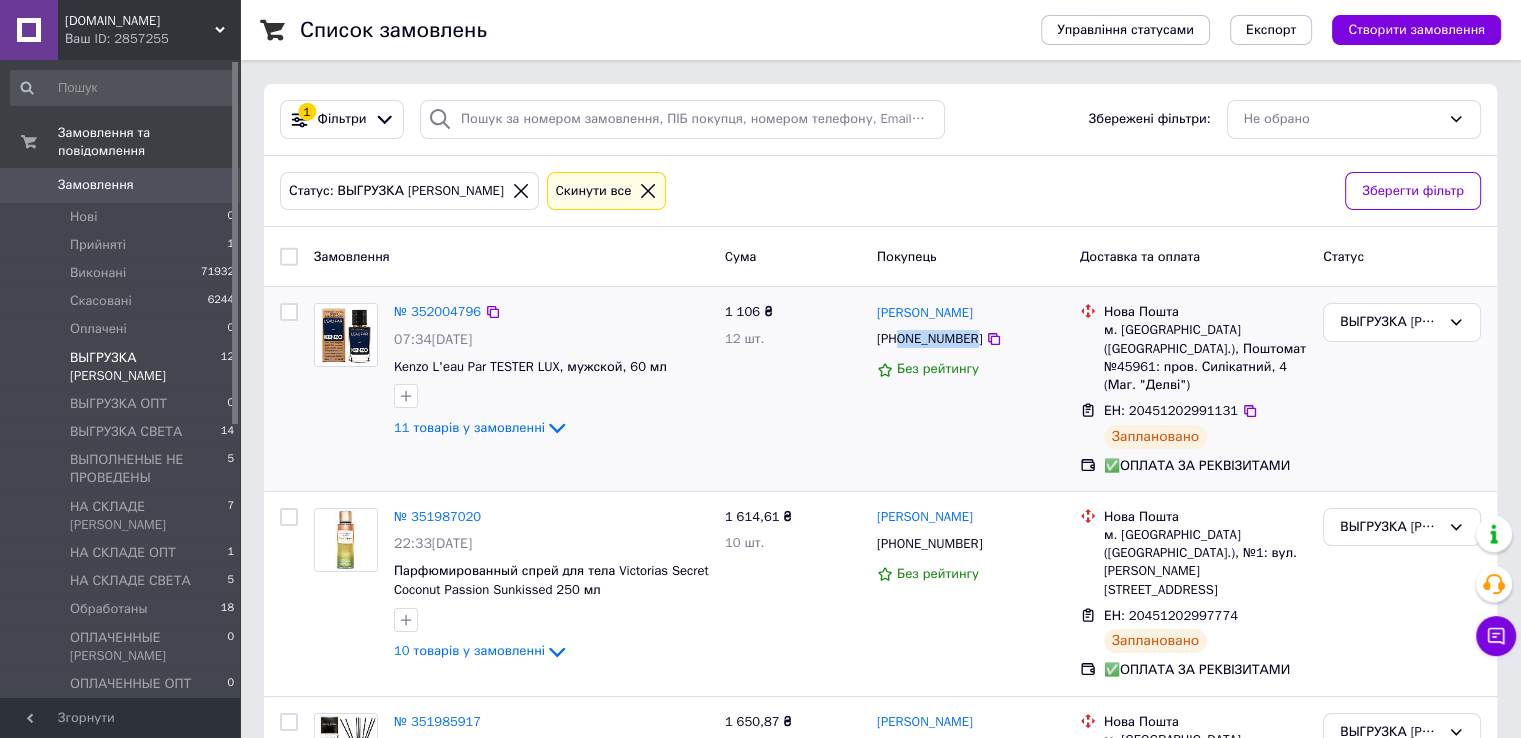 drag, startPoint x: 968, startPoint y: 352, endPoint x: 903, endPoint y: 349, distance: 65.06919 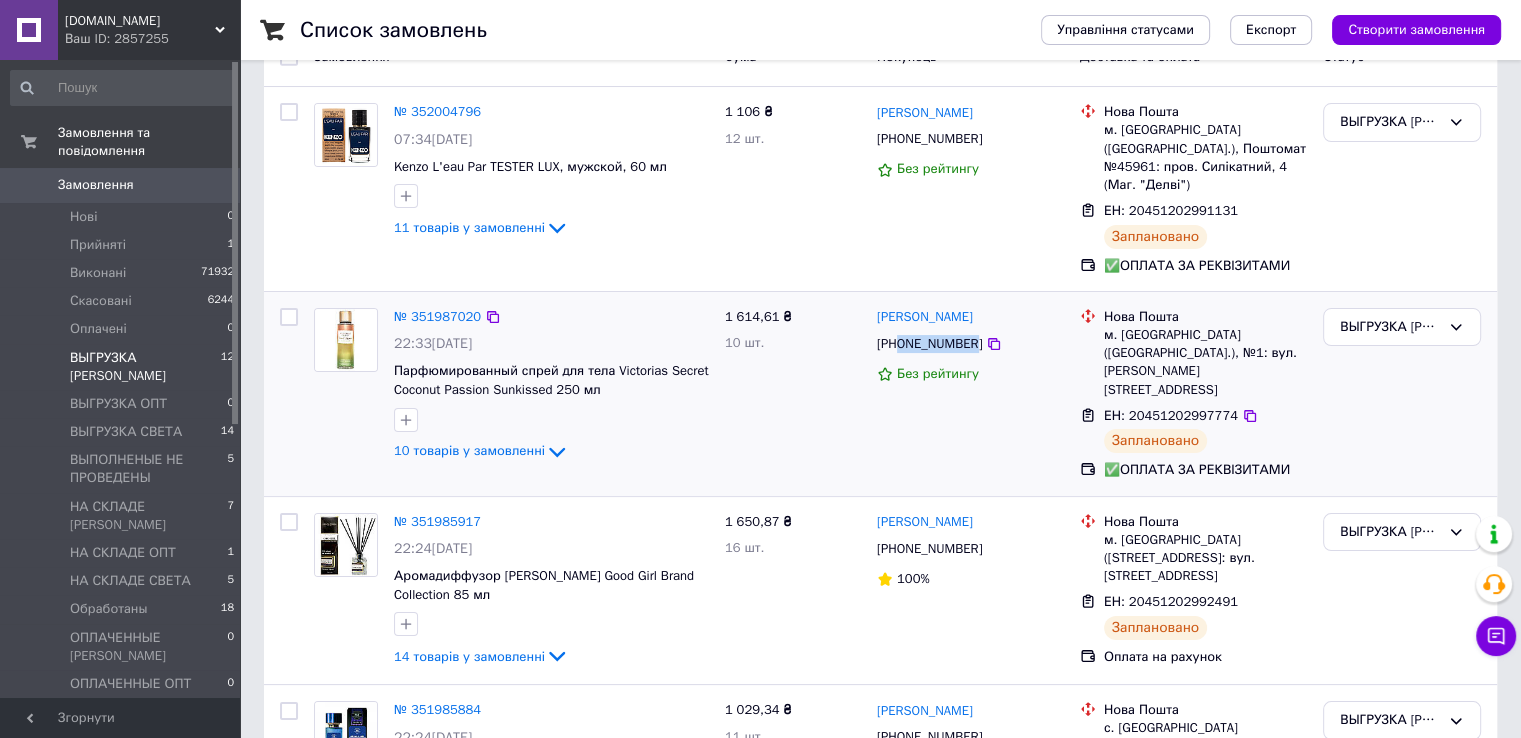 drag, startPoint x: 968, startPoint y: 328, endPoint x: 900, endPoint y: 325, distance: 68.06615 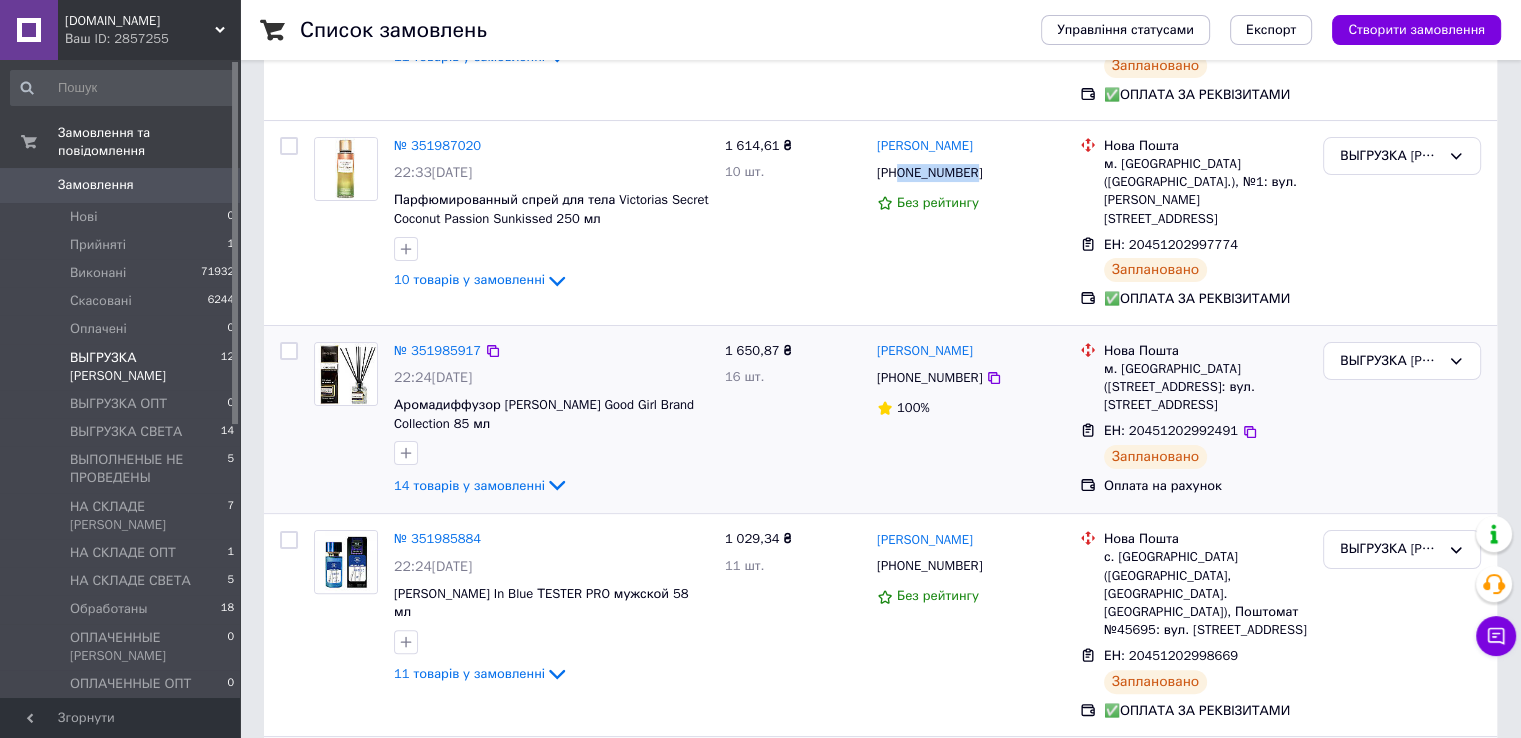 scroll, scrollTop: 400, scrollLeft: 0, axis: vertical 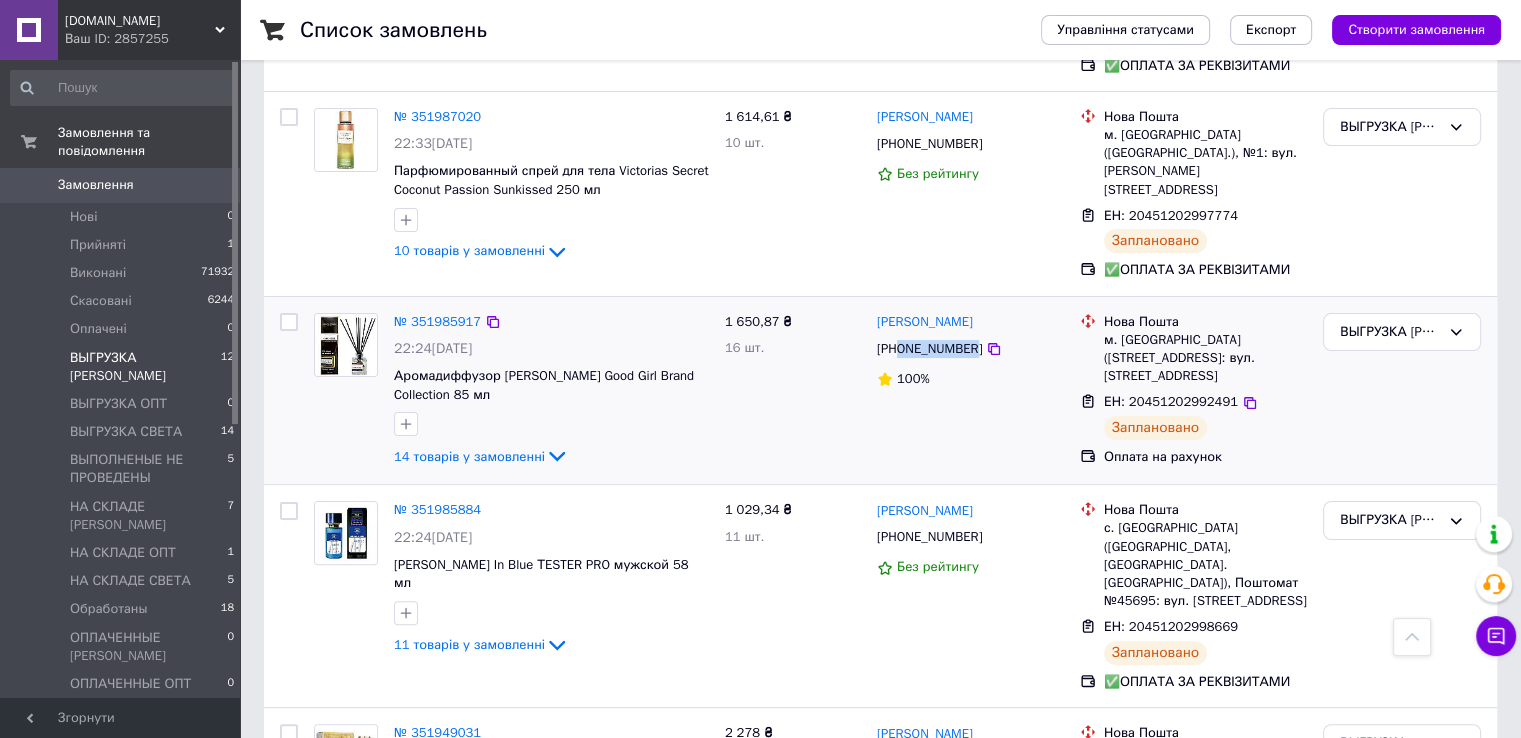 drag, startPoint x: 968, startPoint y: 314, endPoint x: 901, endPoint y: 317, distance: 67.06713 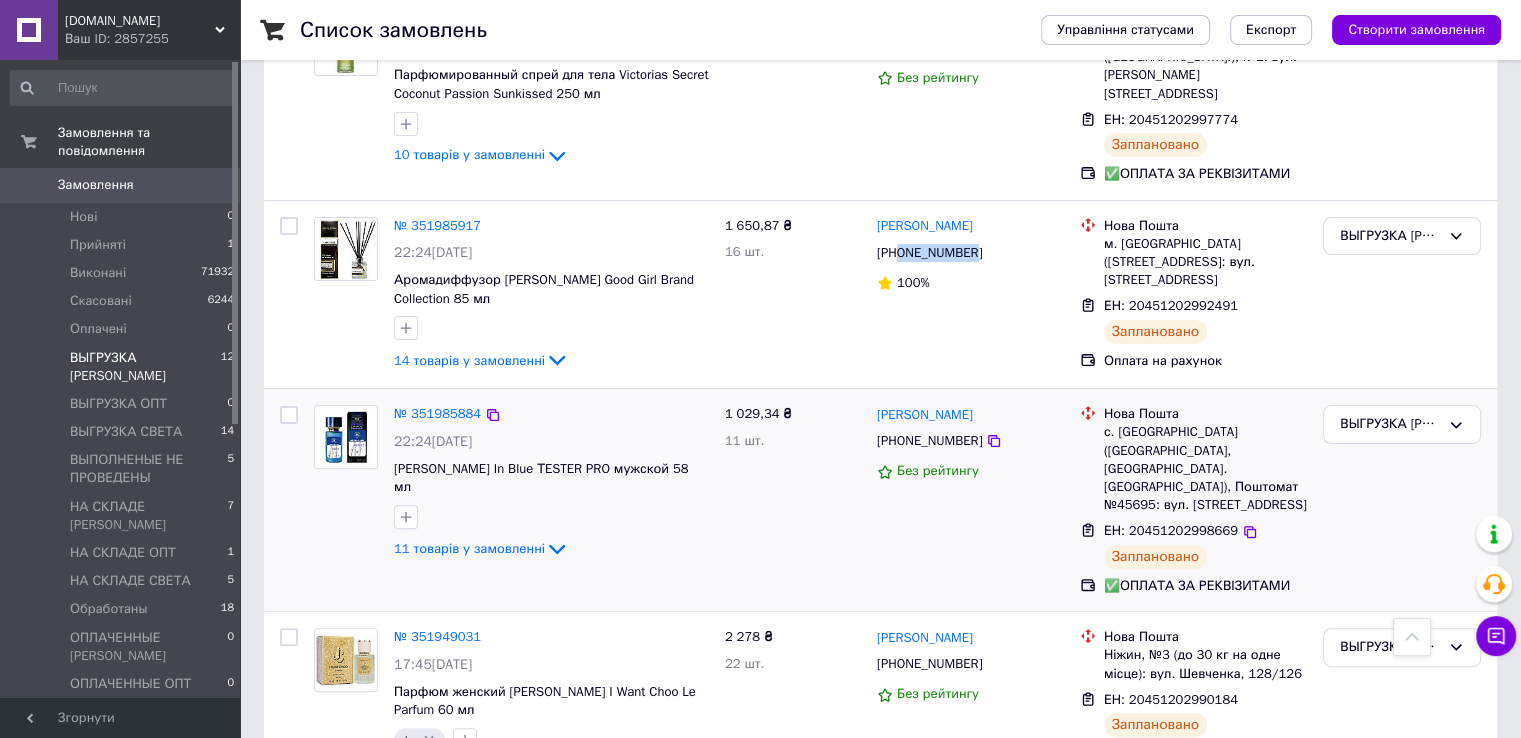 scroll, scrollTop: 600, scrollLeft: 0, axis: vertical 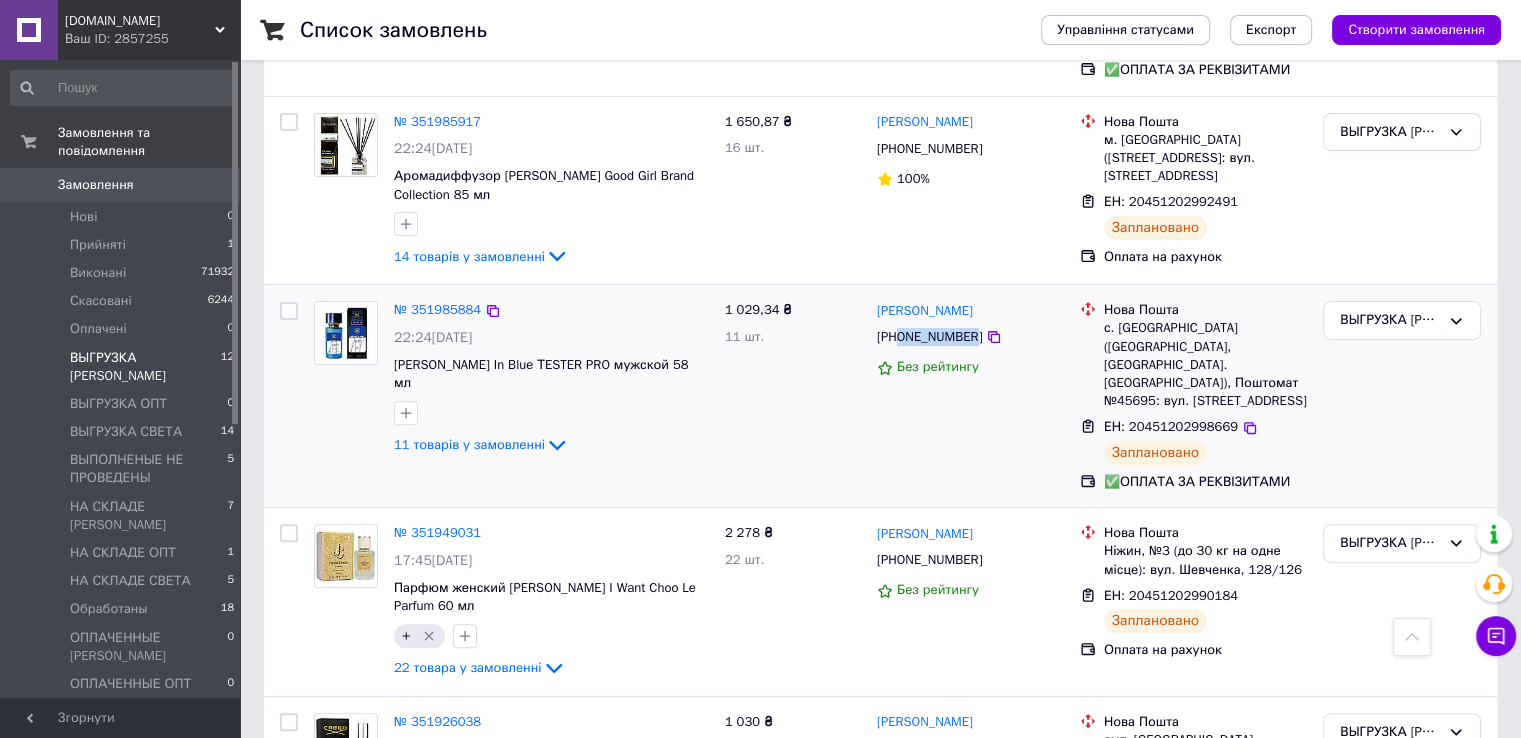 drag, startPoint x: 967, startPoint y: 303, endPoint x: 900, endPoint y: 306, distance: 67.06713 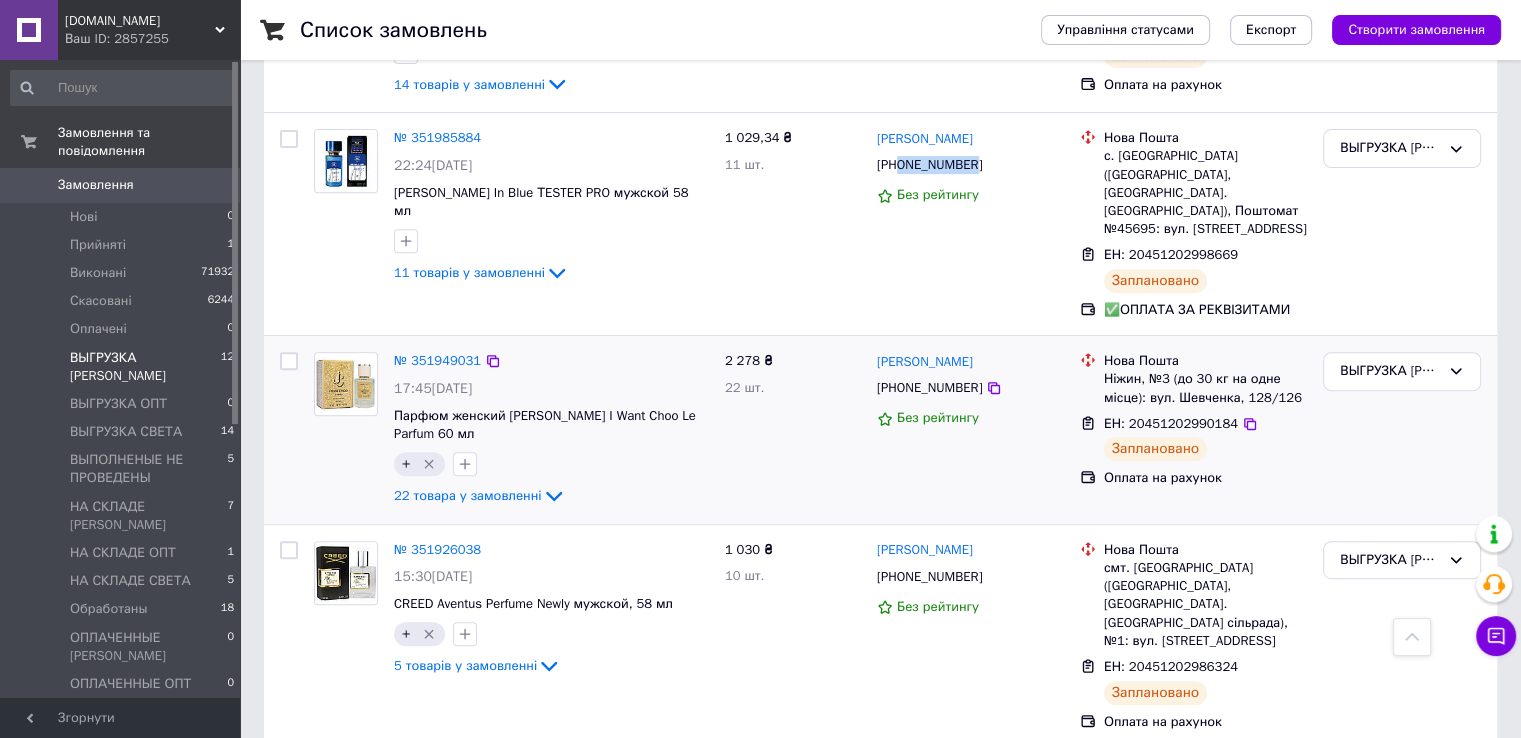 scroll, scrollTop: 800, scrollLeft: 0, axis: vertical 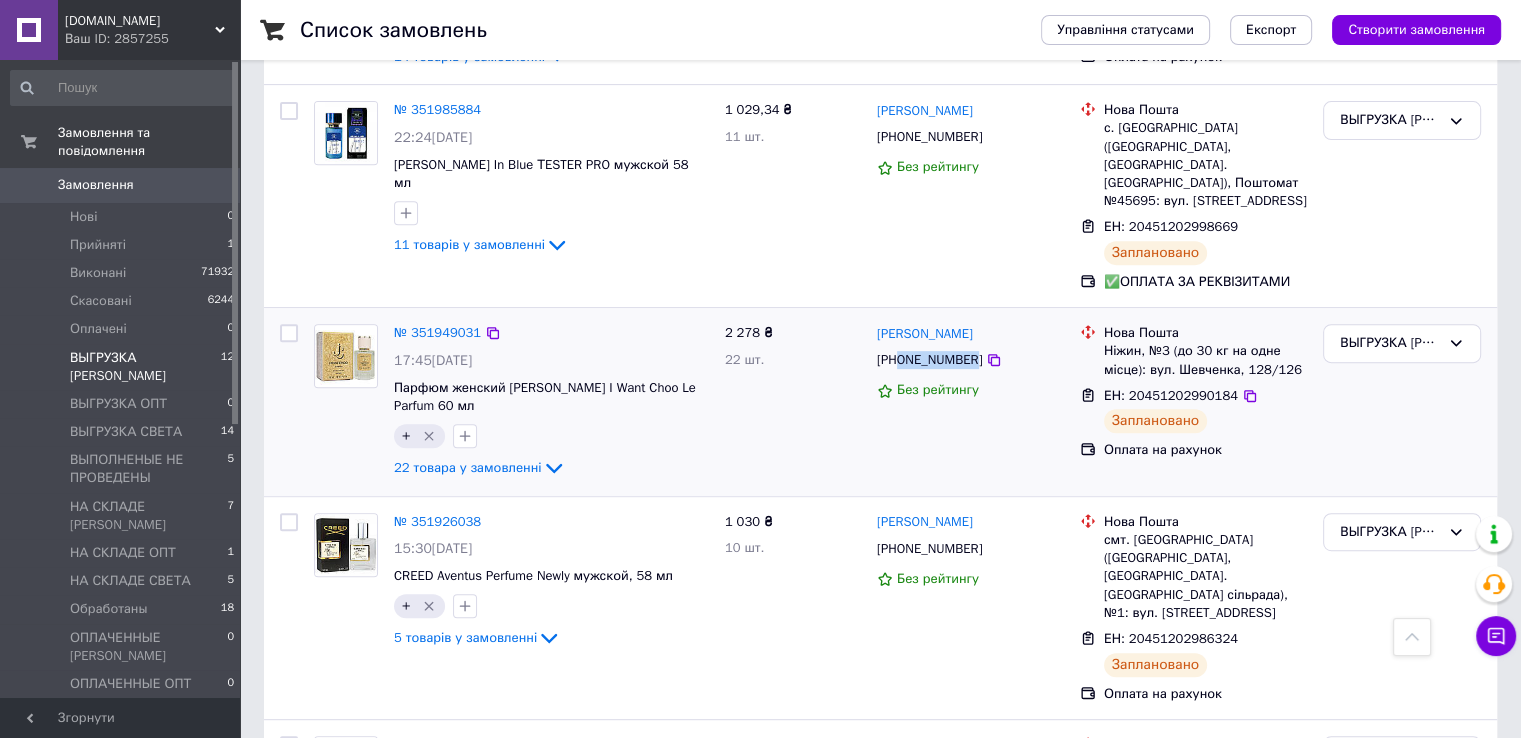 drag, startPoint x: 967, startPoint y: 326, endPoint x: 902, endPoint y: 322, distance: 65.12296 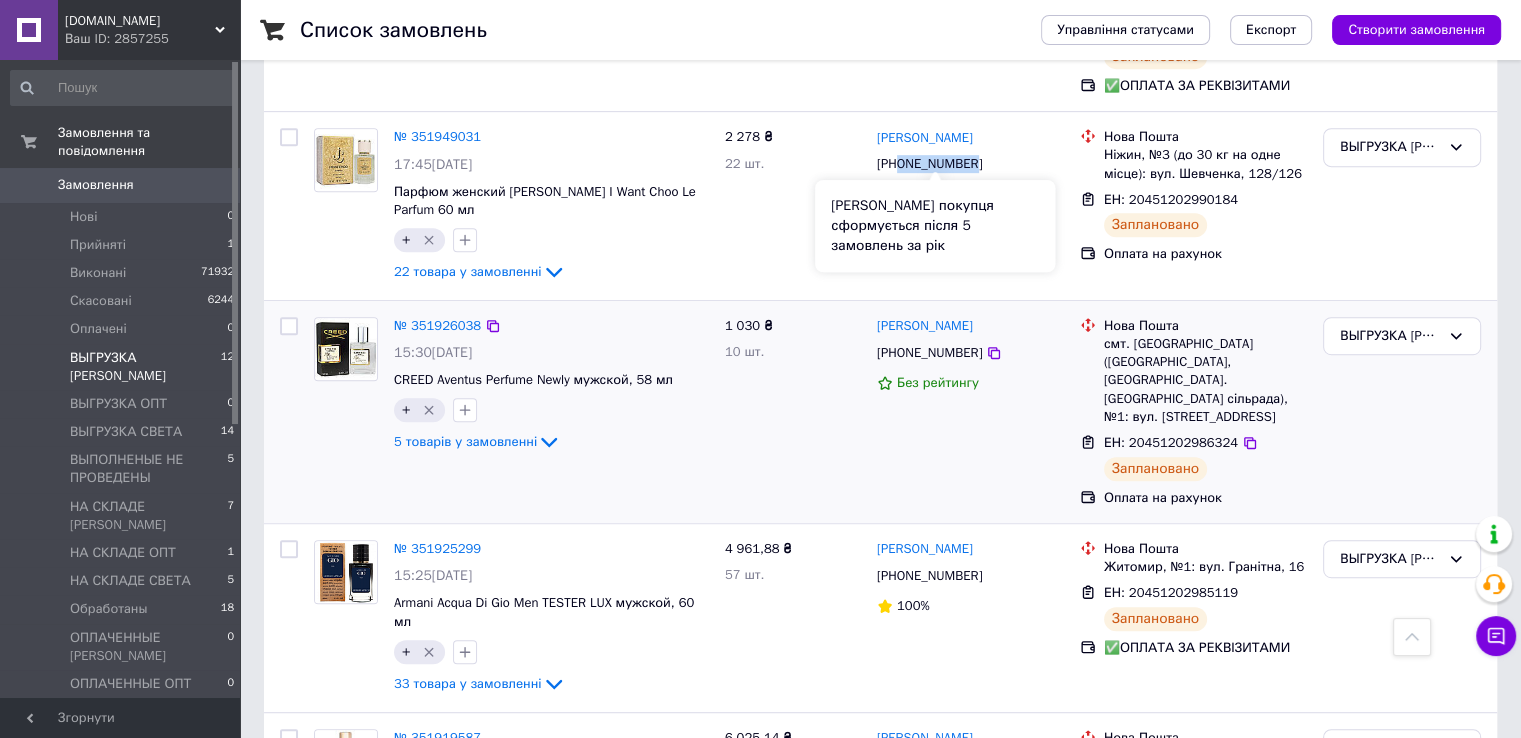 scroll, scrollTop: 1000, scrollLeft: 0, axis: vertical 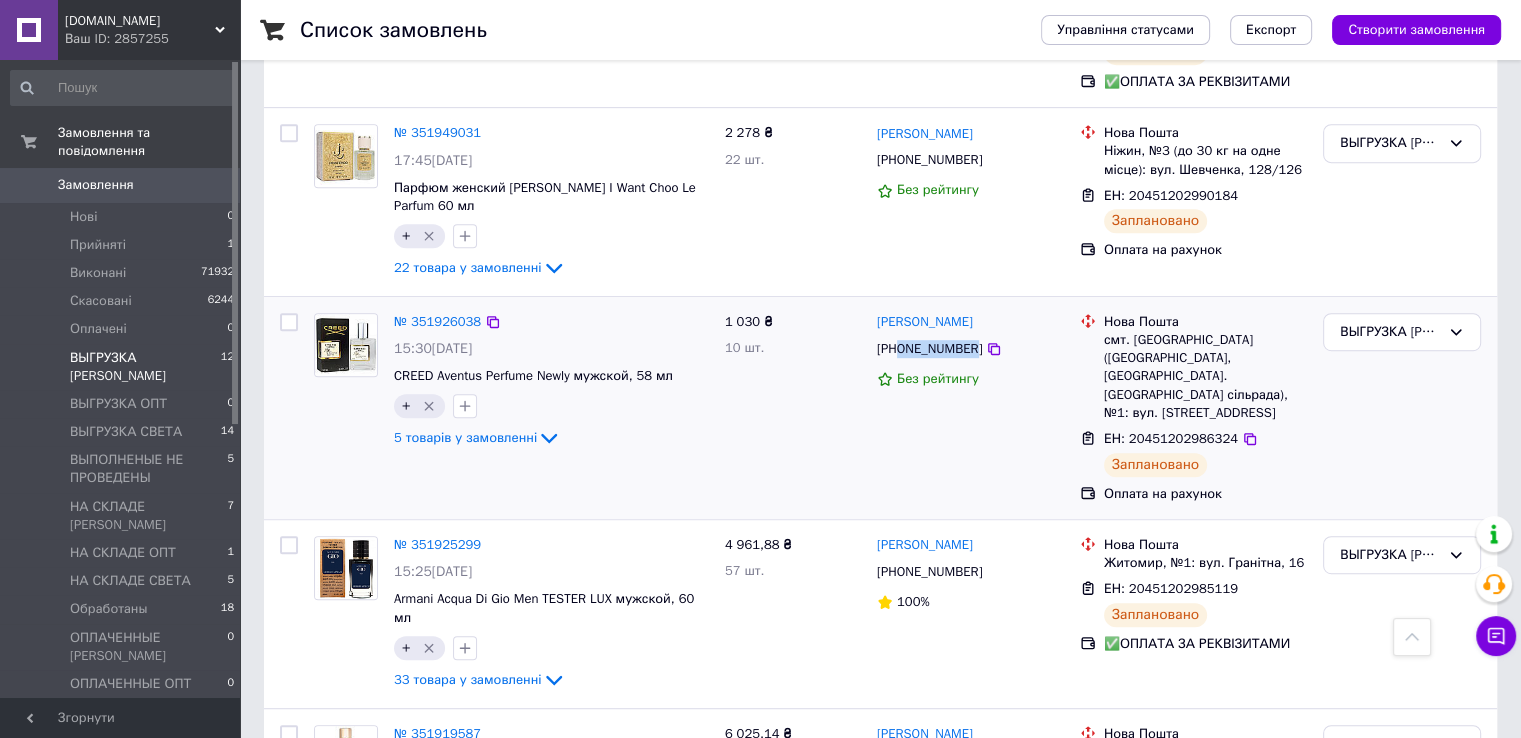 drag, startPoint x: 970, startPoint y: 317, endPoint x: 900, endPoint y: 312, distance: 70.178345 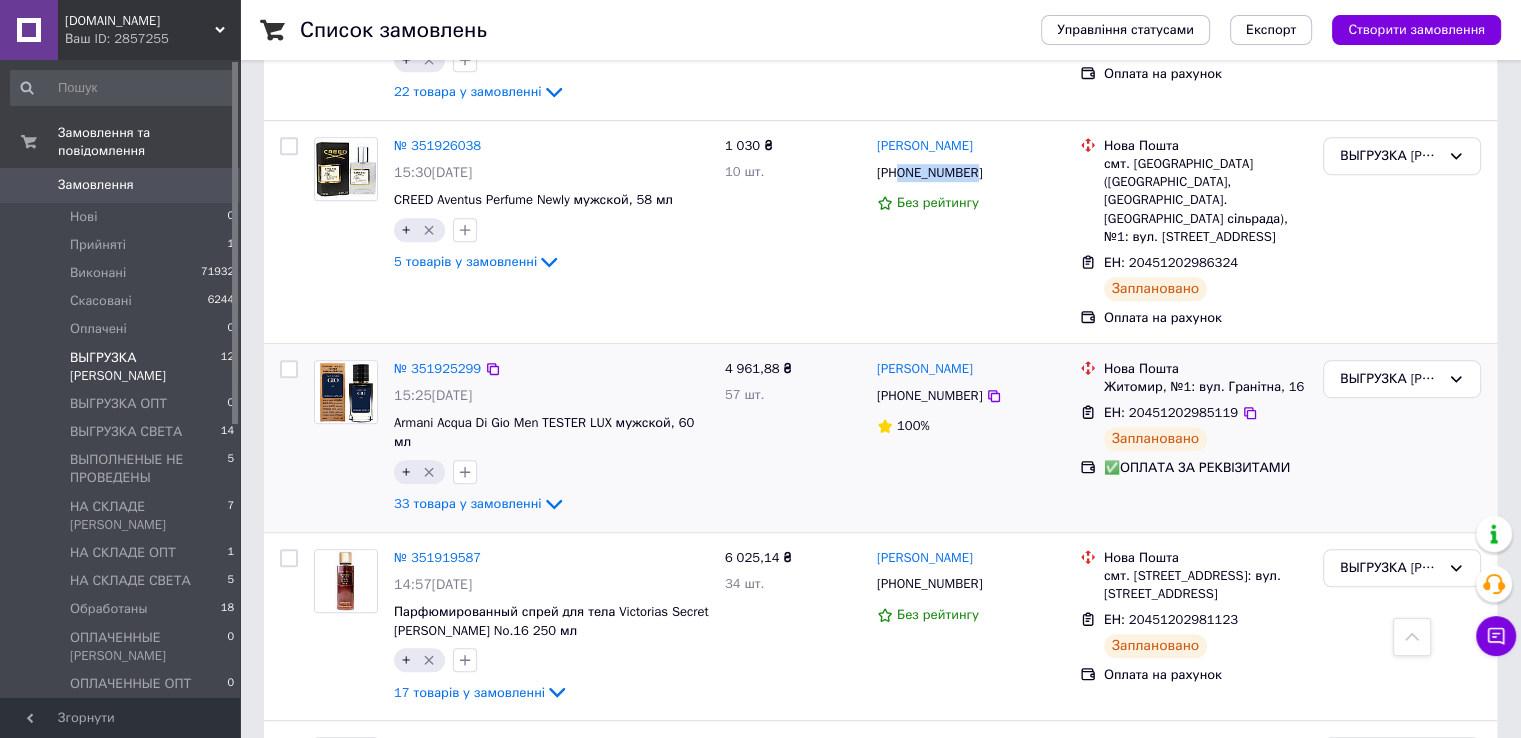 scroll, scrollTop: 1200, scrollLeft: 0, axis: vertical 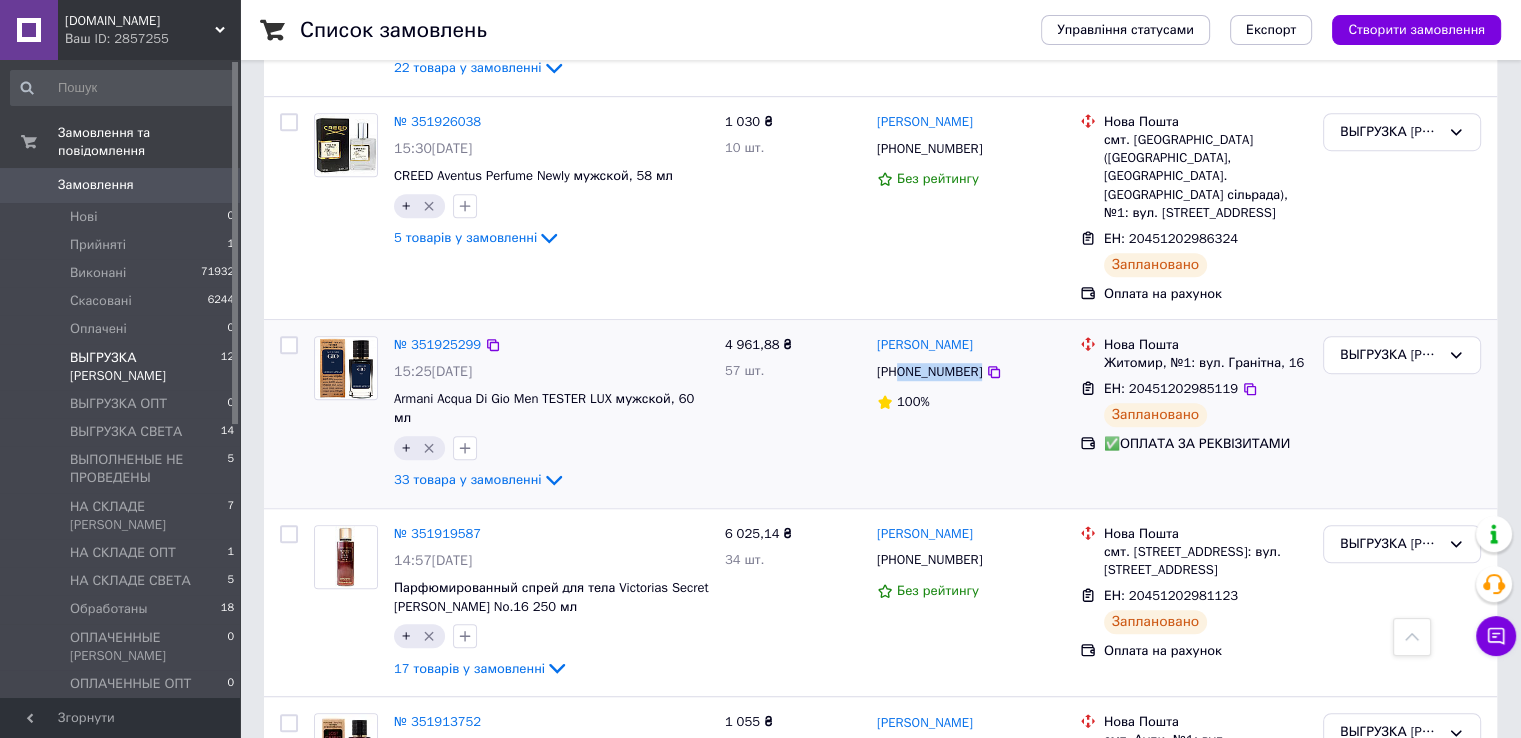drag, startPoint x: 970, startPoint y: 322, endPoint x: 897, endPoint y: 323, distance: 73.00685 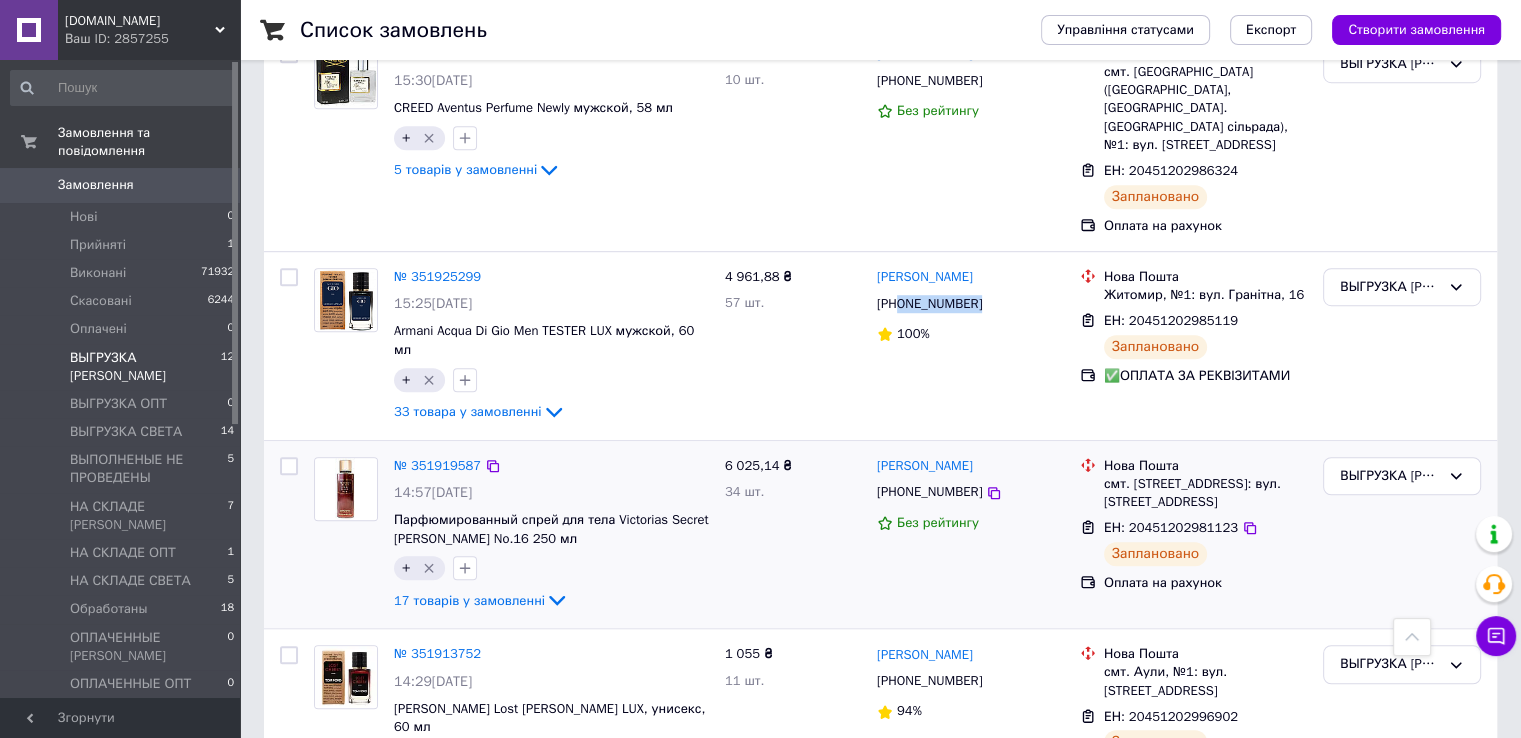 scroll, scrollTop: 1400, scrollLeft: 0, axis: vertical 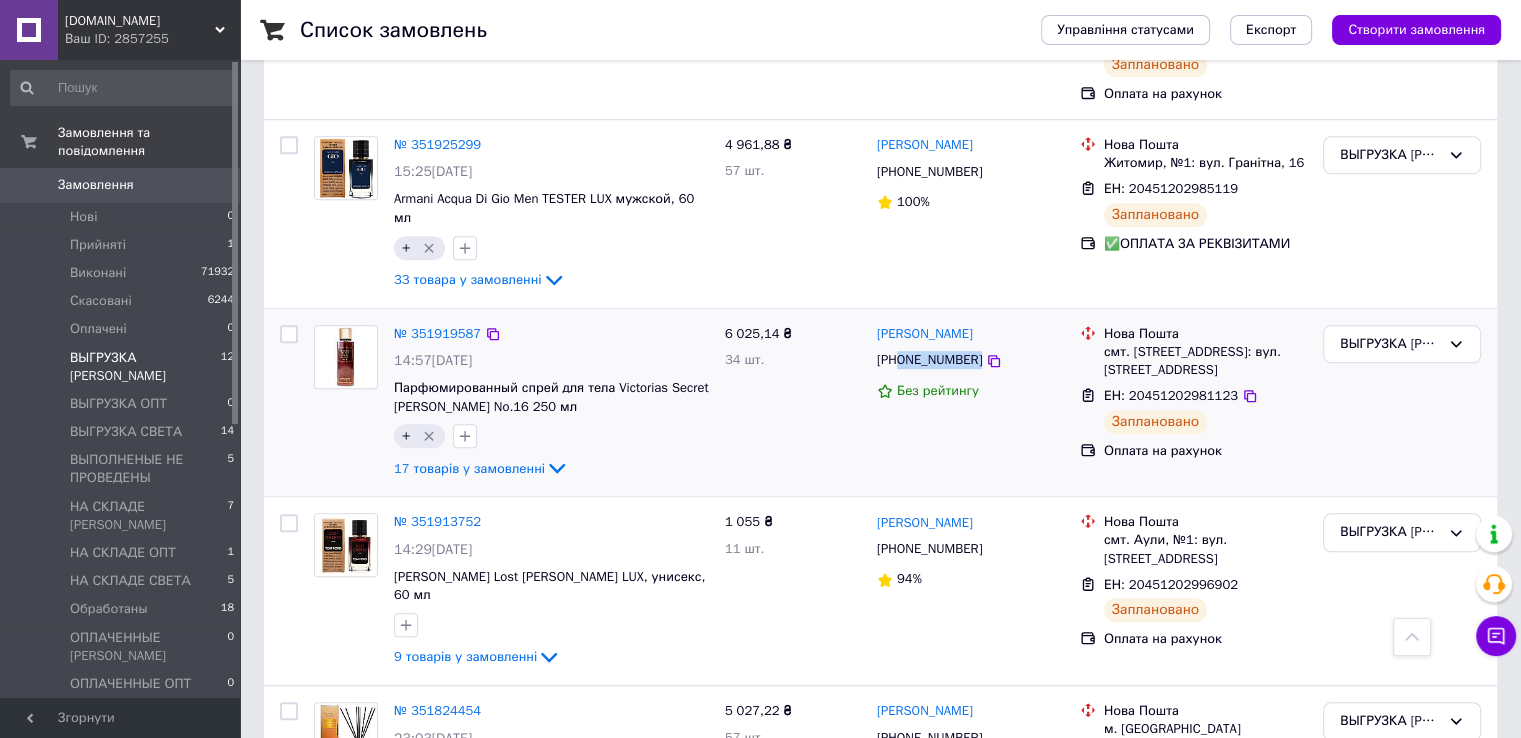 drag, startPoint x: 972, startPoint y: 310, endPoint x: 900, endPoint y: 309, distance: 72.00694 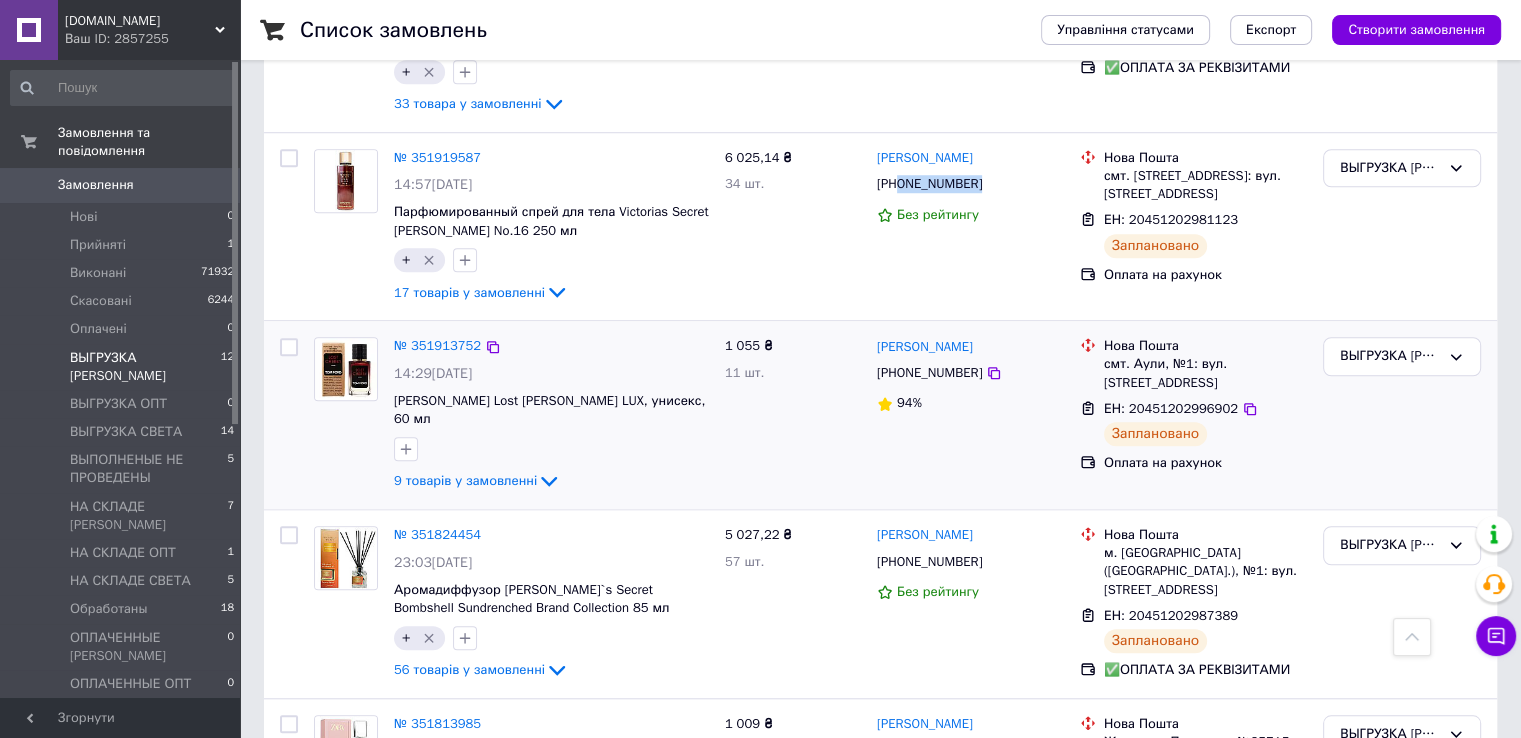 scroll, scrollTop: 1600, scrollLeft: 0, axis: vertical 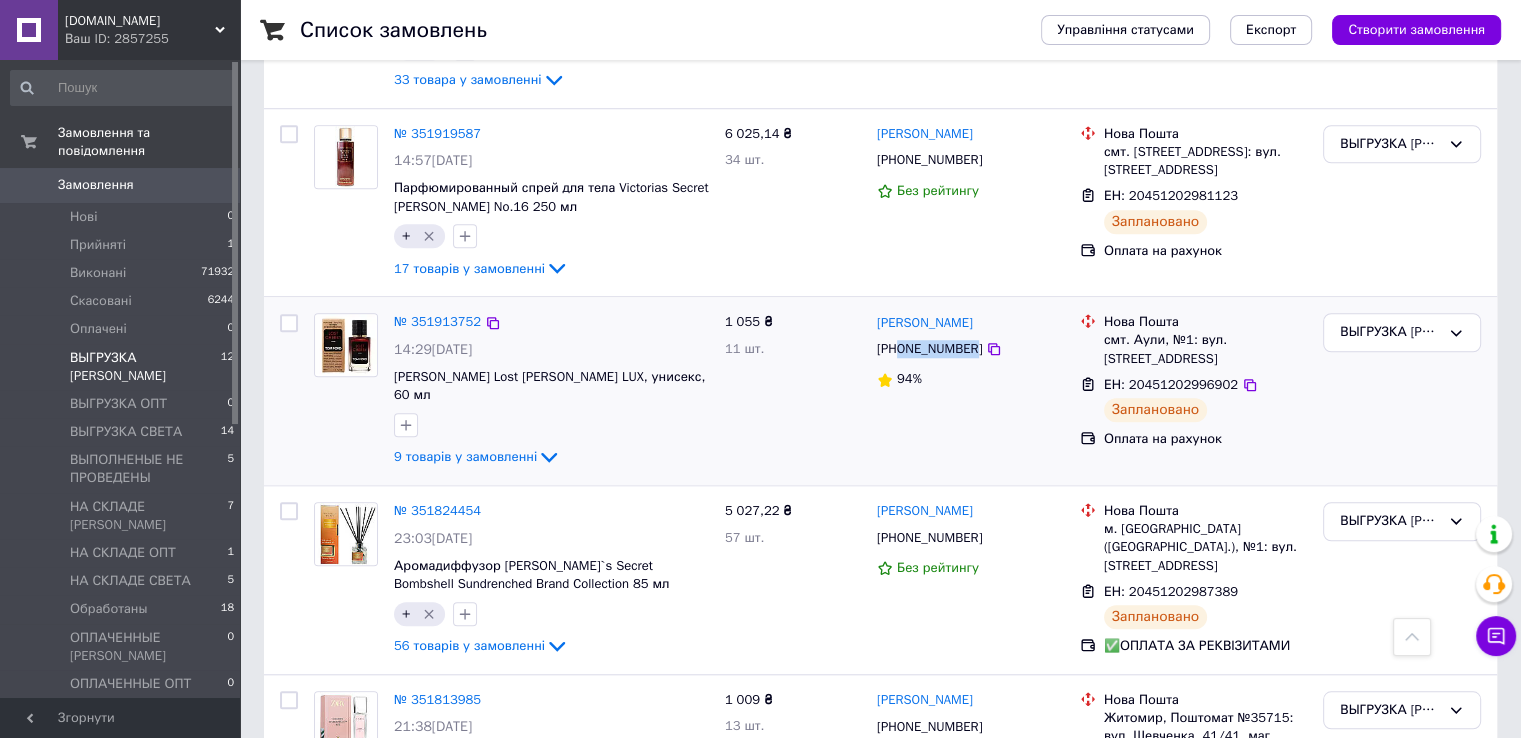 drag, startPoint x: 947, startPoint y: 295, endPoint x: 897, endPoint y: 296, distance: 50.01 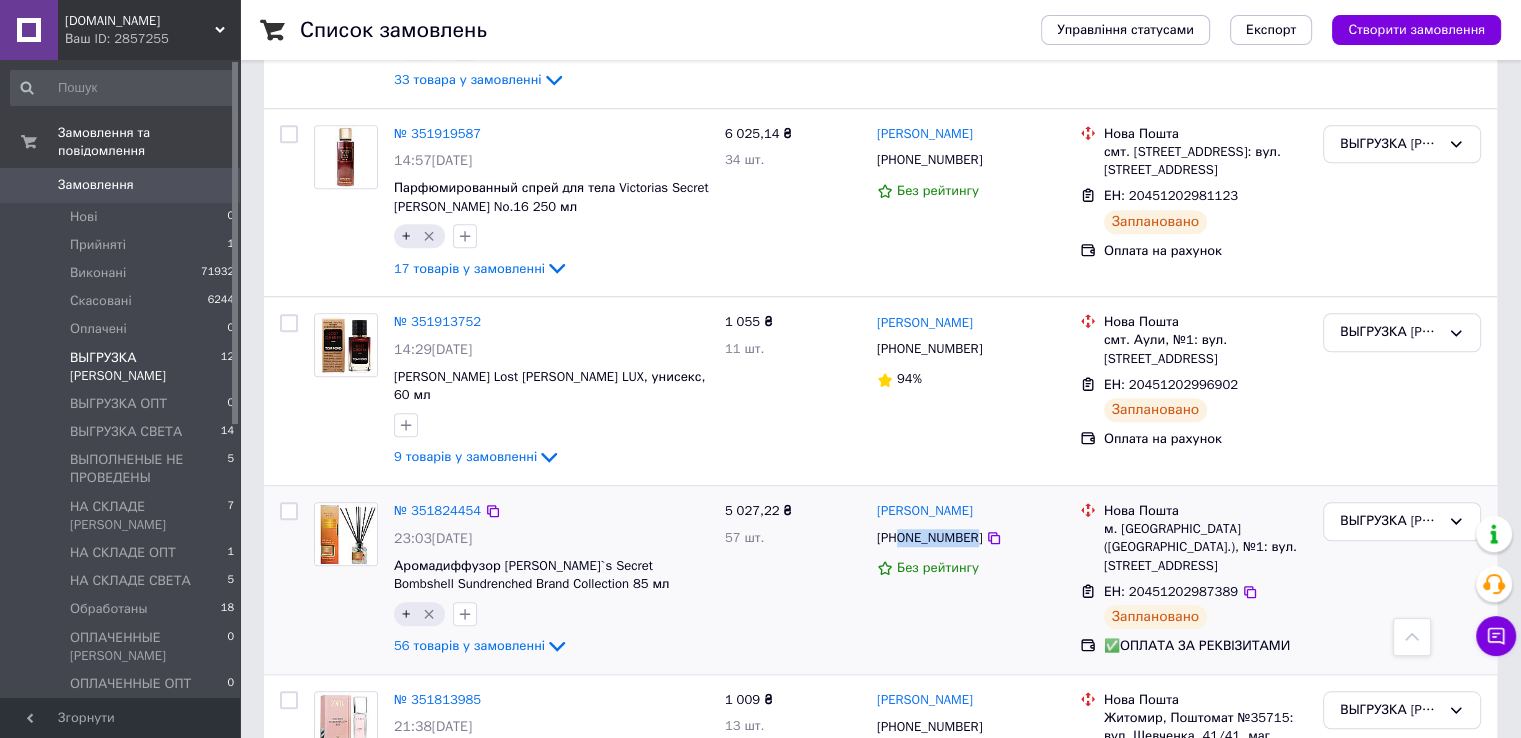 drag, startPoint x: 972, startPoint y: 476, endPoint x: 900, endPoint y: 468, distance: 72.443085 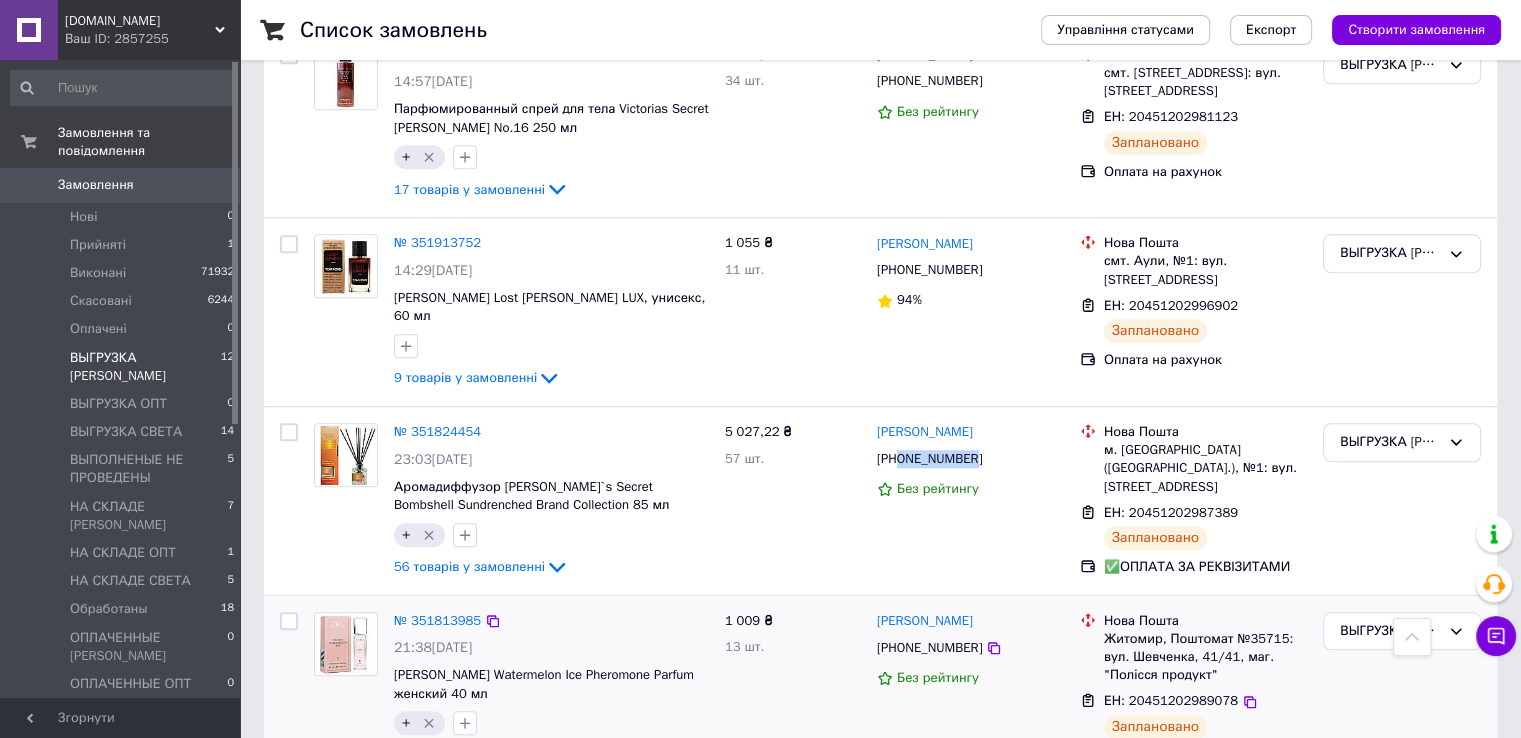 scroll, scrollTop: 1800, scrollLeft: 0, axis: vertical 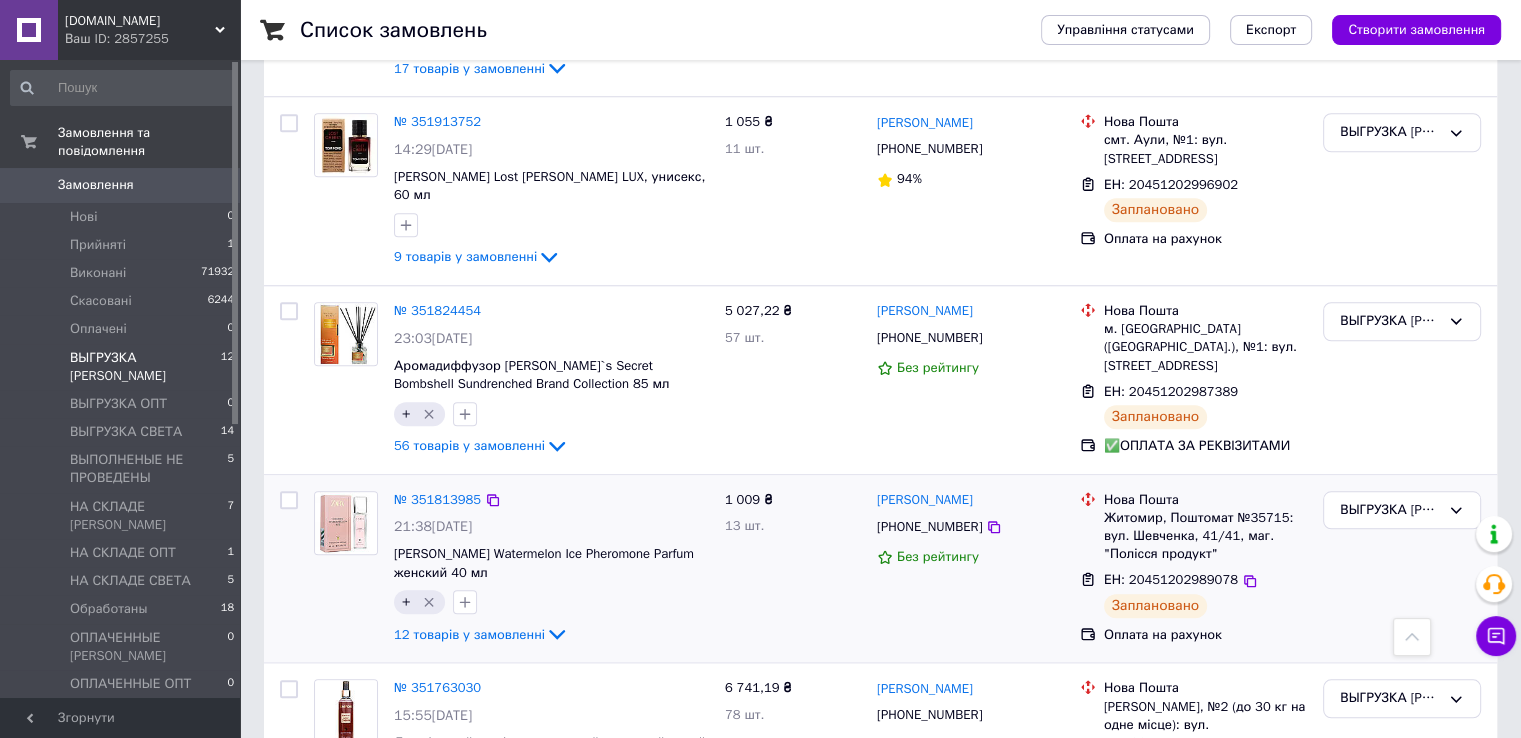 drag, startPoint x: 973, startPoint y: 453, endPoint x: 903, endPoint y: 458, distance: 70.178345 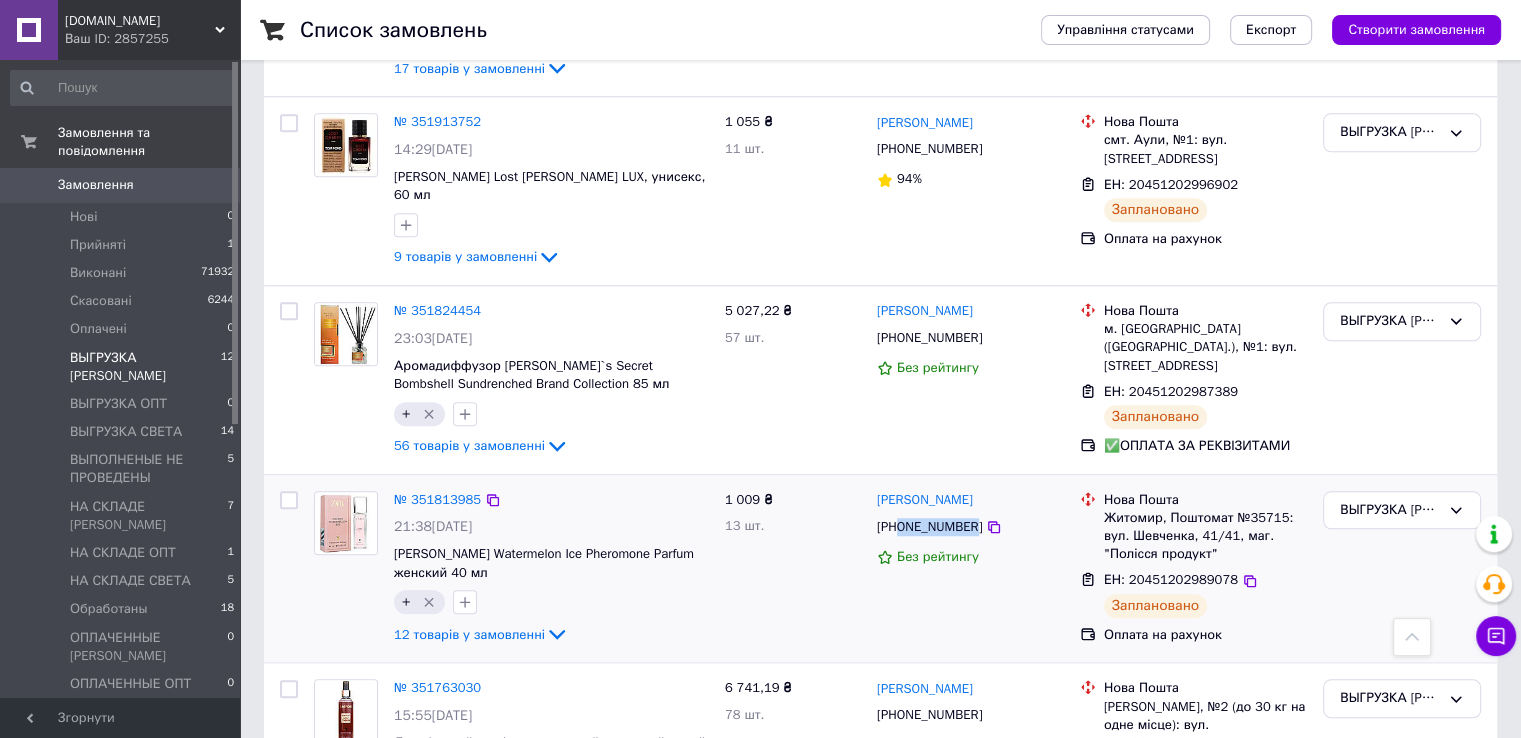 drag, startPoint x: 951, startPoint y: 453, endPoint x: 901, endPoint y: 460, distance: 50.48762 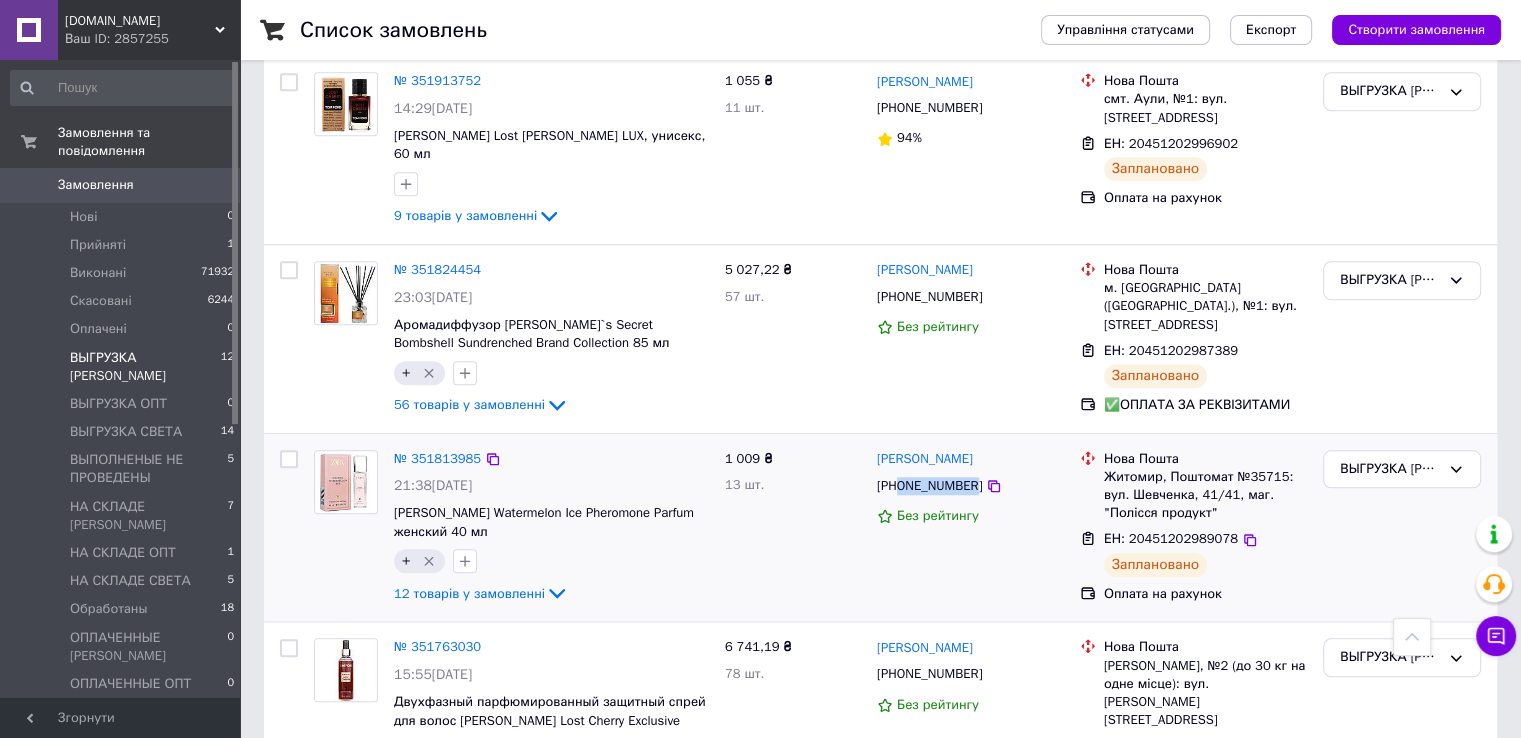 scroll, scrollTop: 1863, scrollLeft: 0, axis: vertical 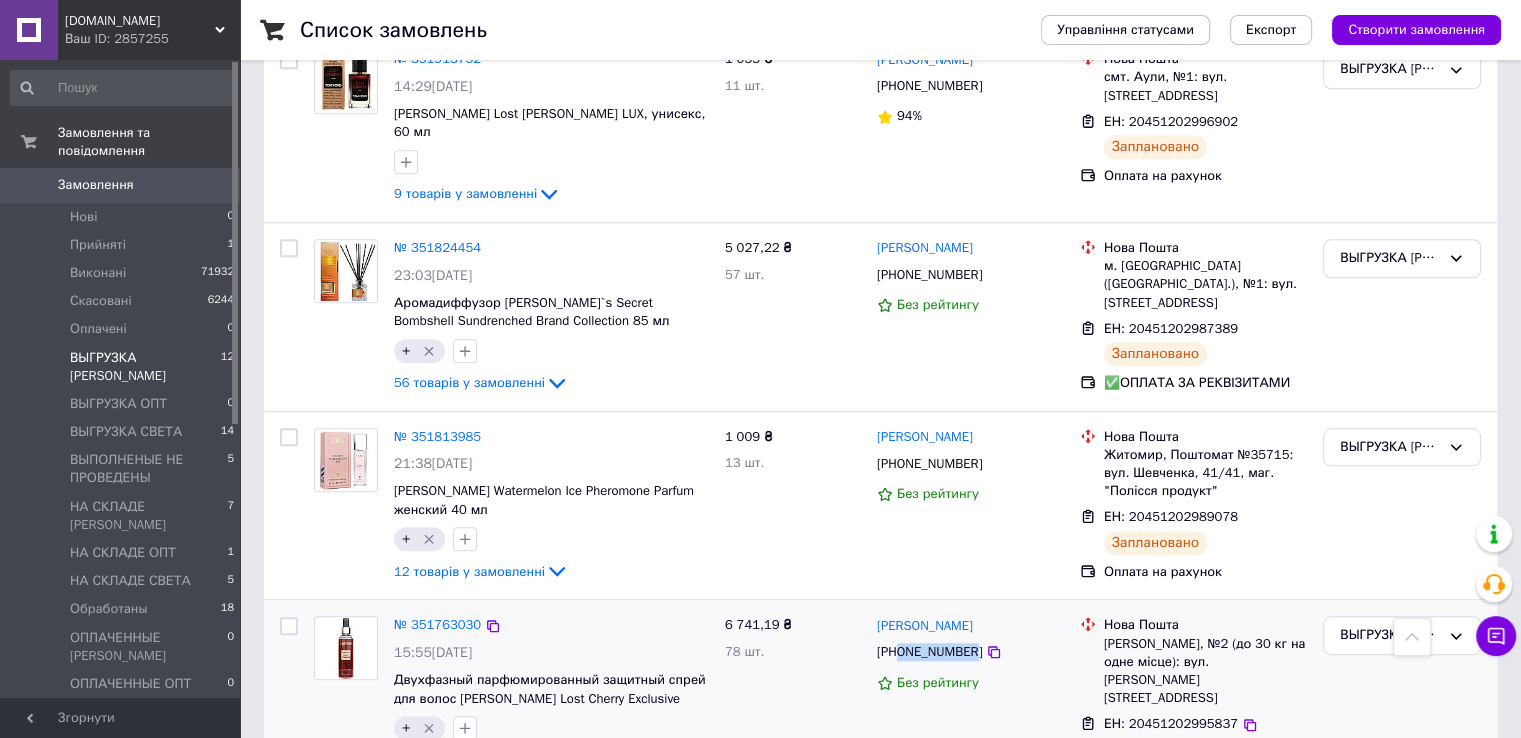 drag, startPoint x: 969, startPoint y: 584, endPoint x: 901, endPoint y: 575, distance: 68.593 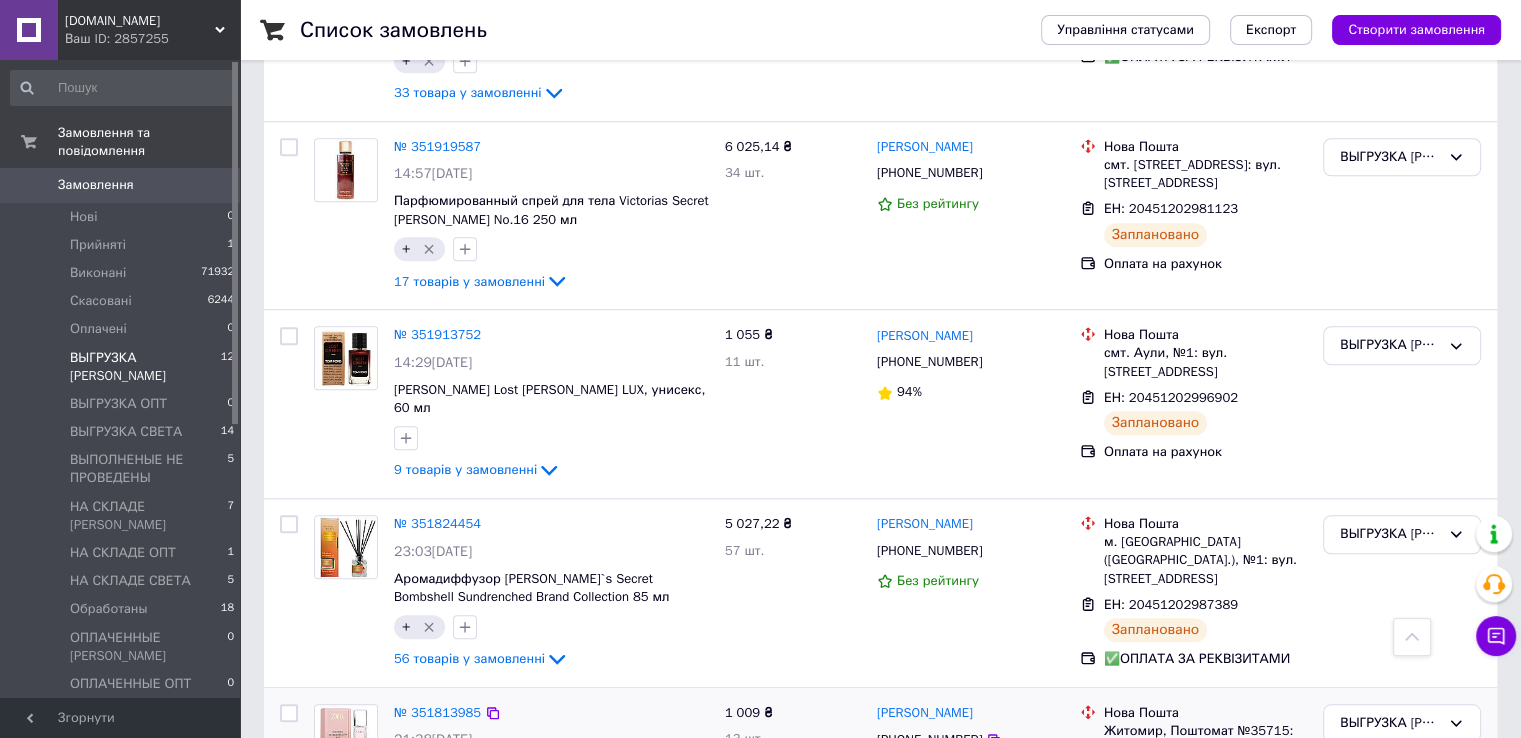 scroll, scrollTop: 1563, scrollLeft: 0, axis: vertical 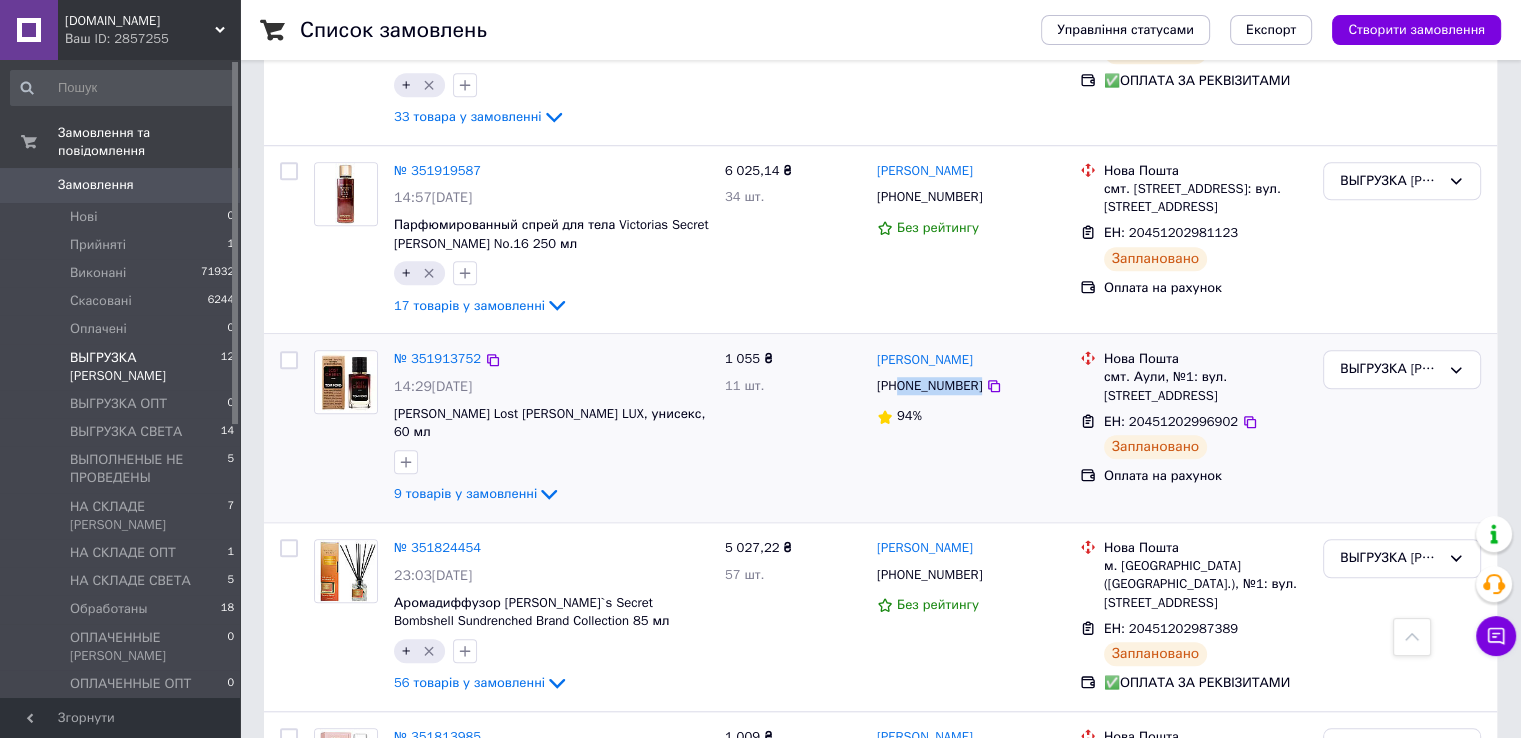 drag, startPoint x: 972, startPoint y: 336, endPoint x: 902, endPoint y: 328, distance: 70.45566 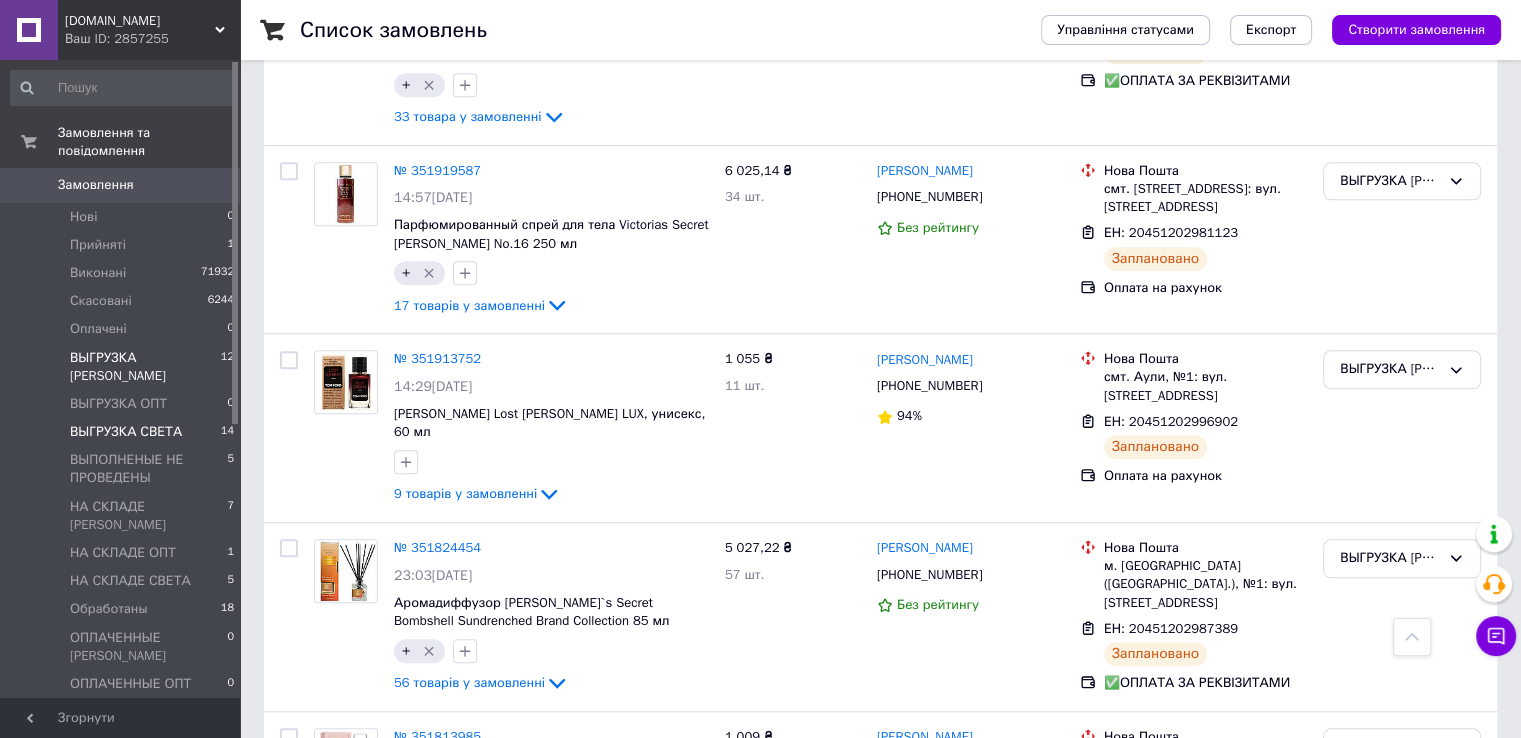 click on "ВЫГРУЗКА СВЕТА" at bounding box center (126, 432) 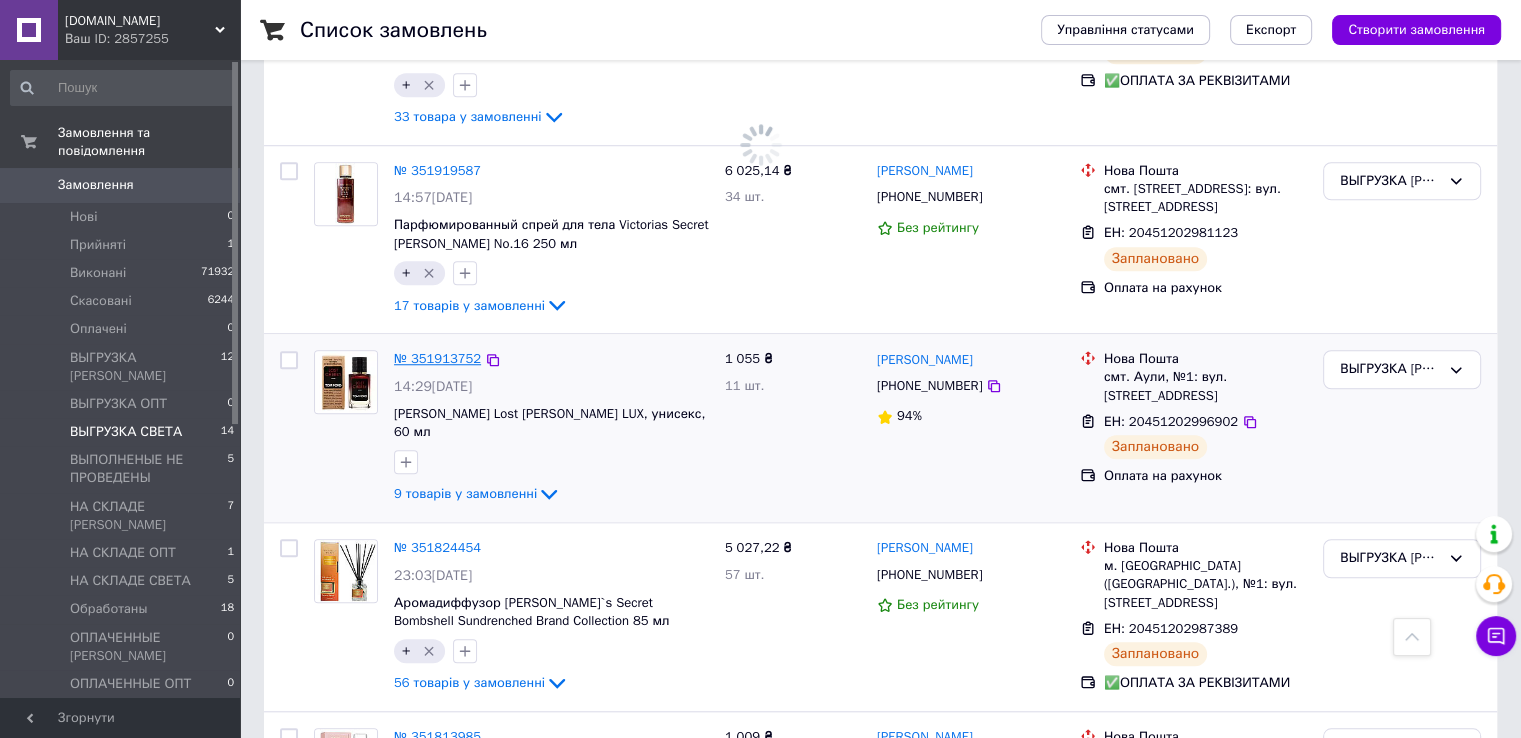 scroll, scrollTop: 0, scrollLeft: 0, axis: both 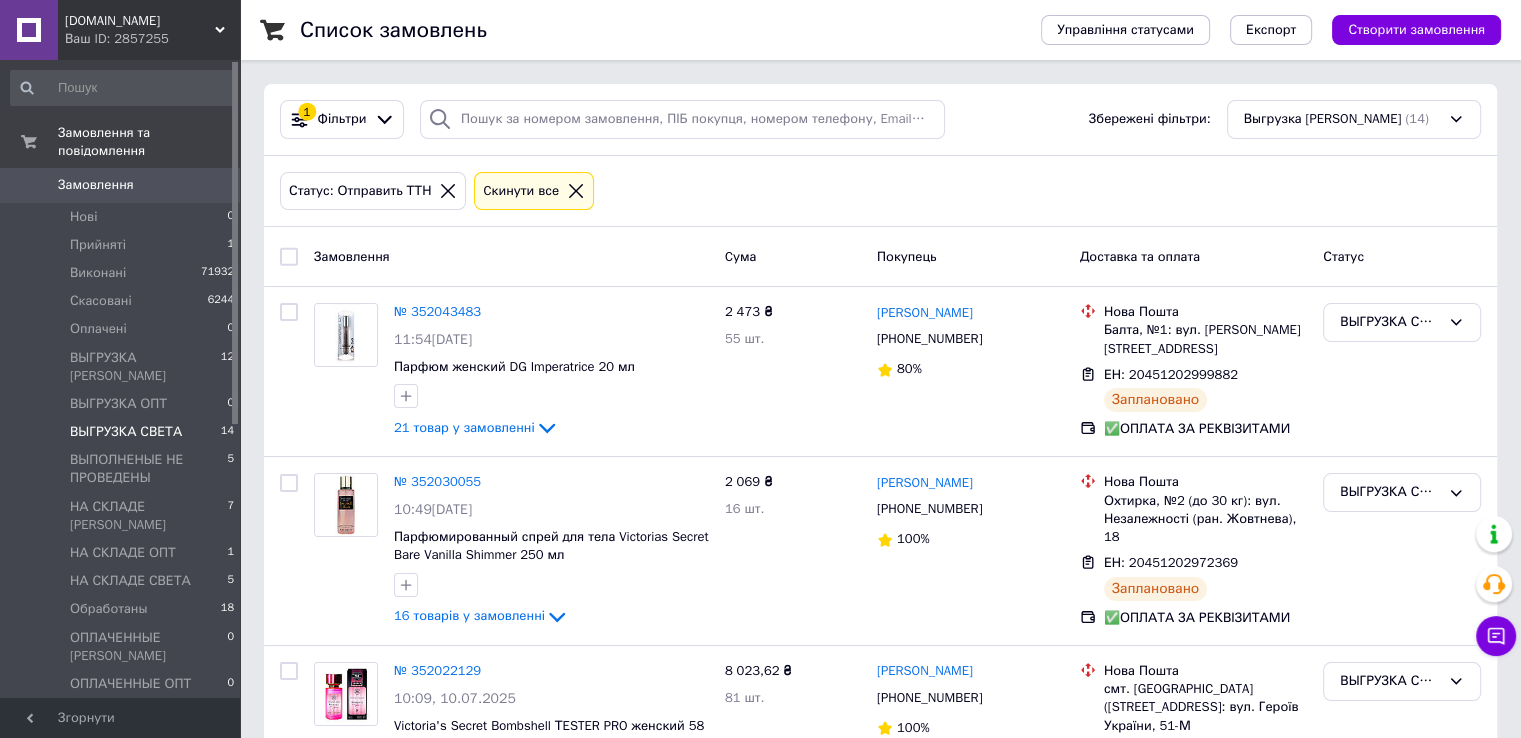 click at bounding box center [289, 257] 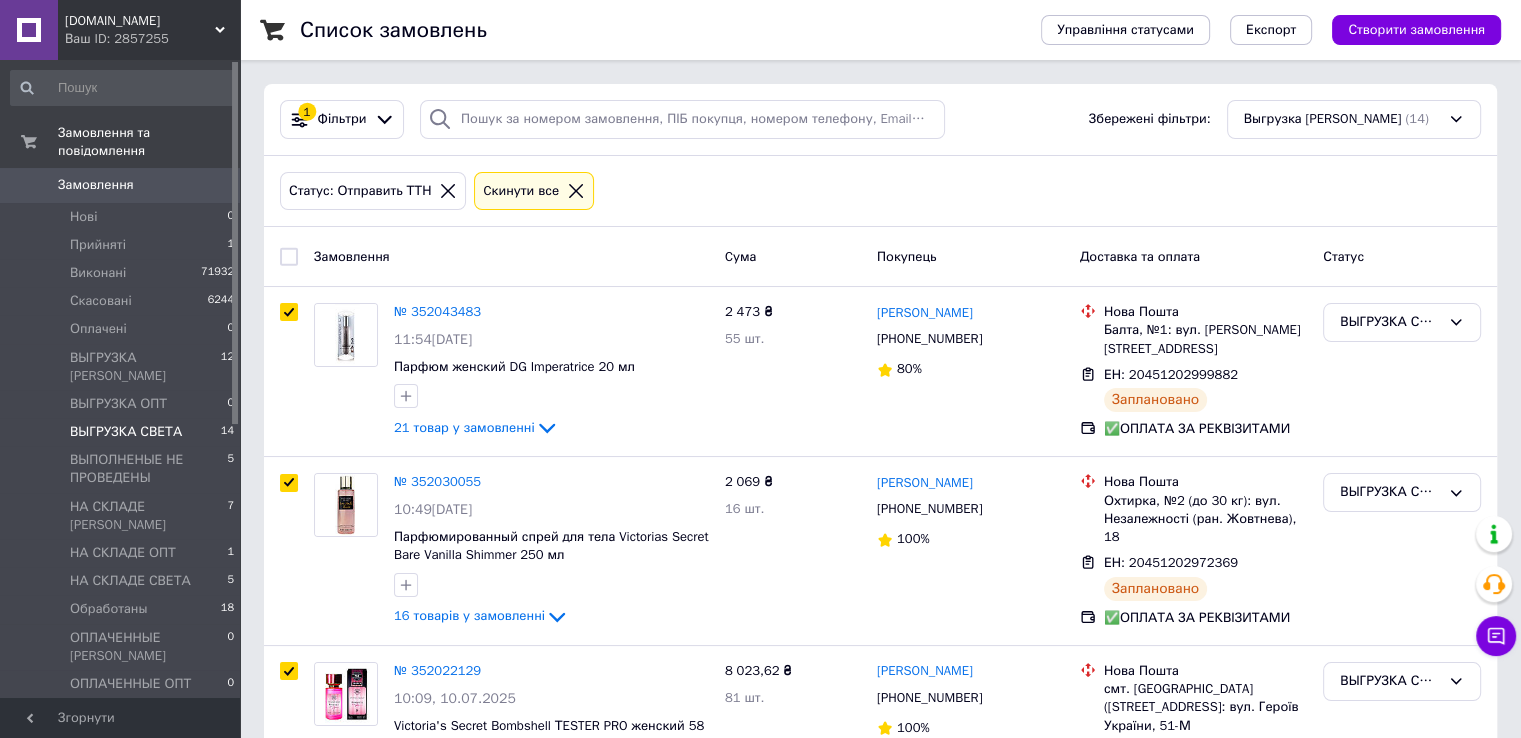 checkbox on "true" 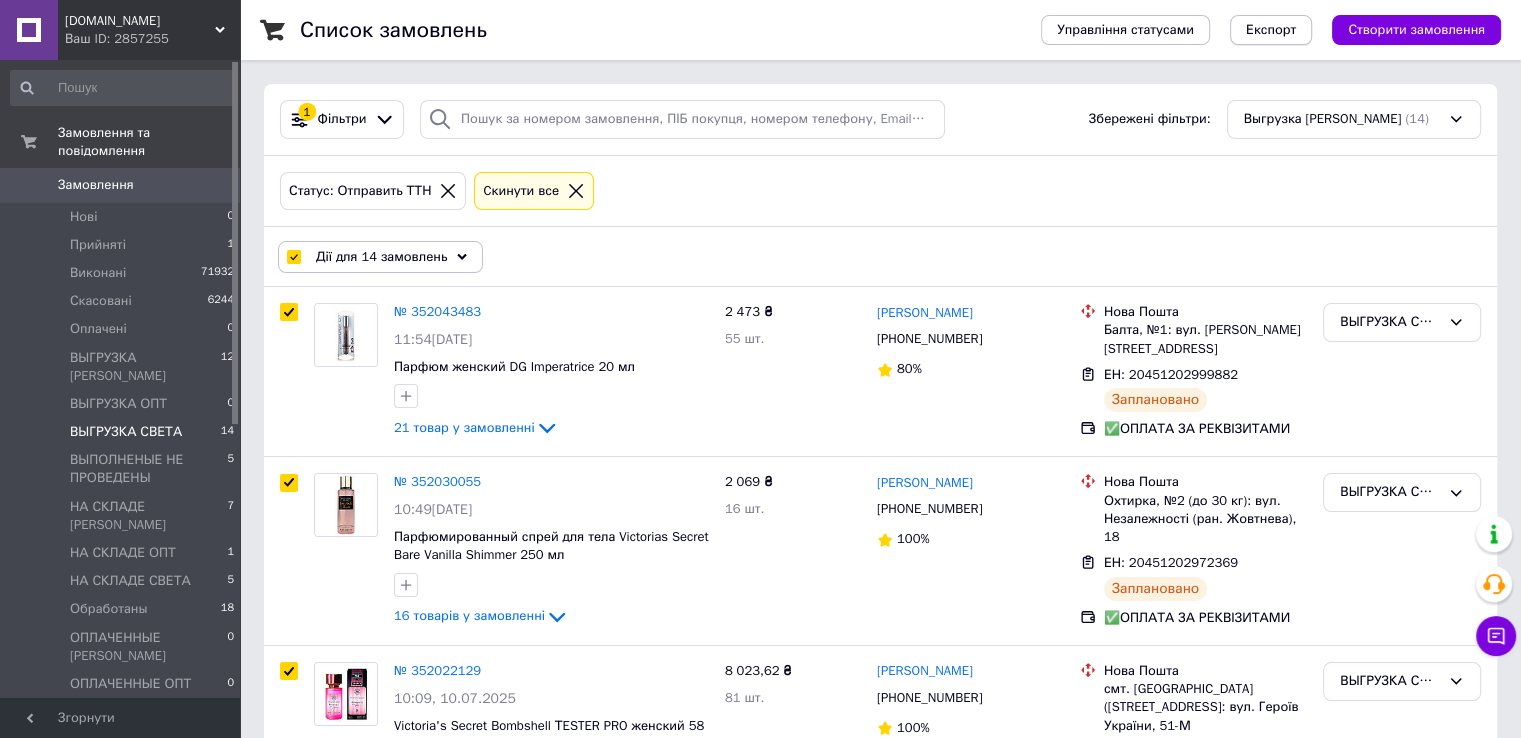 click on "Експорт" at bounding box center (1271, 30) 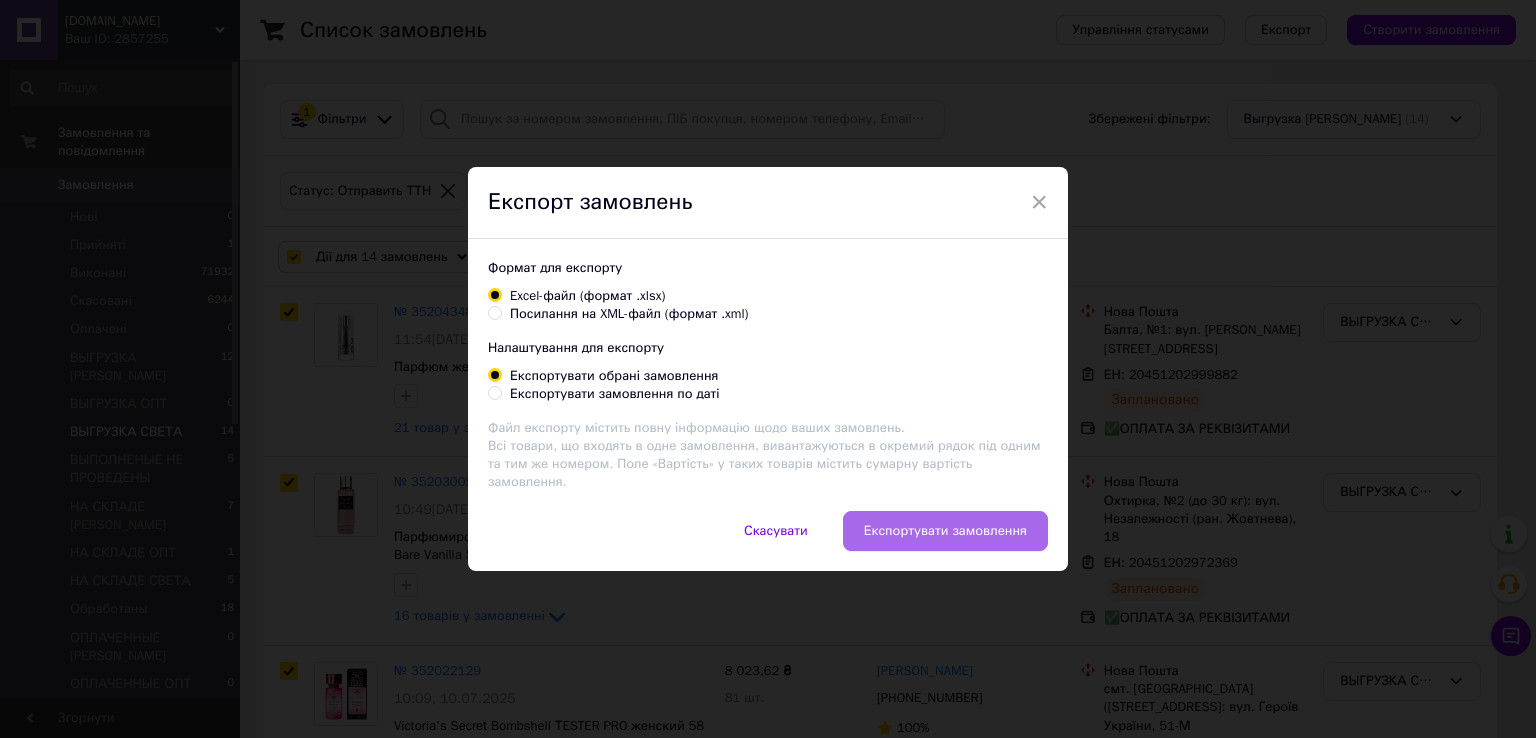 click on "Експортувати замовлення" at bounding box center (945, 531) 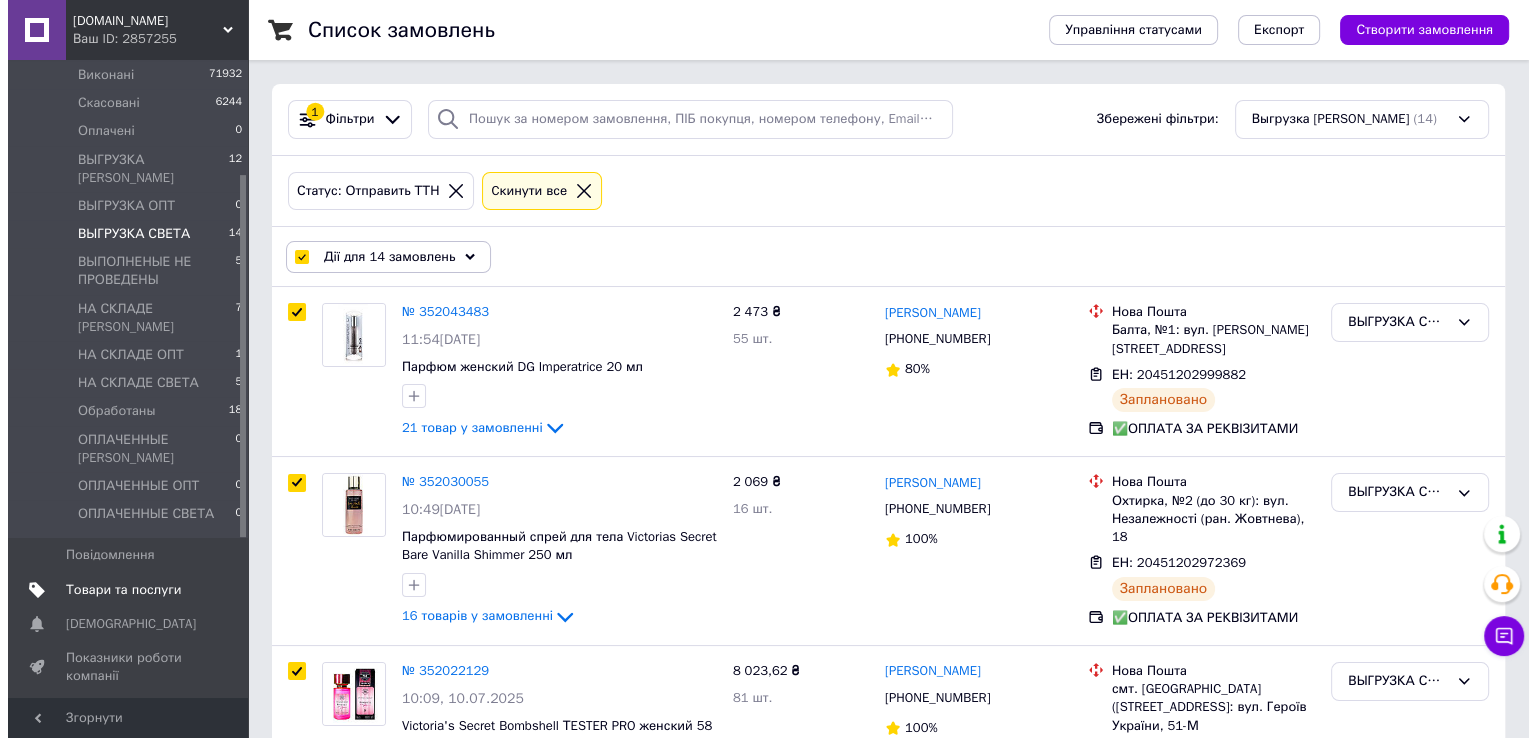scroll, scrollTop: 200, scrollLeft: 0, axis: vertical 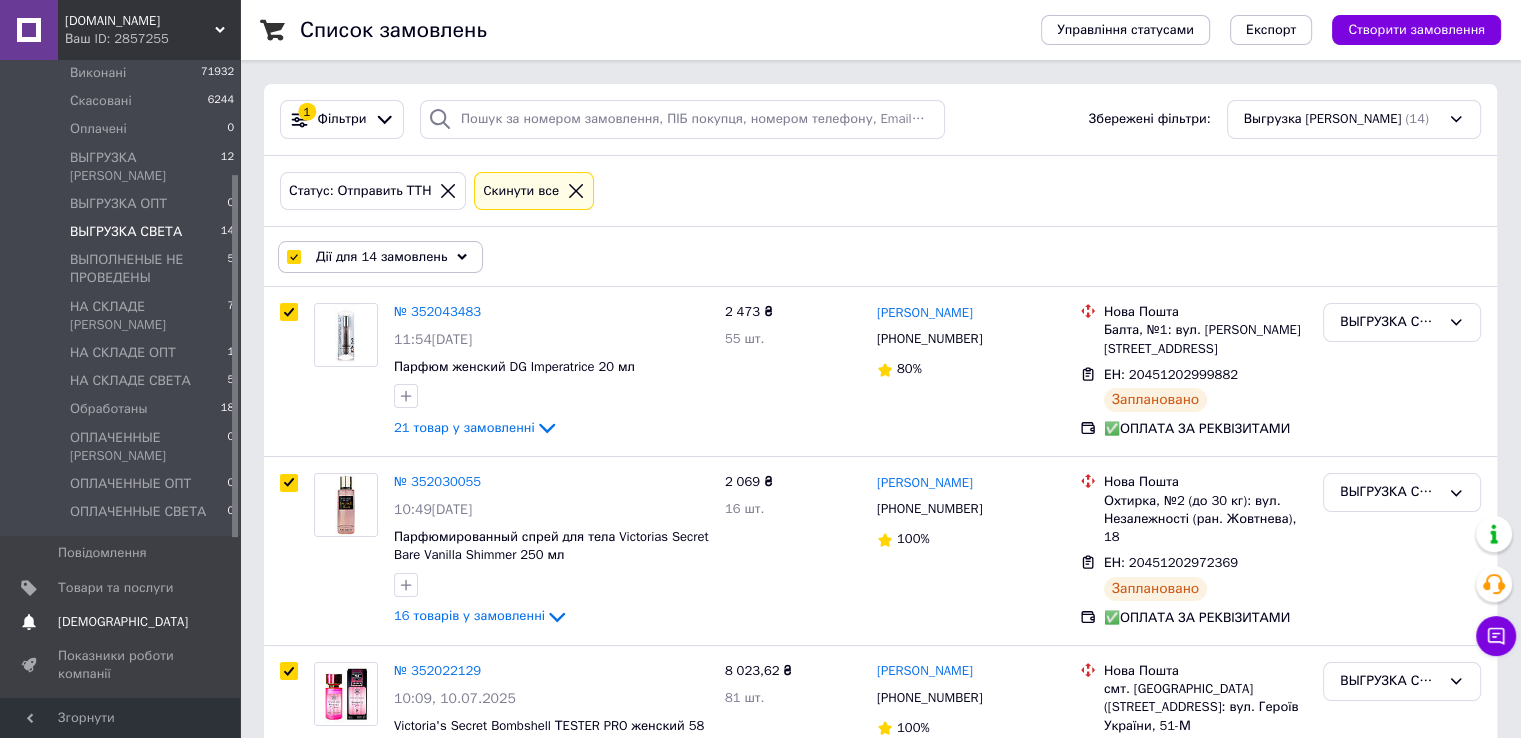 click on "[DEMOGRAPHIC_DATA]" at bounding box center [123, 622] 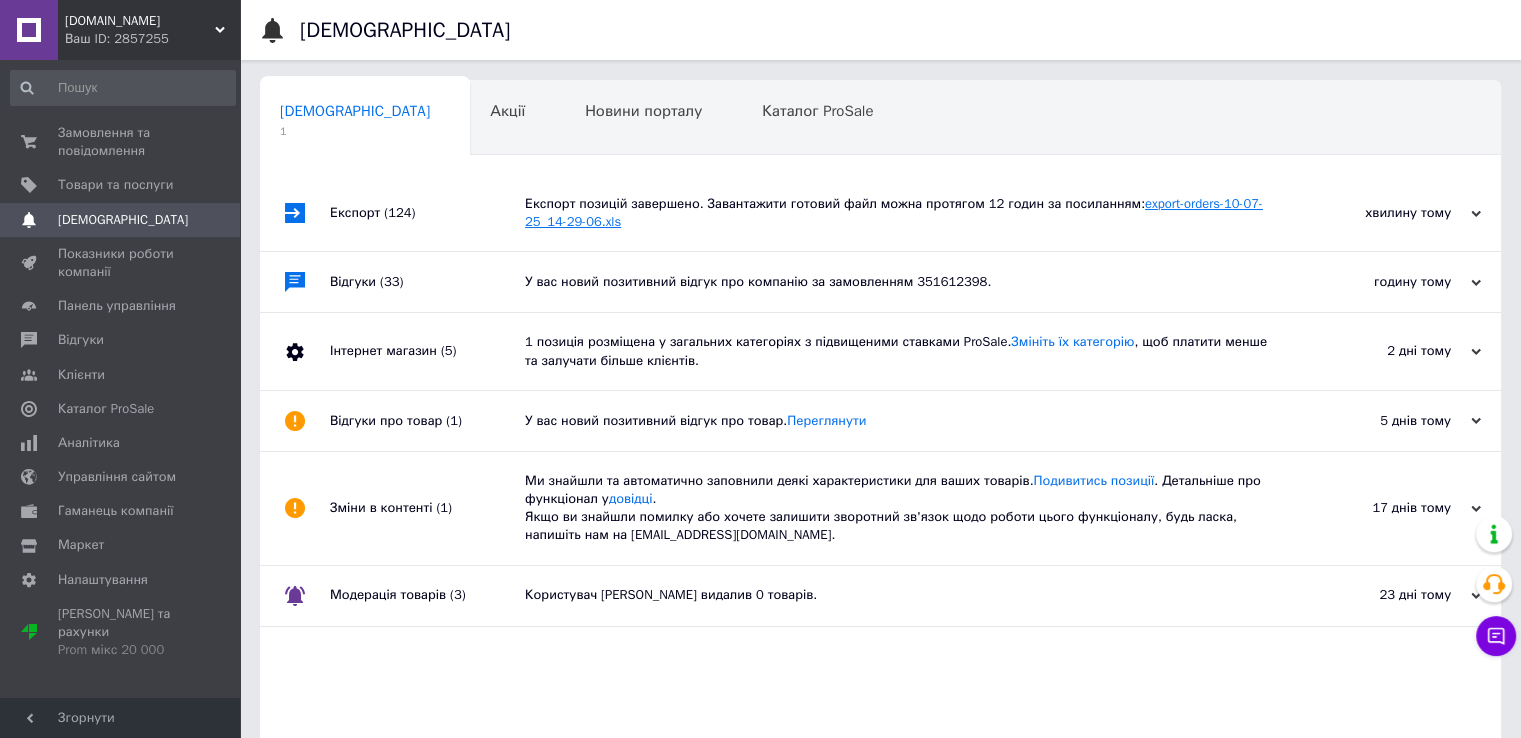 click on "export-orders-10-07-25_14-29-06.xls" at bounding box center [894, 212] 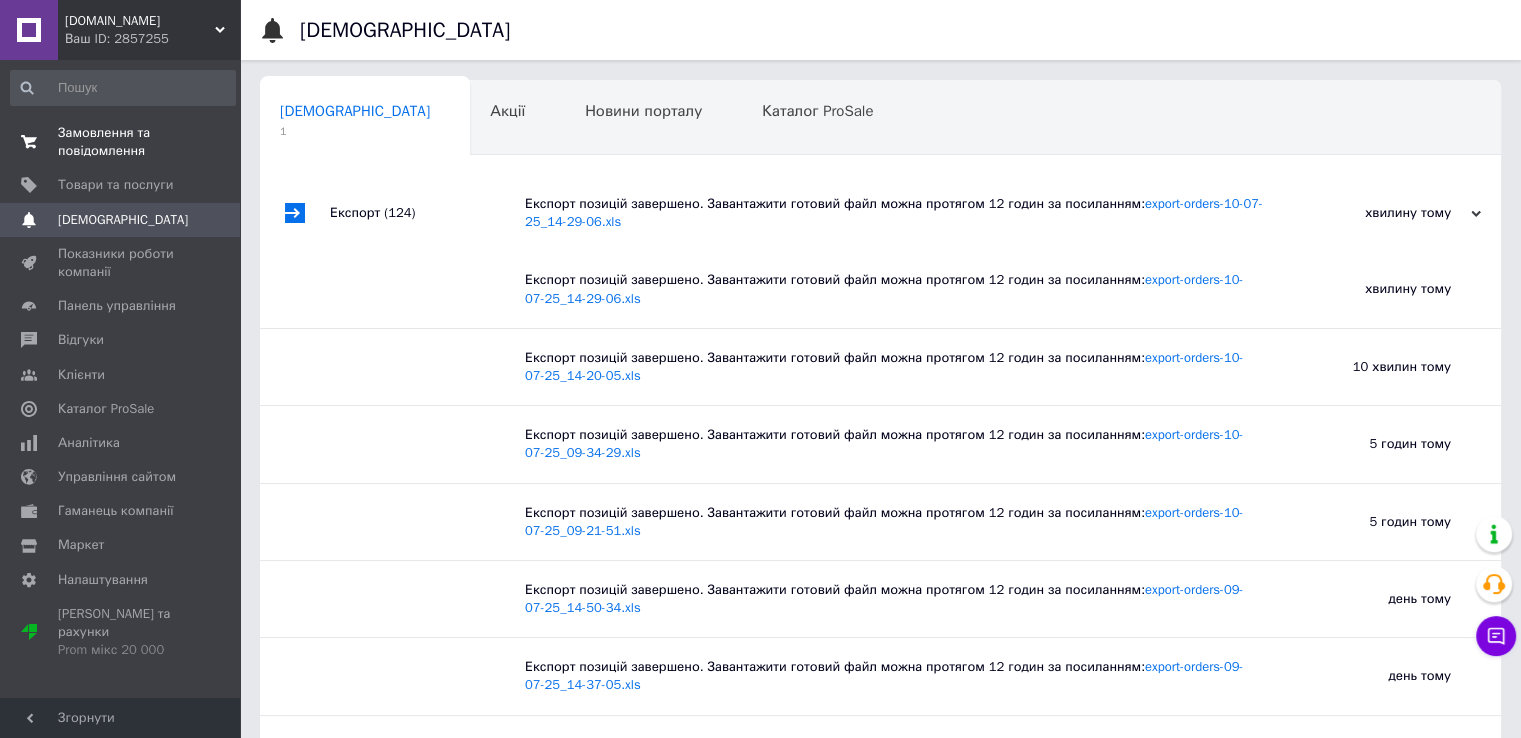 click on "Замовлення та повідомлення" at bounding box center [121, 142] 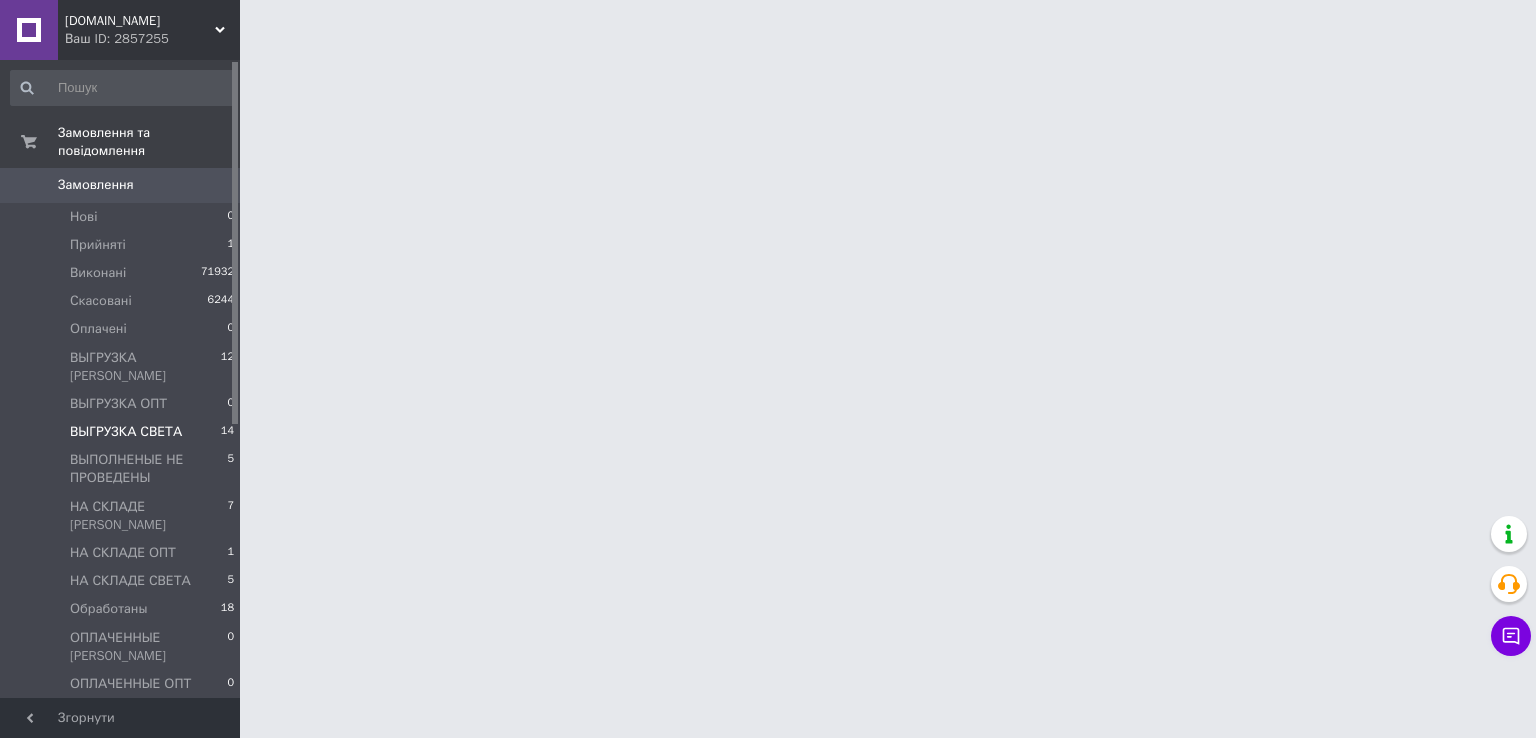 click on "ВЫГРУЗКА СВЕТА" at bounding box center [126, 432] 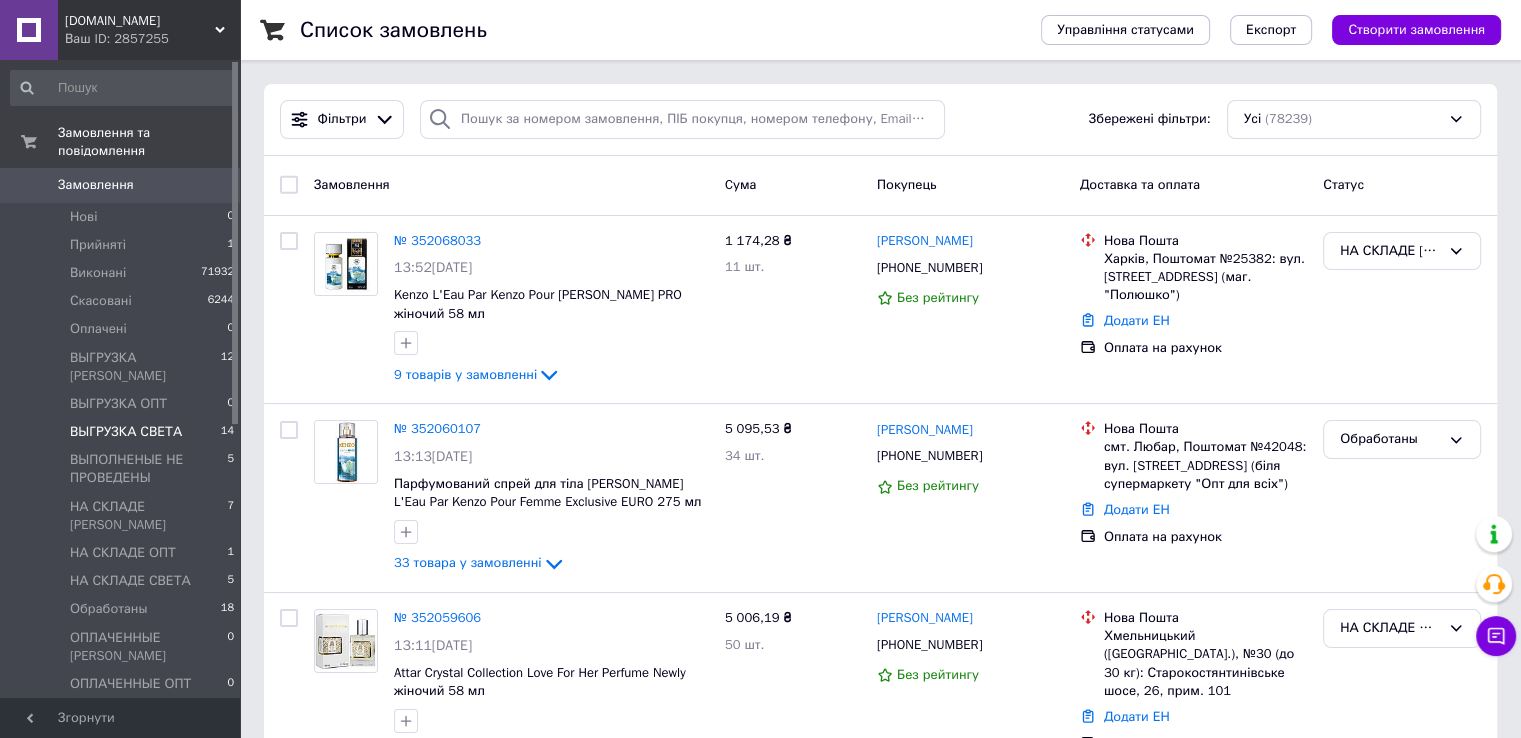 click on "ВЫГРУЗКА СВЕТА" at bounding box center (126, 432) 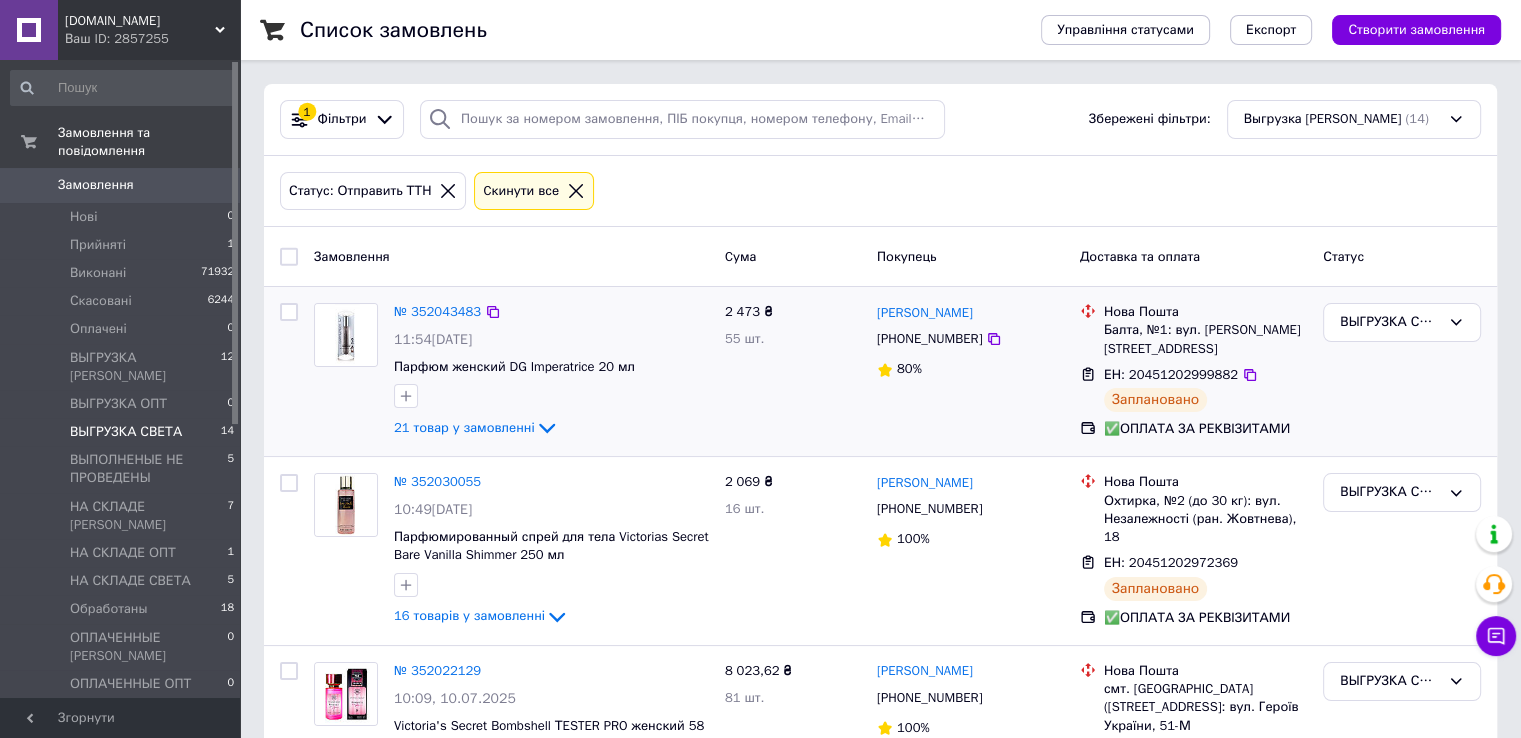 drag, startPoint x: 956, startPoint y: 343, endPoint x: 902, endPoint y: 345, distance: 54.037025 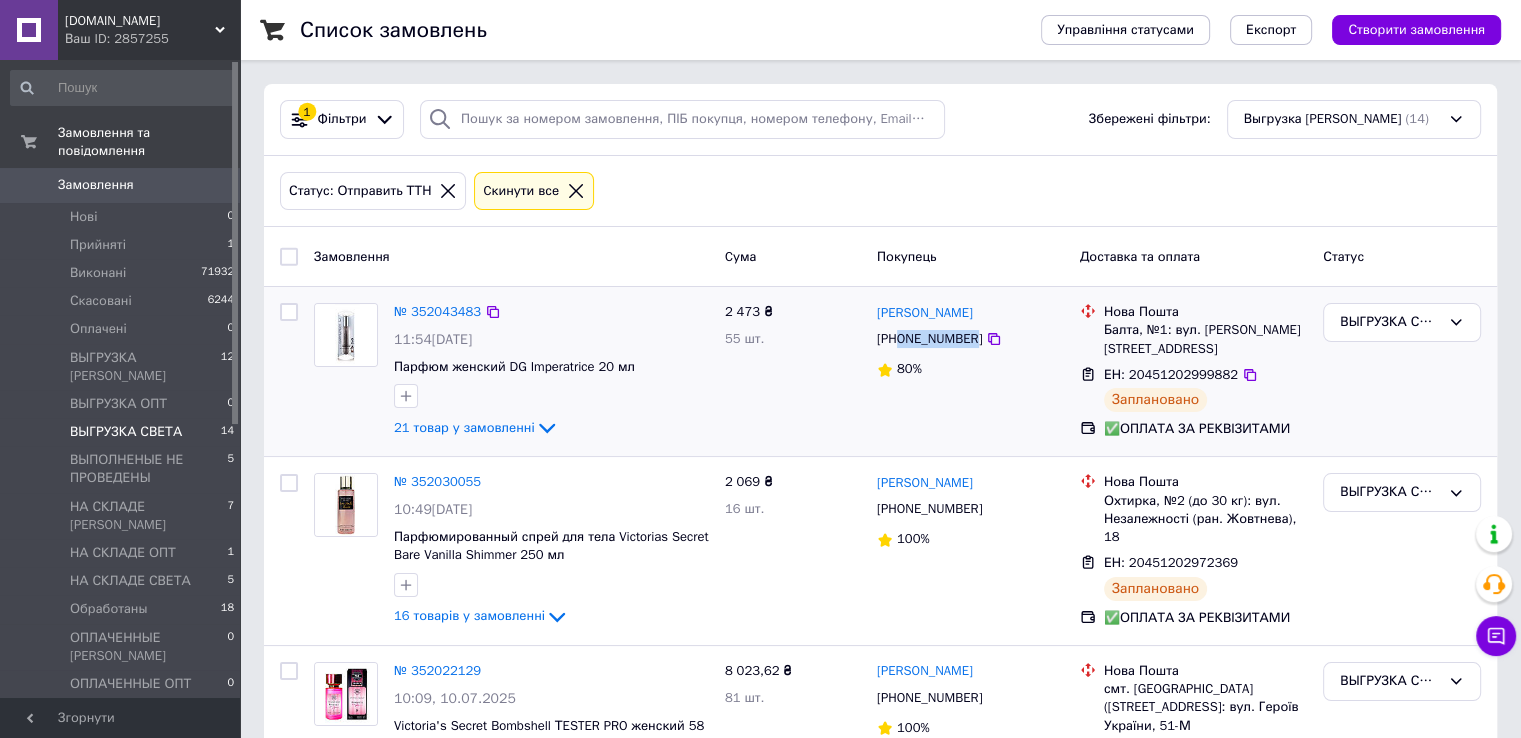 drag, startPoint x: 969, startPoint y: 341, endPoint x: 901, endPoint y: 342, distance: 68.007355 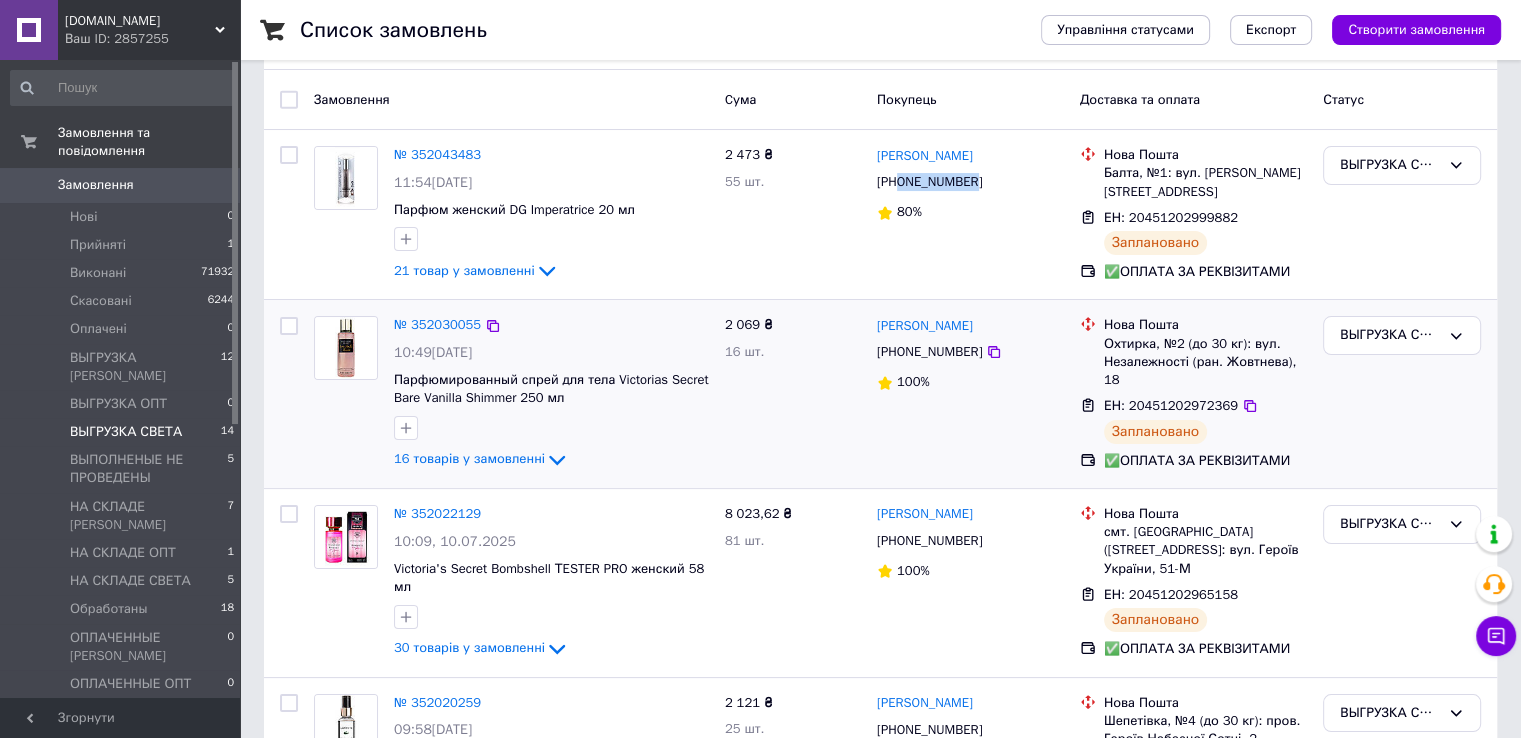 scroll, scrollTop: 200, scrollLeft: 0, axis: vertical 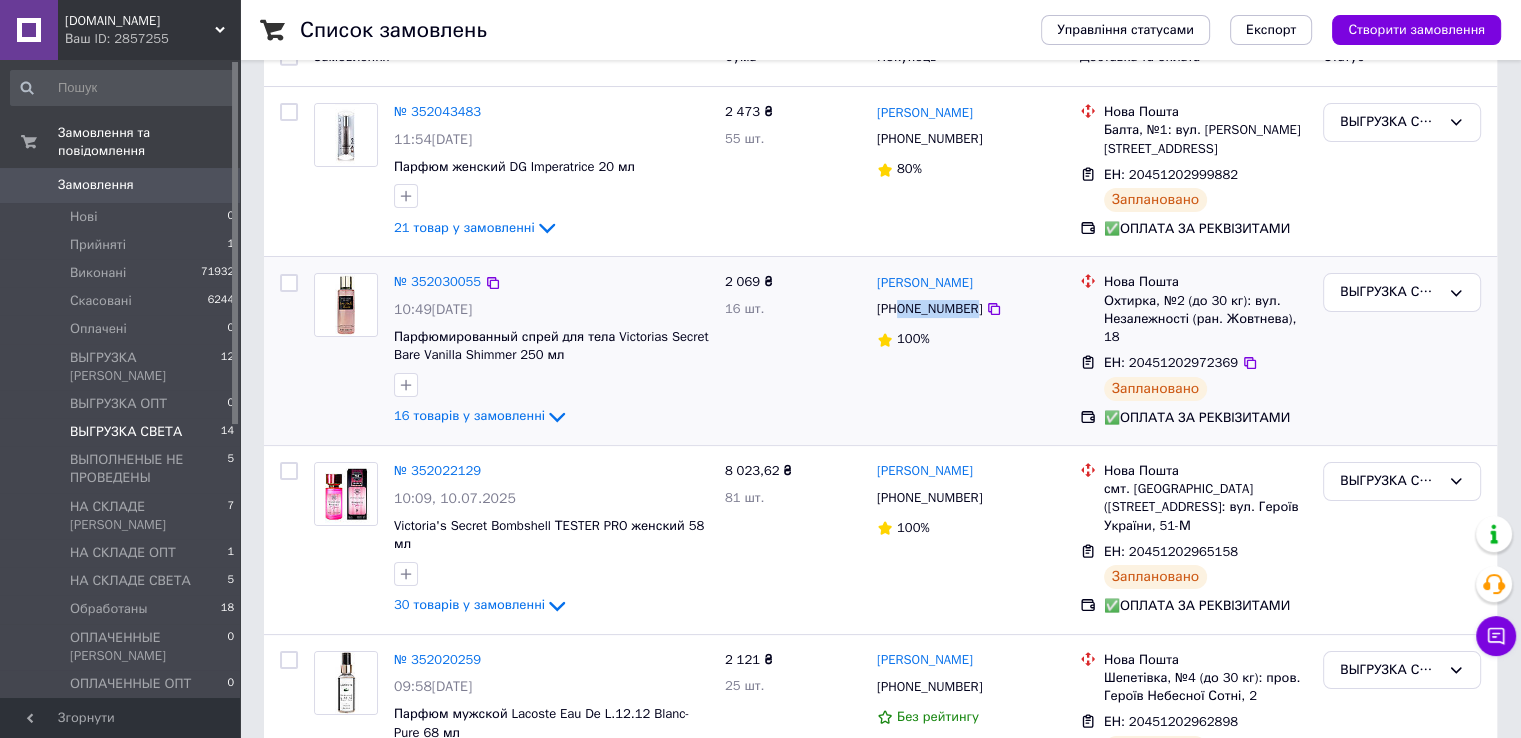 drag, startPoint x: 966, startPoint y: 313, endPoint x: 900, endPoint y: 310, distance: 66.068146 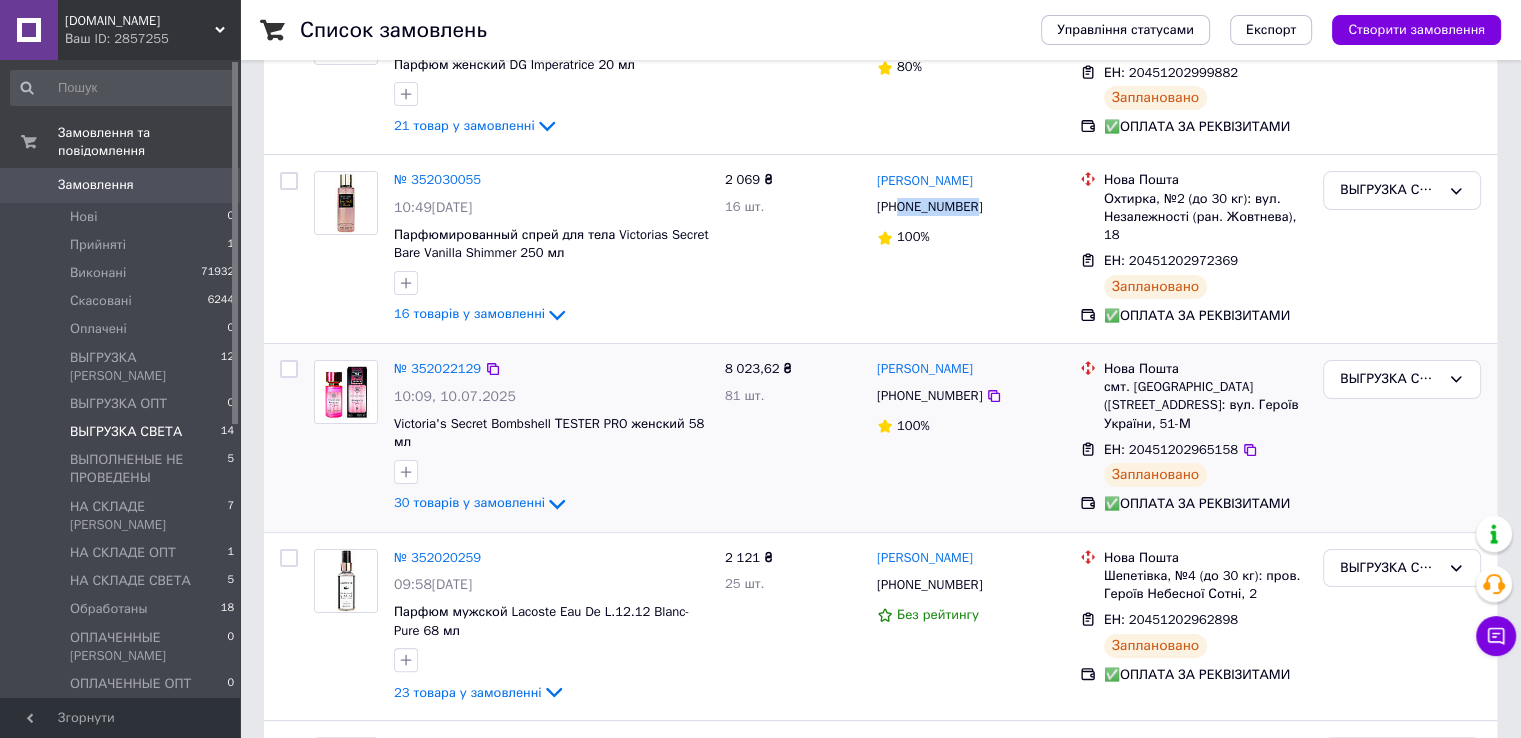 scroll, scrollTop: 400, scrollLeft: 0, axis: vertical 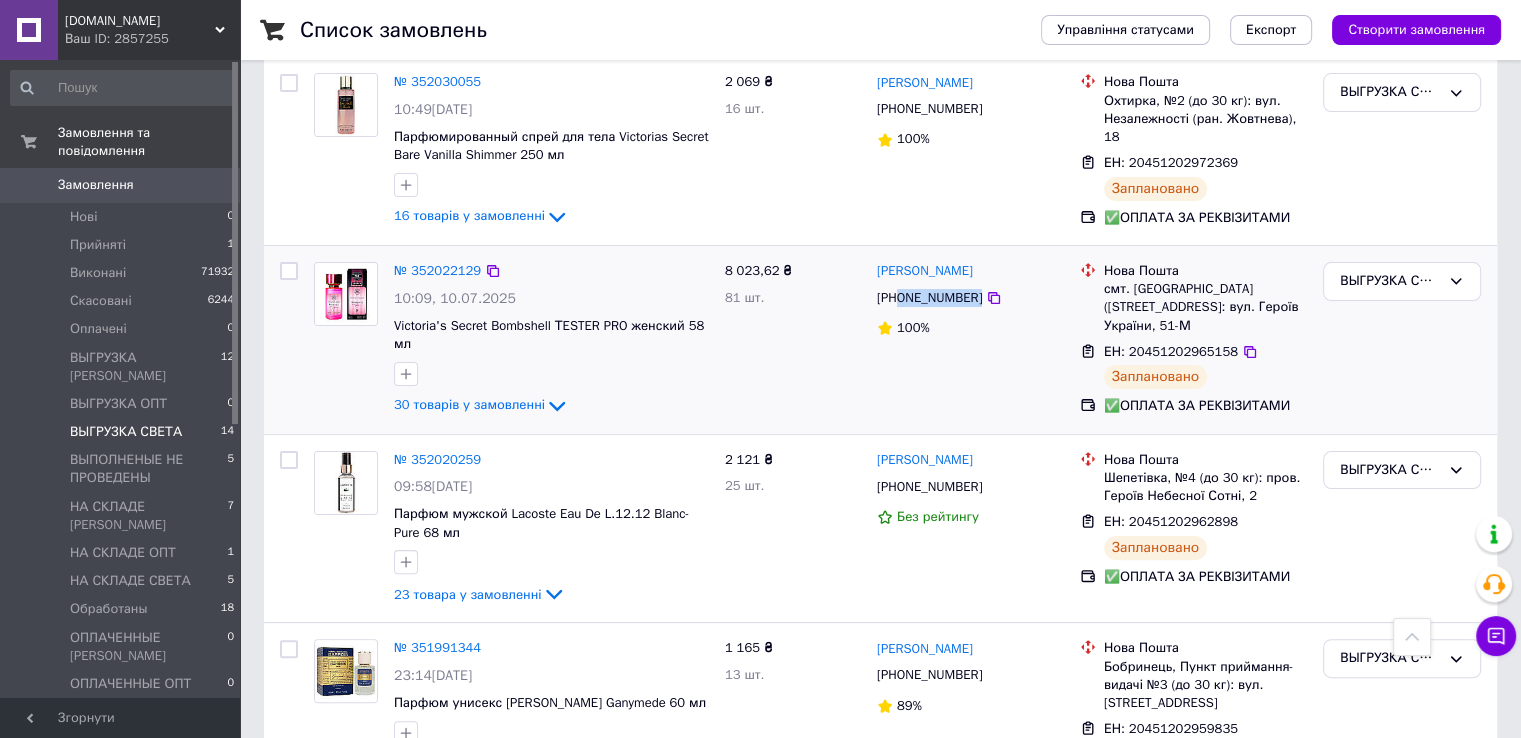 drag, startPoint x: 972, startPoint y: 301, endPoint x: 899, endPoint y: 301, distance: 73 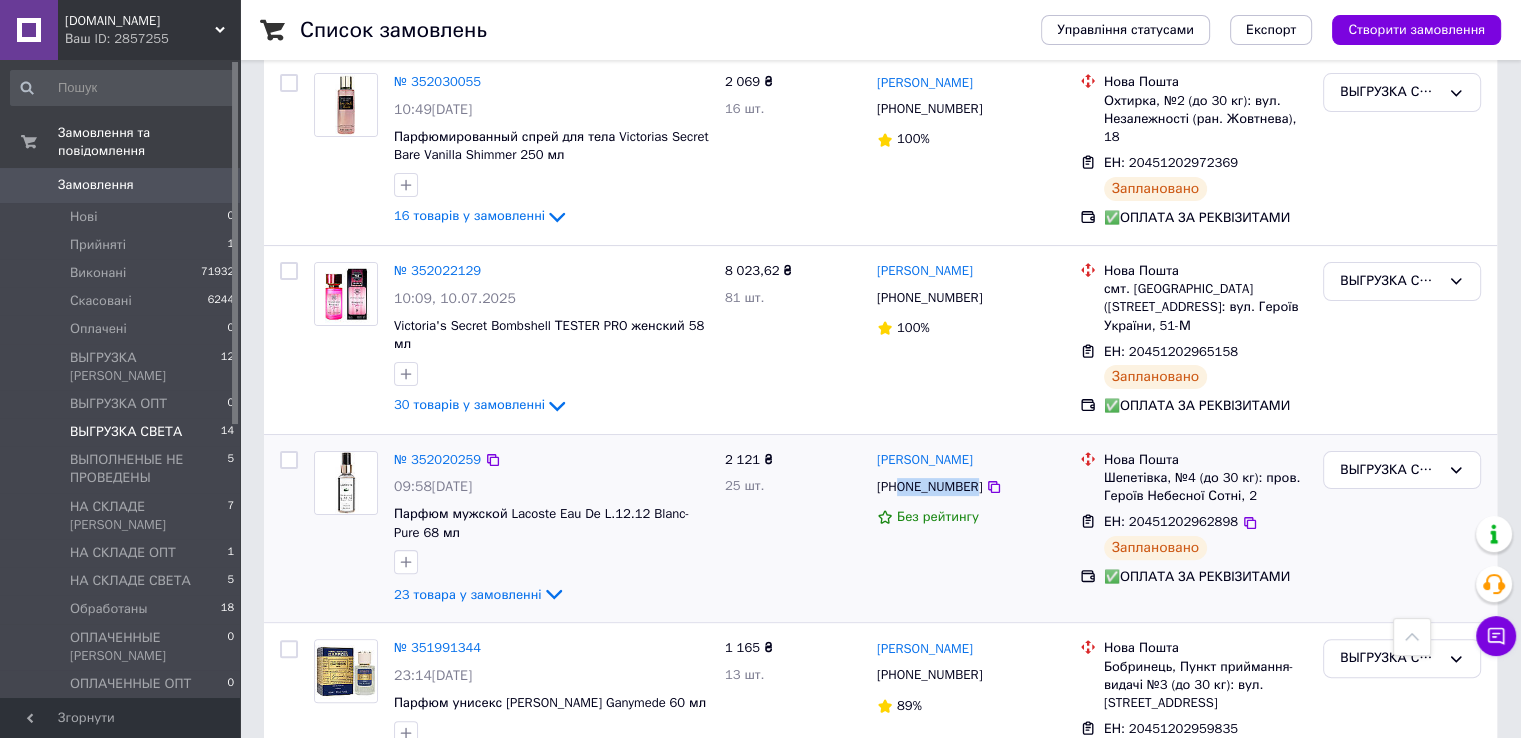 drag, startPoint x: 968, startPoint y: 488, endPoint x: 906, endPoint y: 489, distance: 62.008064 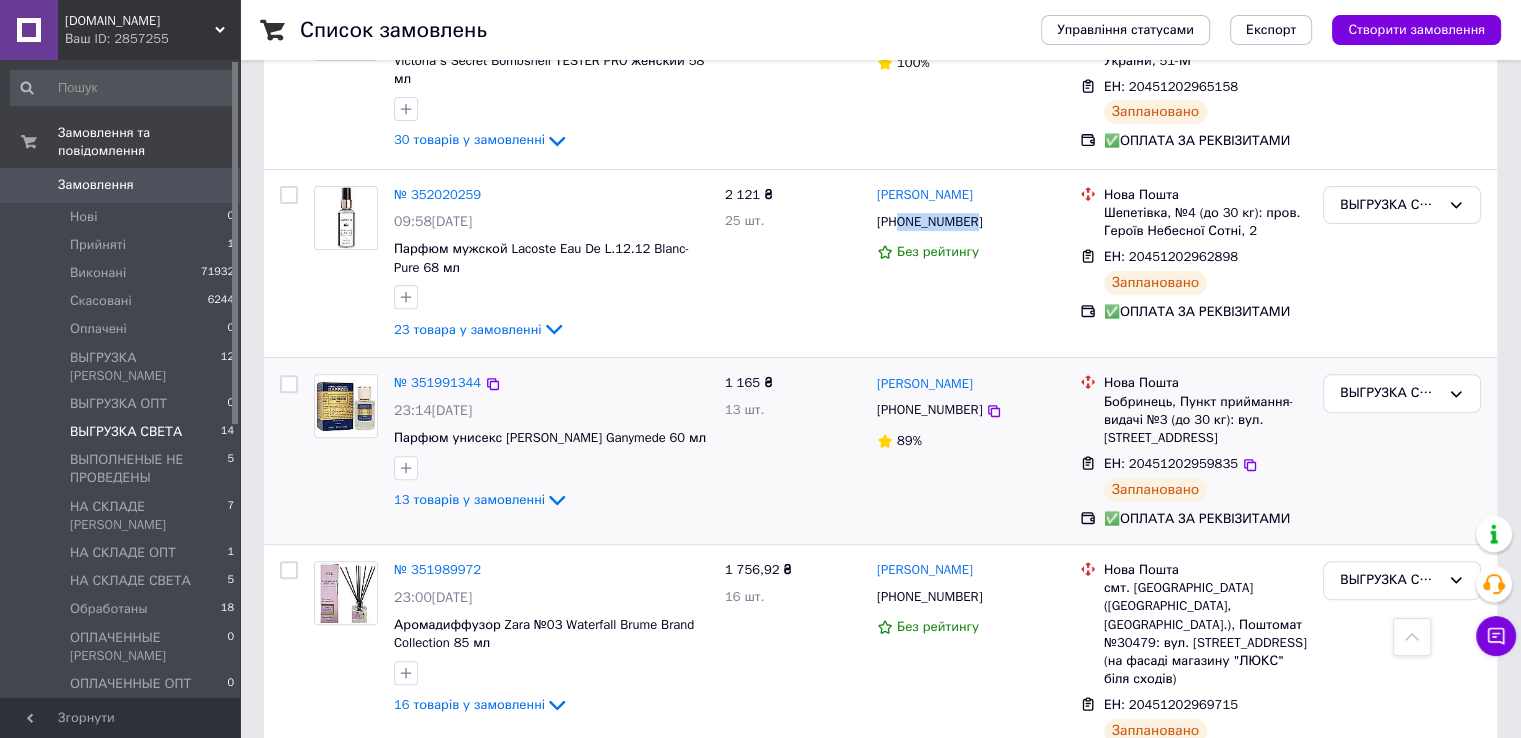scroll, scrollTop: 700, scrollLeft: 0, axis: vertical 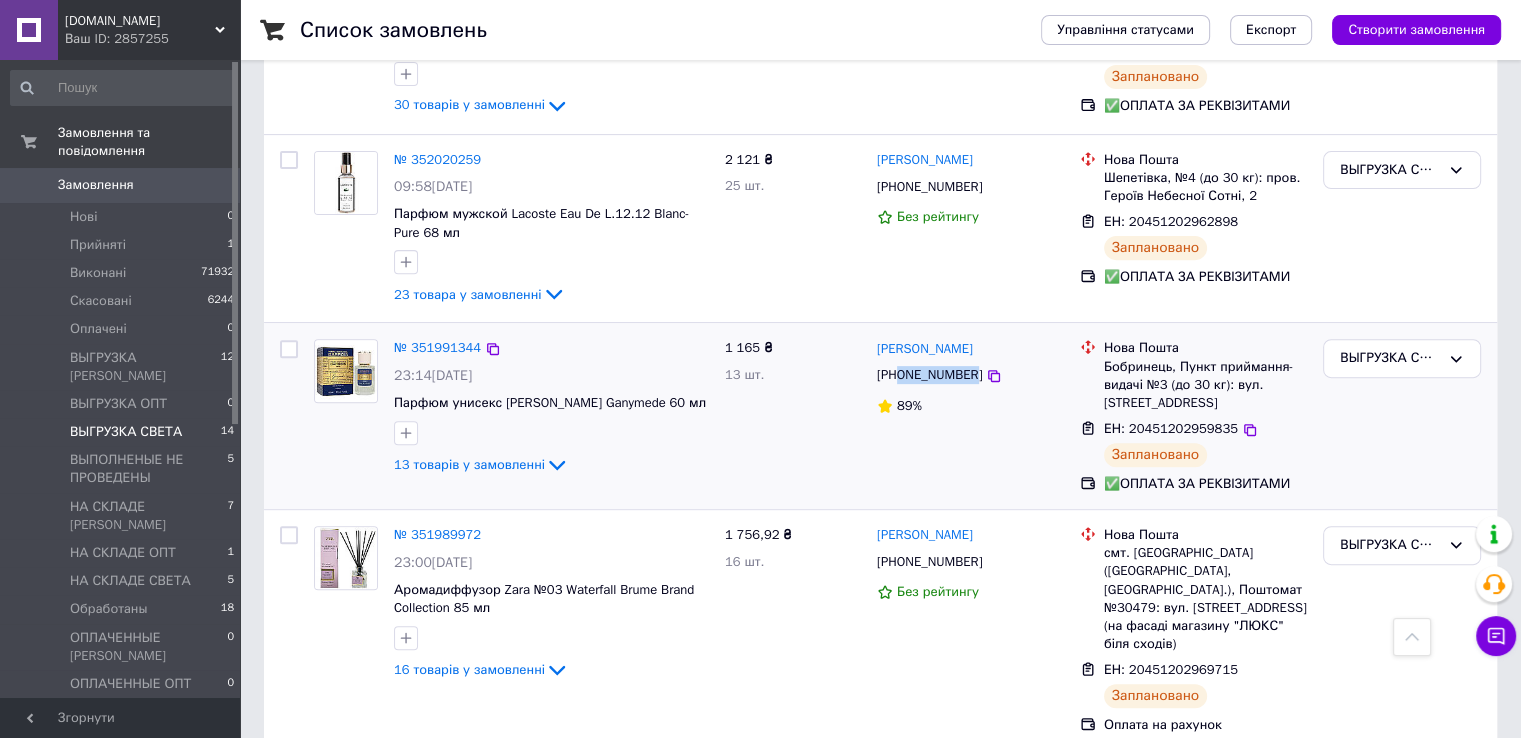 drag, startPoint x: 968, startPoint y: 376, endPoint x: 900, endPoint y: 375, distance: 68.007355 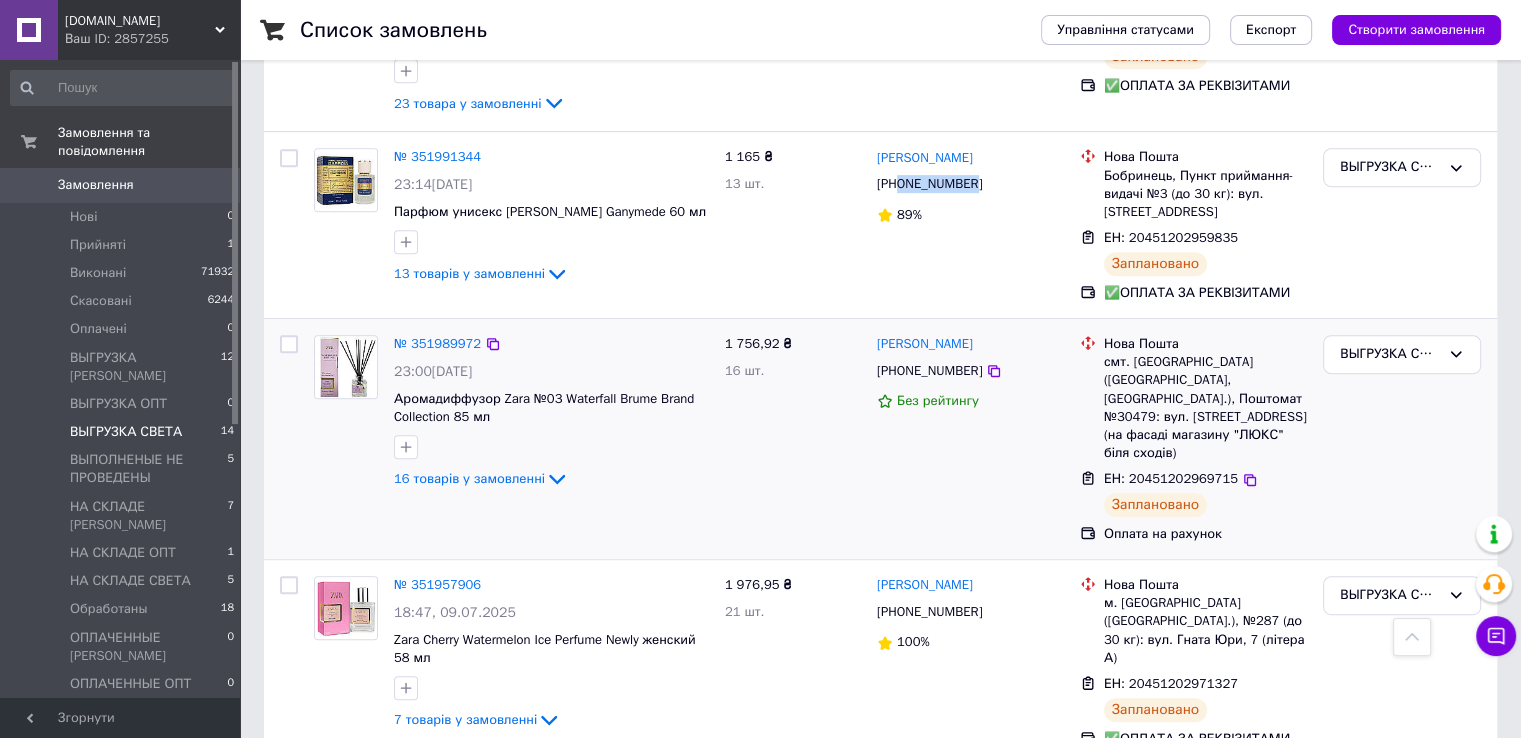scroll, scrollTop: 900, scrollLeft: 0, axis: vertical 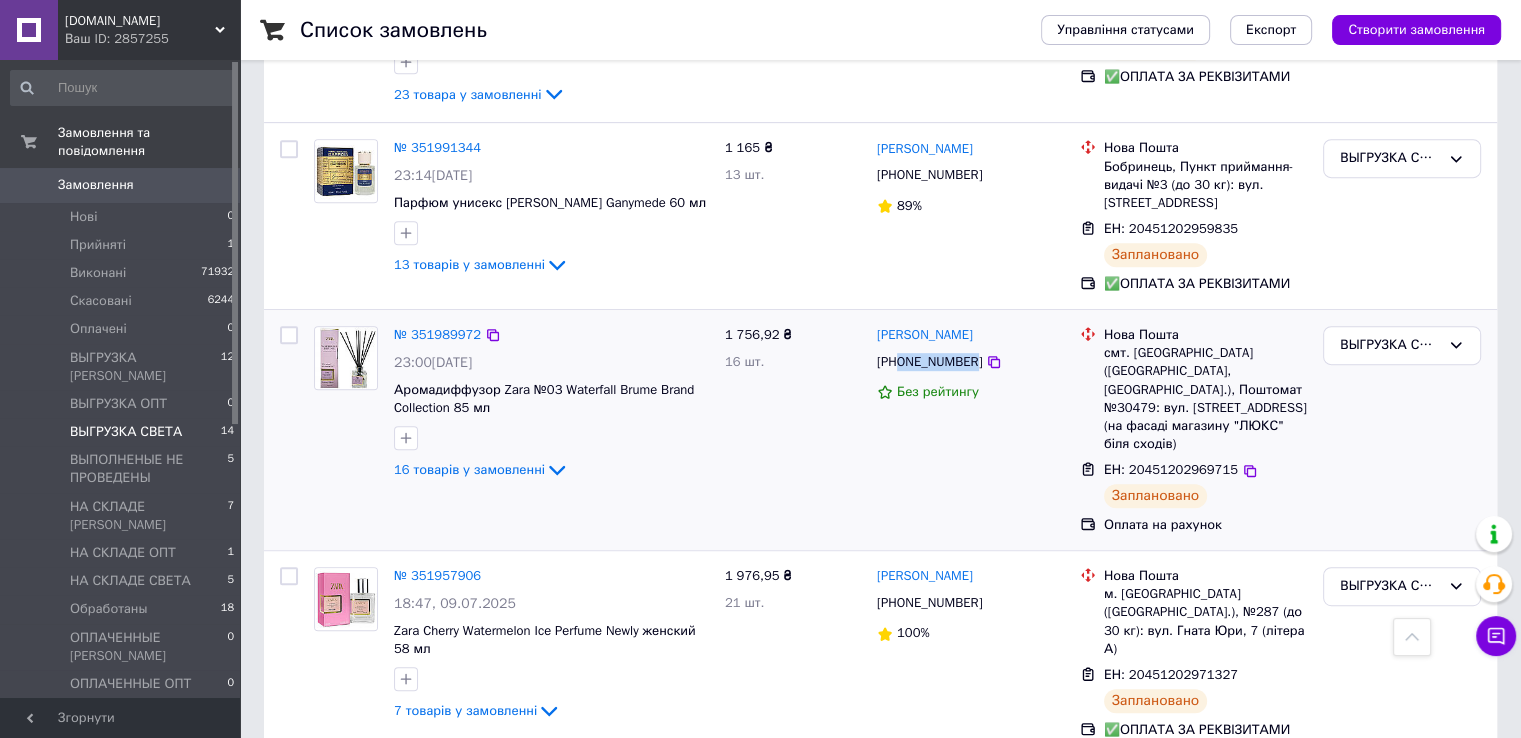 drag, startPoint x: 967, startPoint y: 365, endPoint x: 900, endPoint y: 364, distance: 67.00746 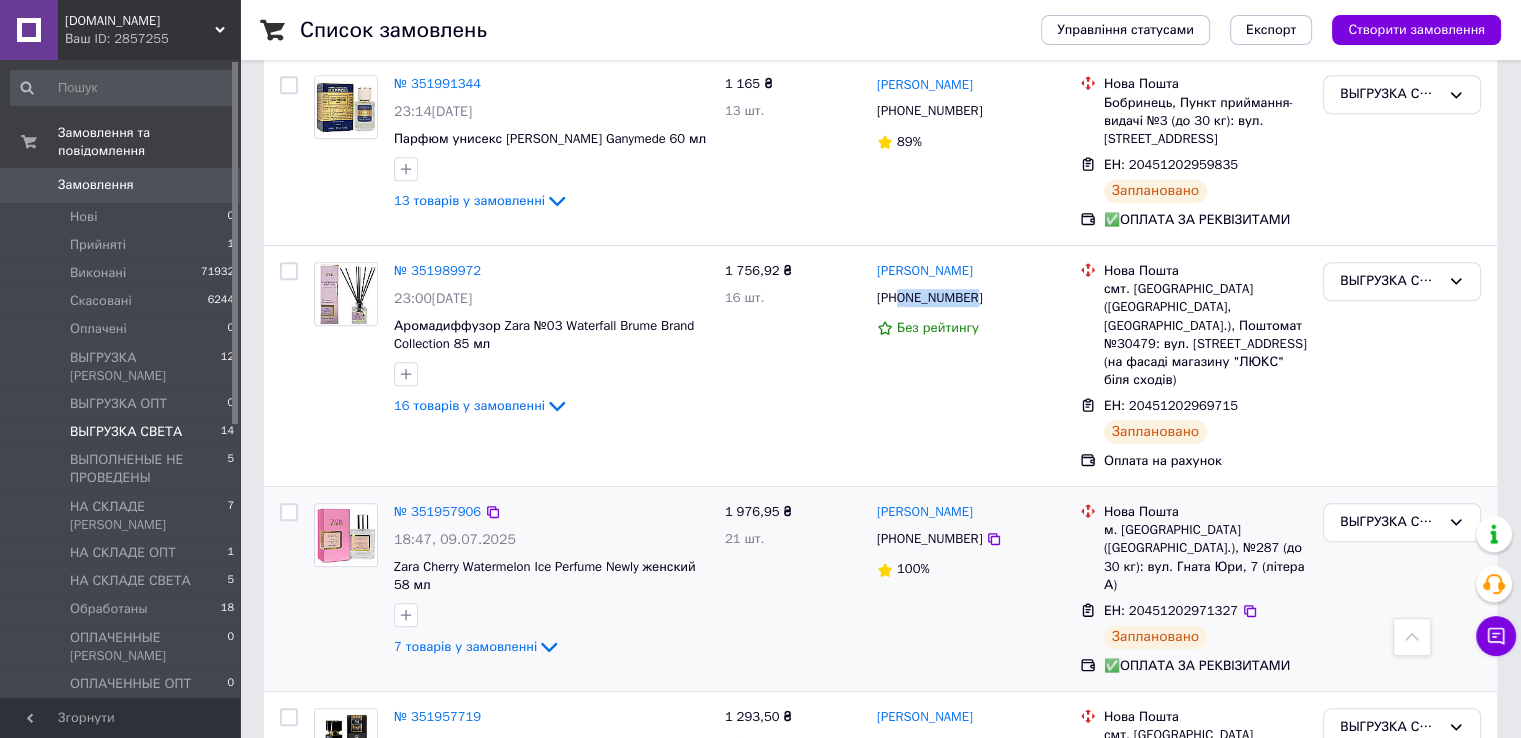 scroll, scrollTop: 1000, scrollLeft: 0, axis: vertical 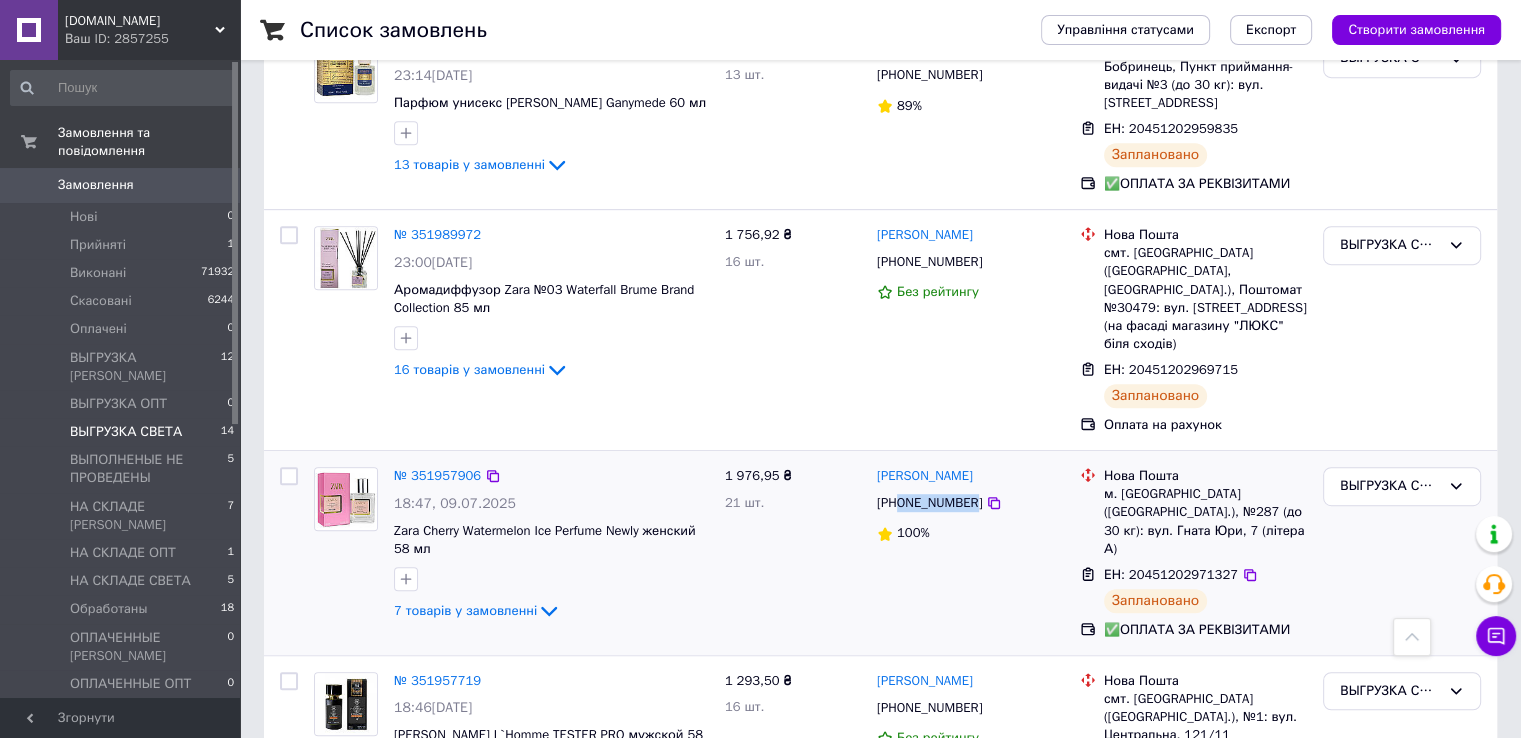 drag, startPoint x: 968, startPoint y: 489, endPoint x: 902, endPoint y: 487, distance: 66.0303 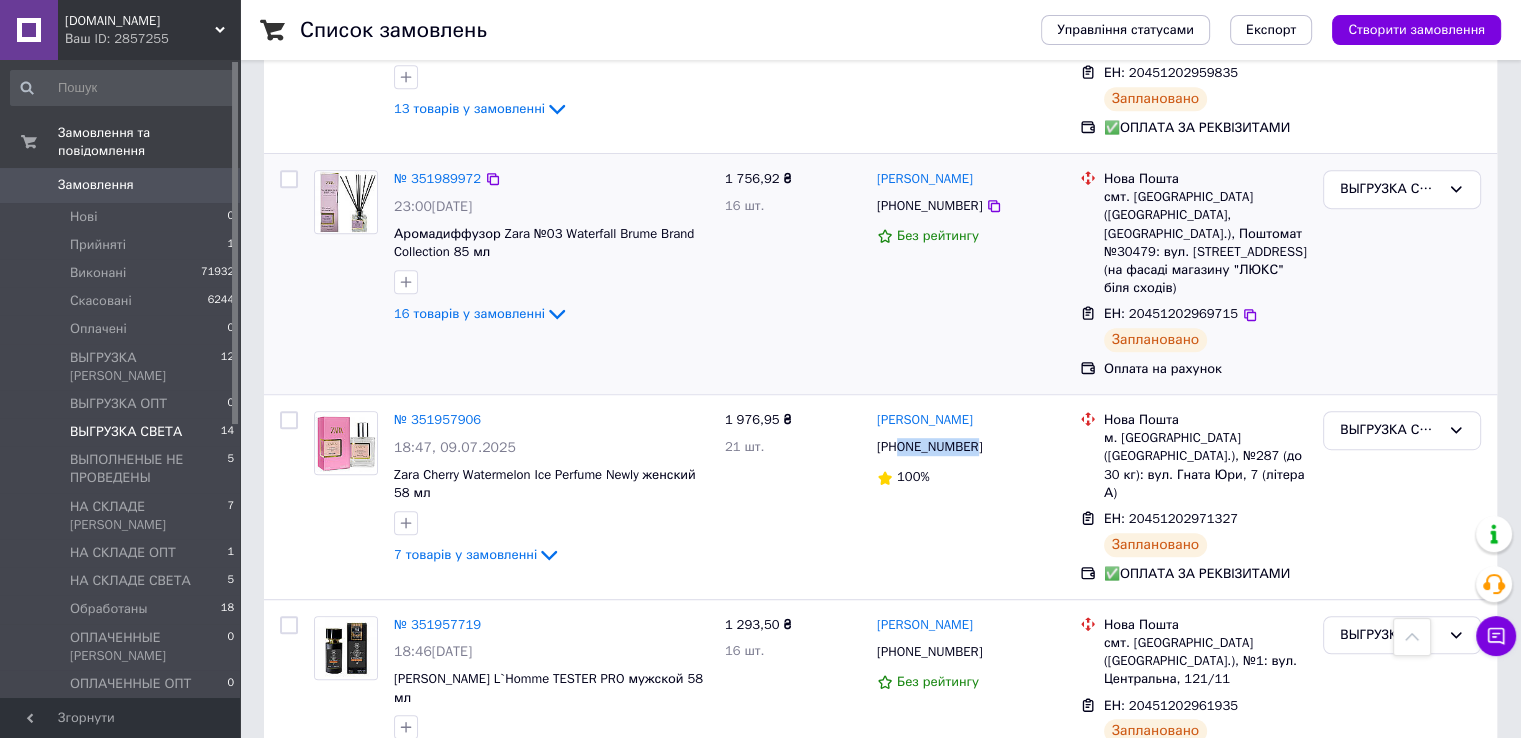 scroll, scrollTop: 1200, scrollLeft: 0, axis: vertical 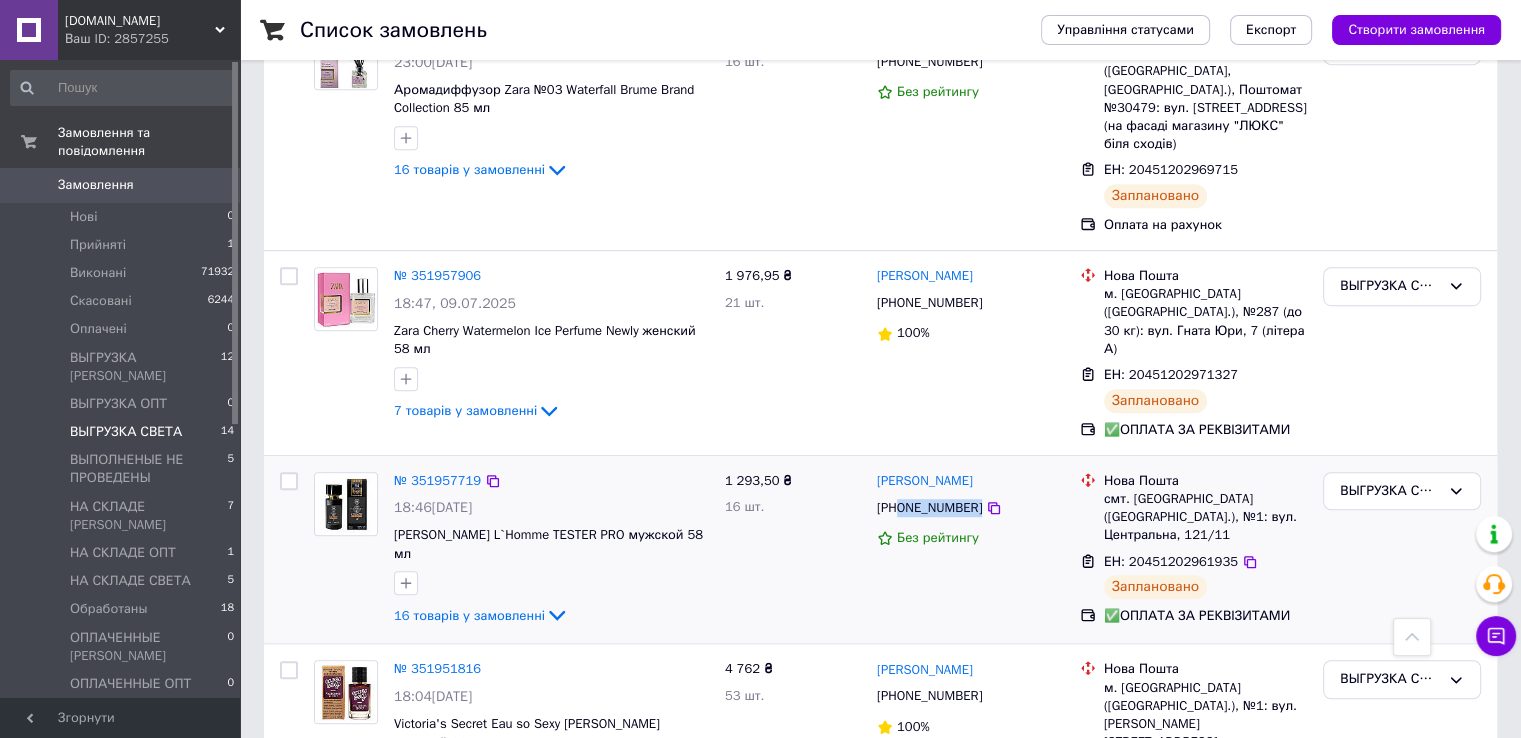 drag, startPoint x: 971, startPoint y: 474, endPoint x: 900, endPoint y: 473, distance: 71.00704 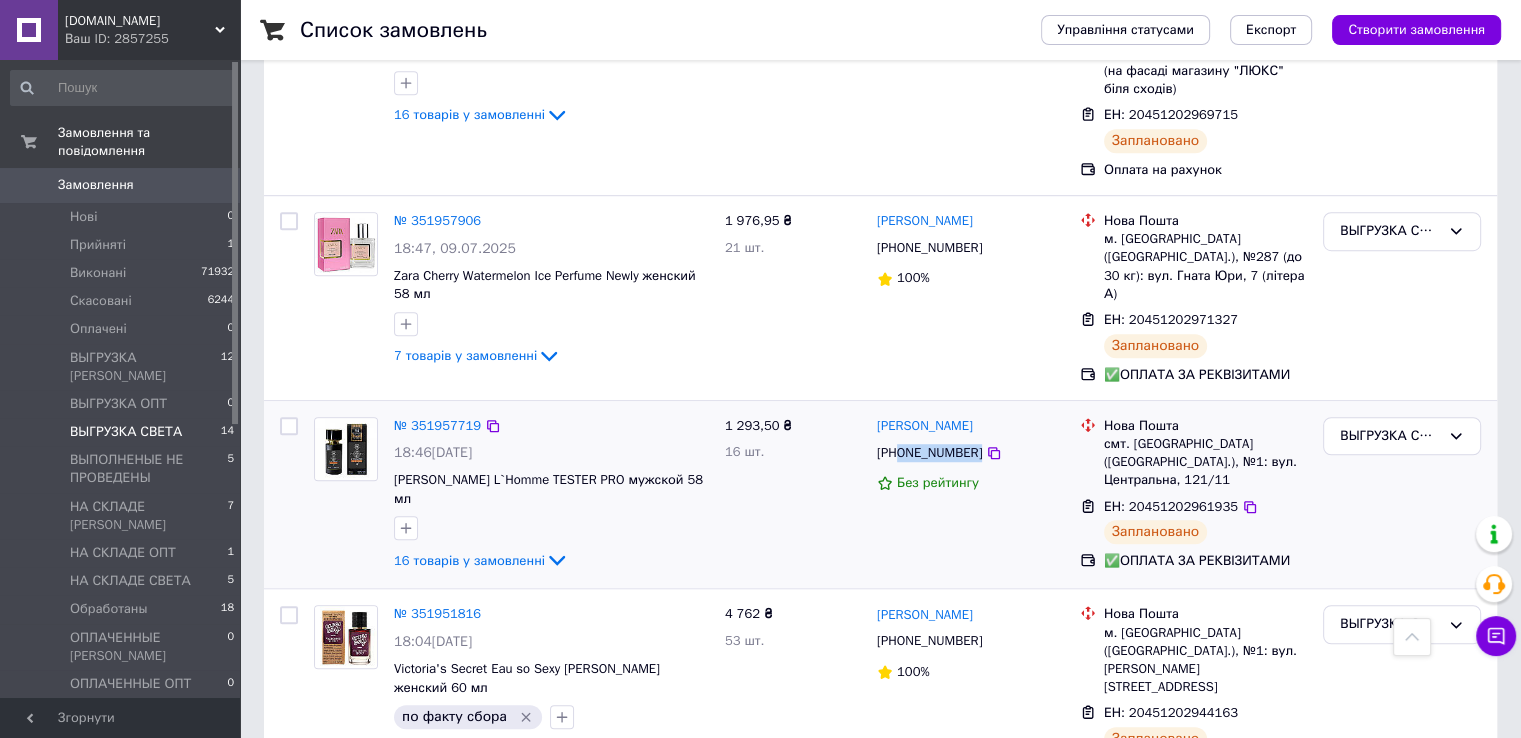 scroll, scrollTop: 1400, scrollLeft: 0, axis: vertical 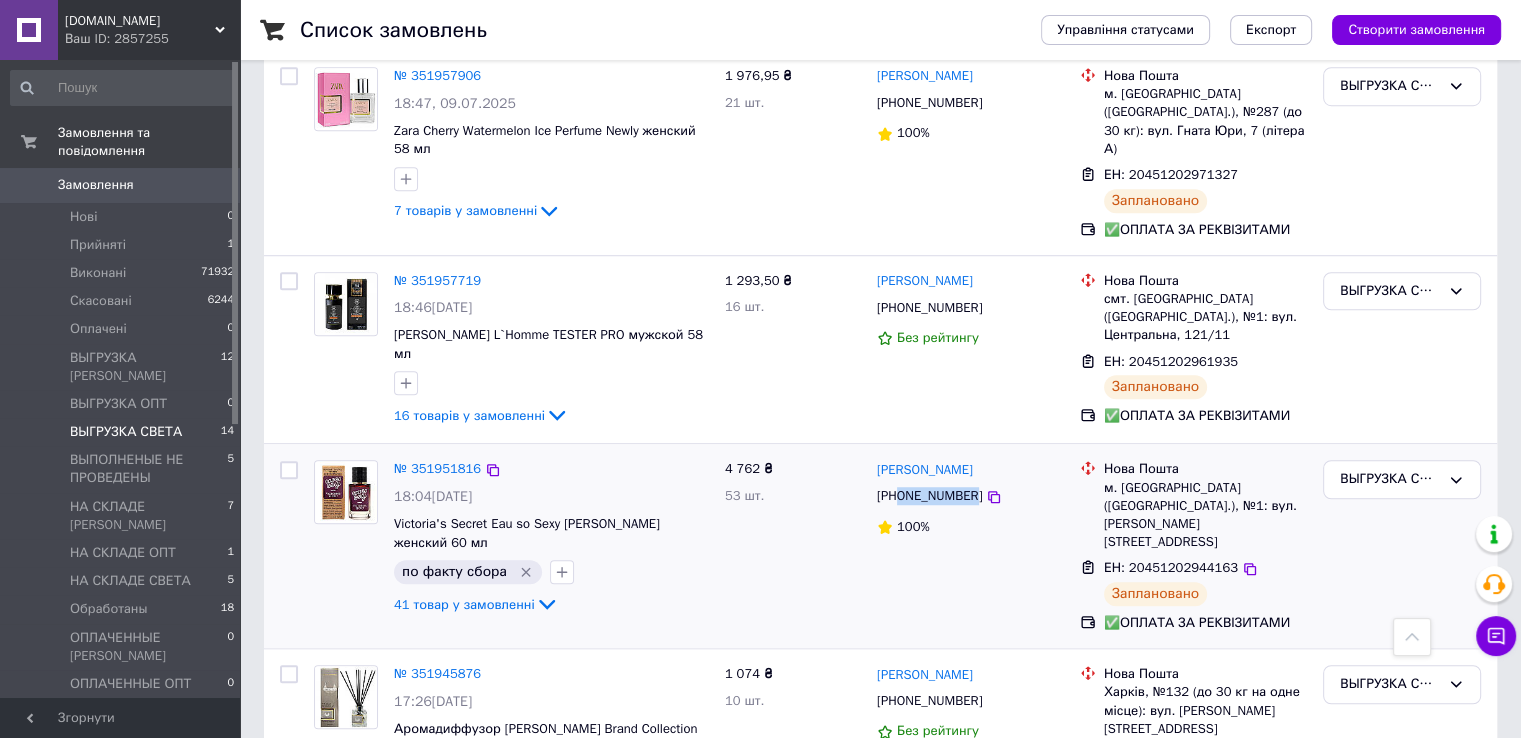 drag, startPoint x: 968, startPoint y: 465, endPoint x: 897, endPoint y: 464, distance: 71.00704 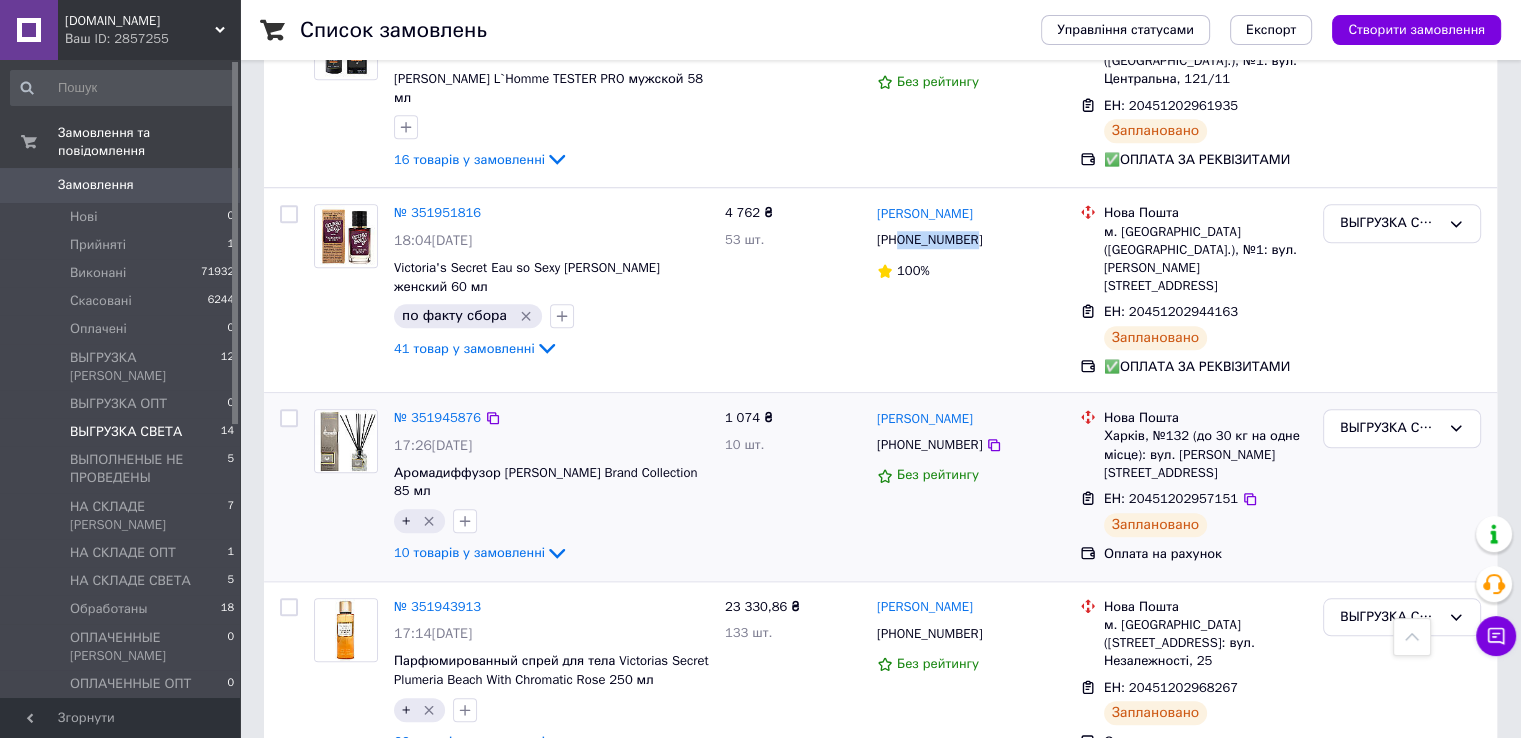 scroll, scrollTop: 1700, scrollLeft: 0, axis: vertical 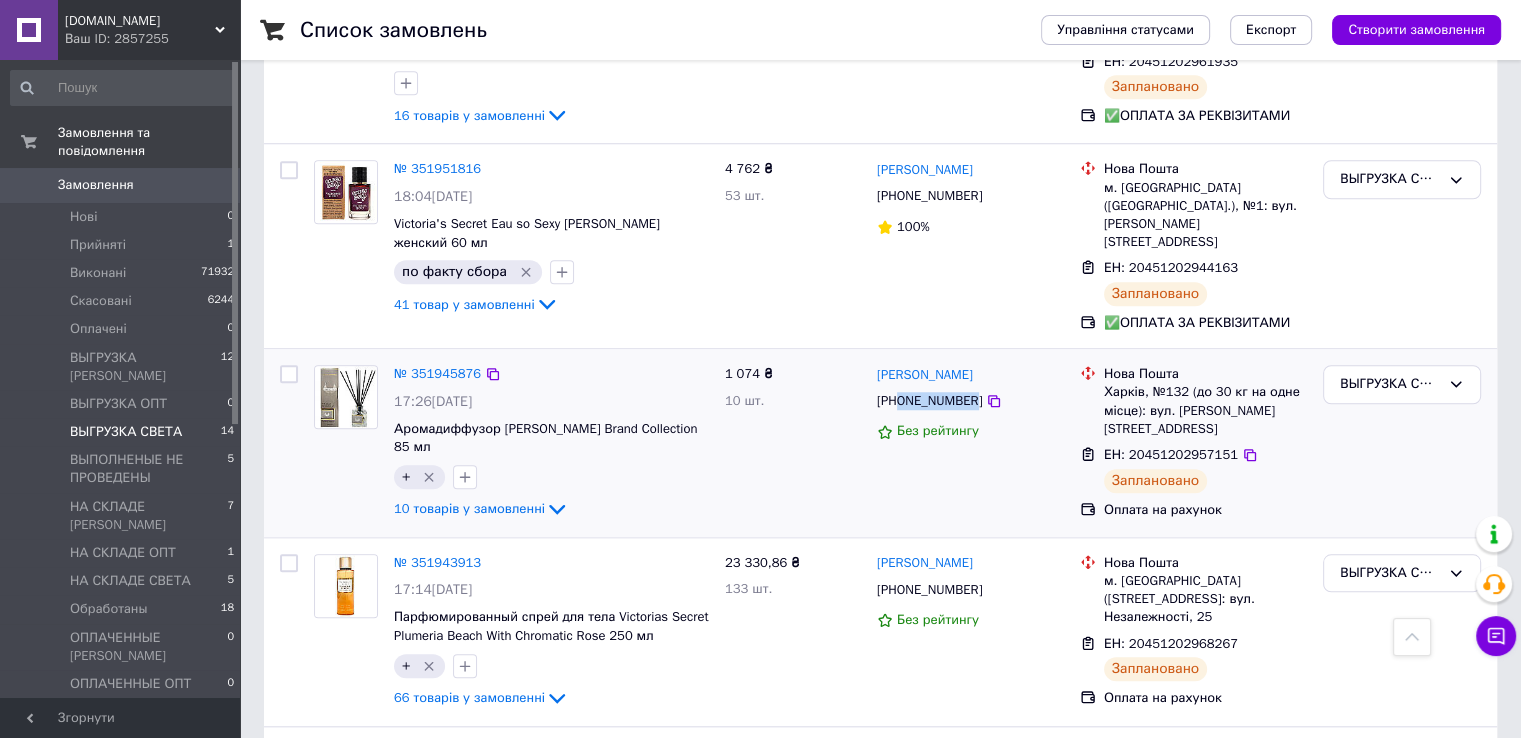 drag, startPoint x: 969, startPoint y: 356, endPoint x: 900, endPoint y: 350, distance: 69.260376 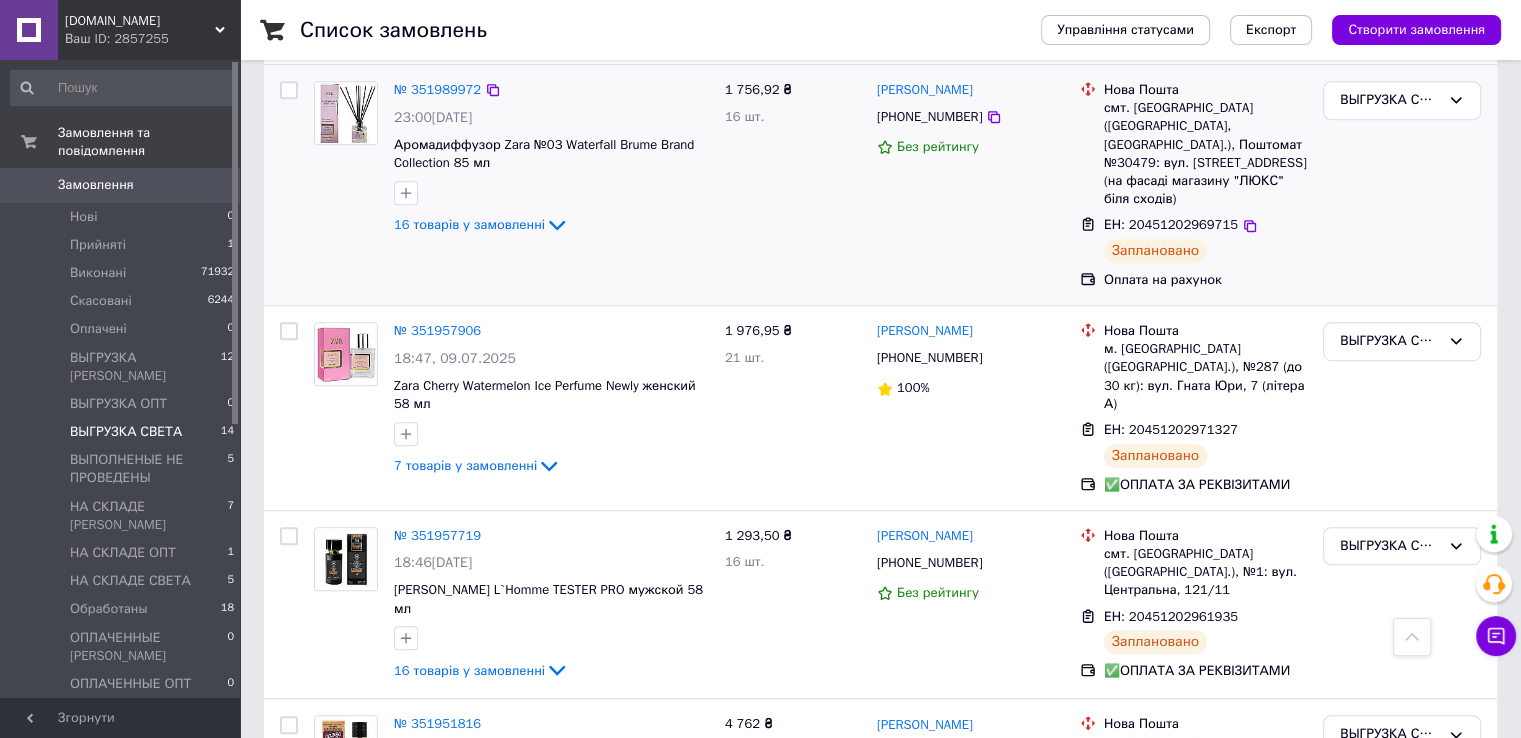 scroll, scrollTop: 1100, scrollLeft: 0, axis: vertical 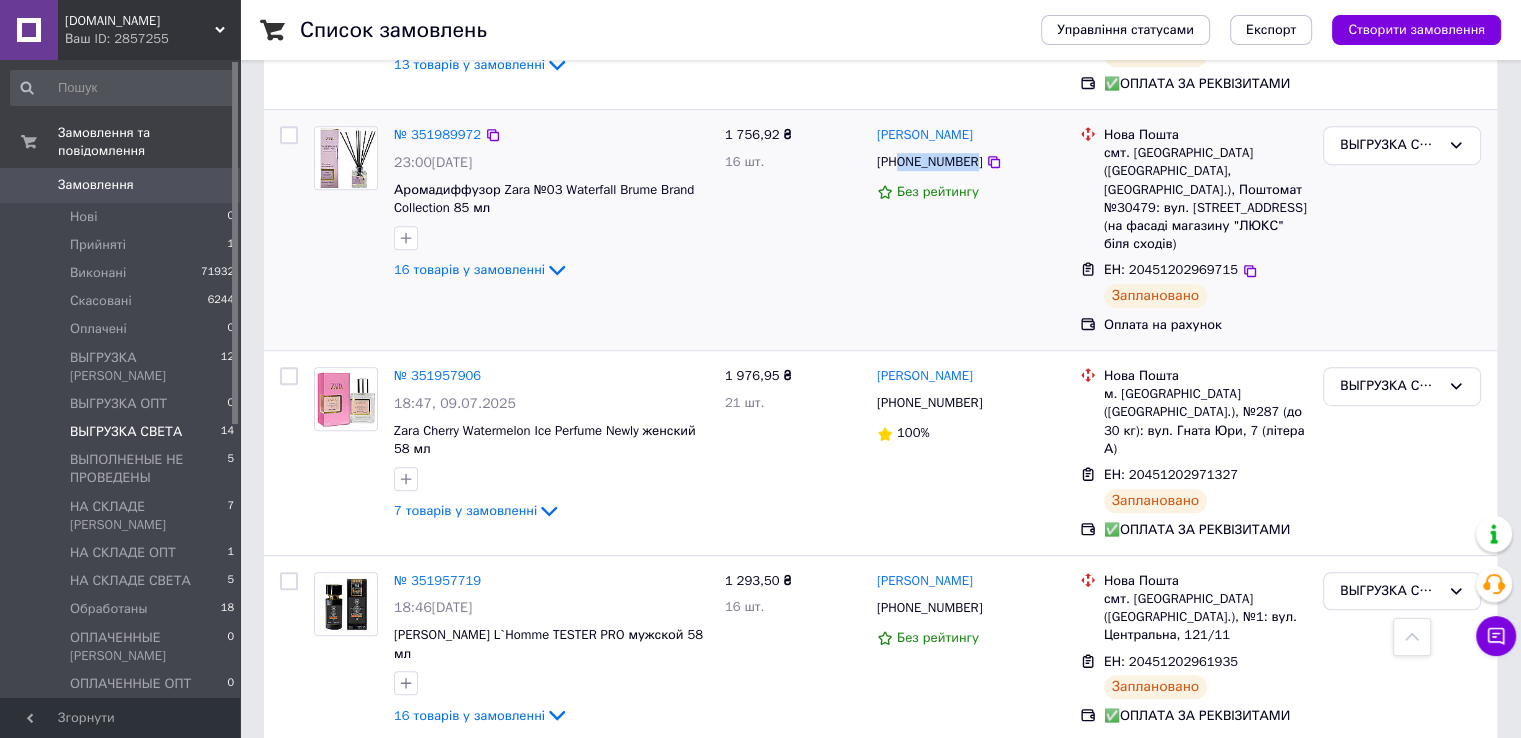 drag, startPoint x: 970, startPoint y: 160, endPoint x: 901, endPoint y: 162, distance: 69.02898 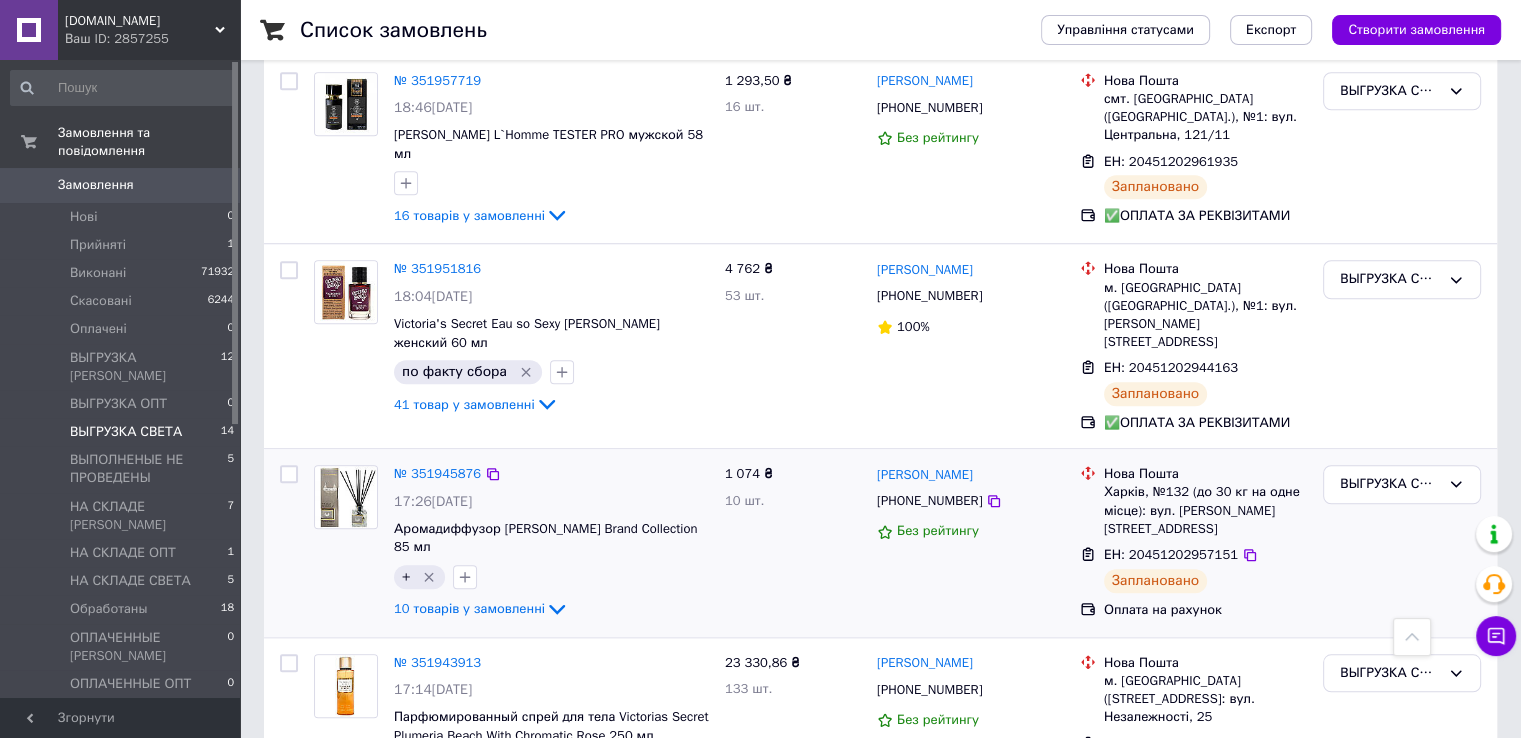 scroll, scrollTop: 1700, scrollLeft: 0, axis: vertical 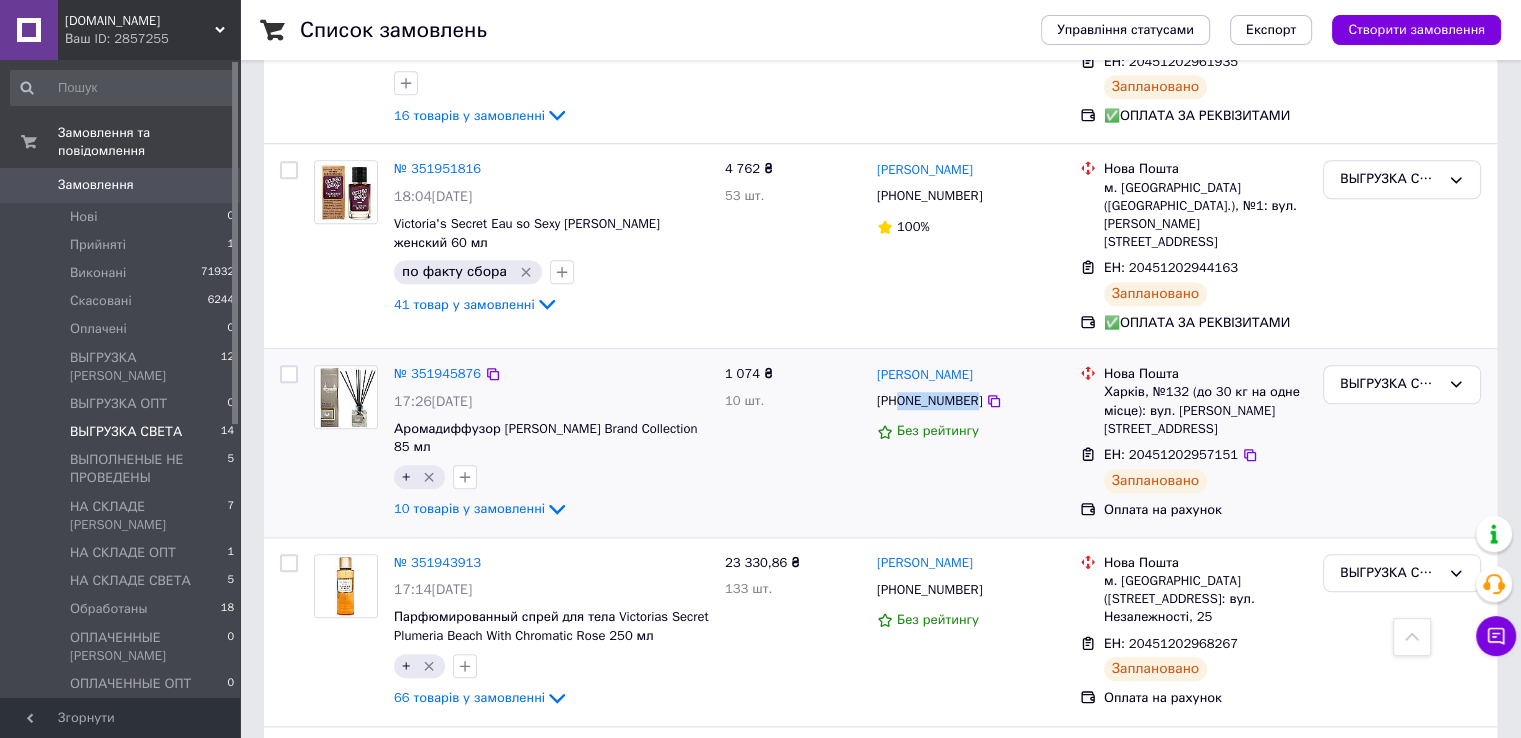 drag, startPoint x: 970, startPoint y: 356, endPoint x: 900, endPoint y: 357, distance: 70.00714 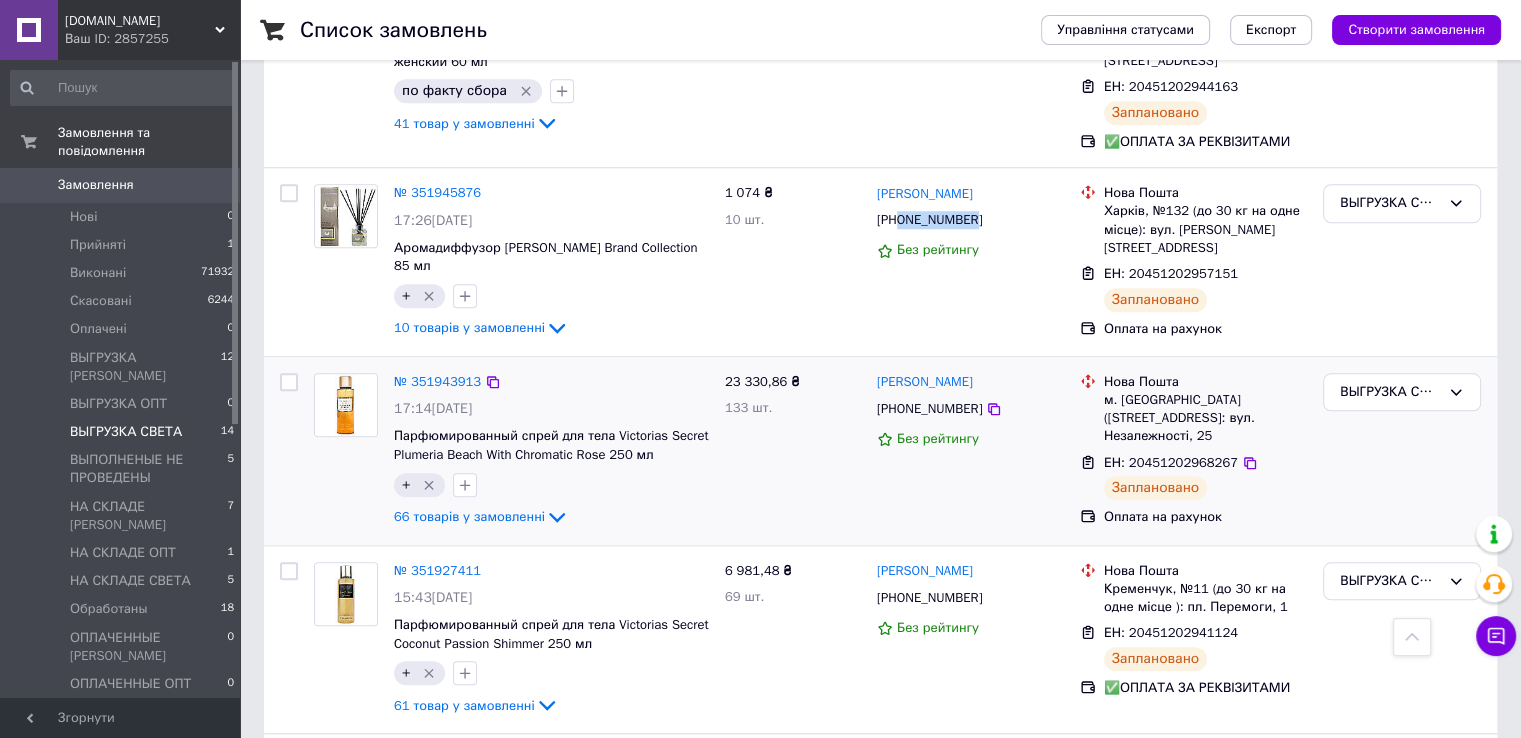 scroll, scrollTop: 1900, scrollLeft: 0, axis: vertical 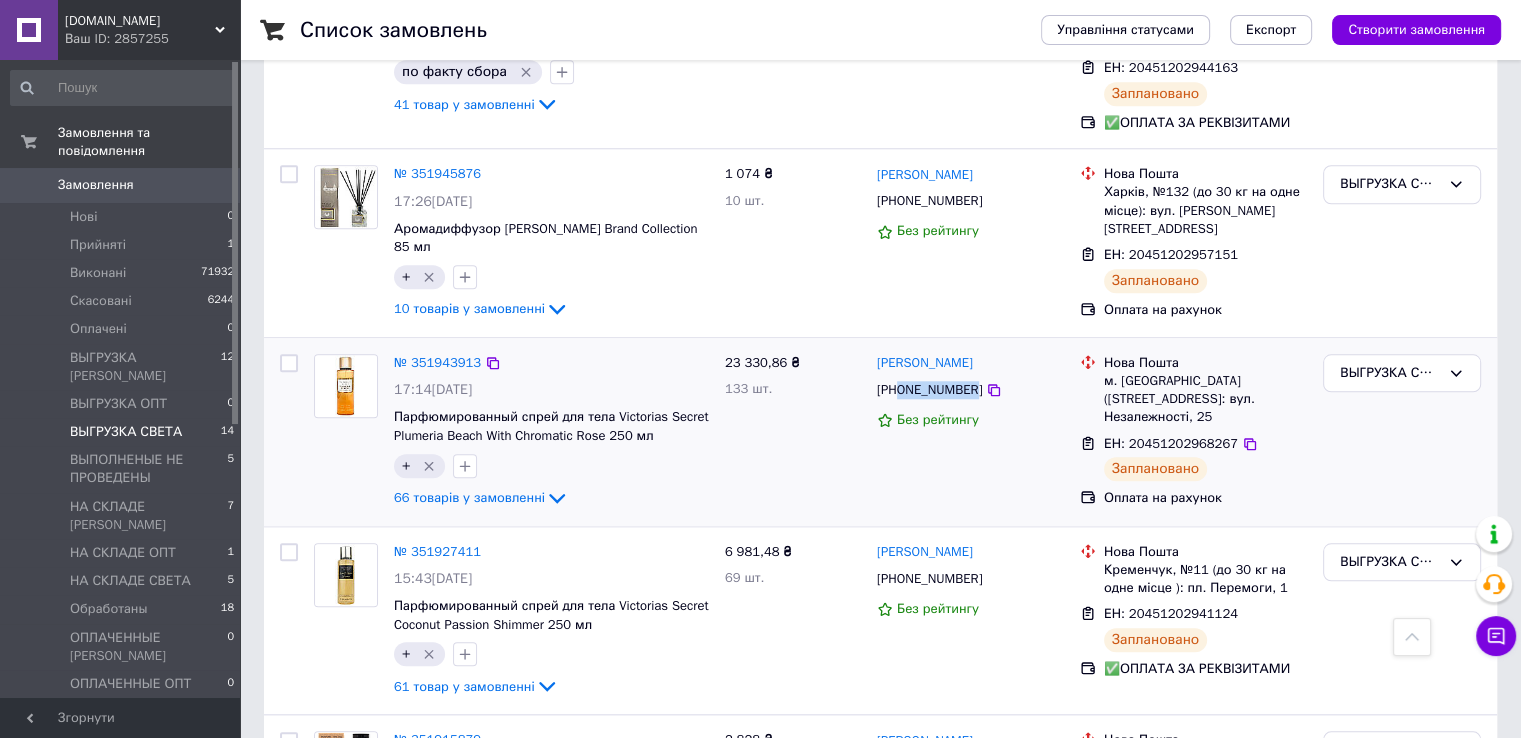 drag, startPoint x: 968, startPoint y: 342, endPoint x: 898, endPoint y: 340, distance: 70.028564 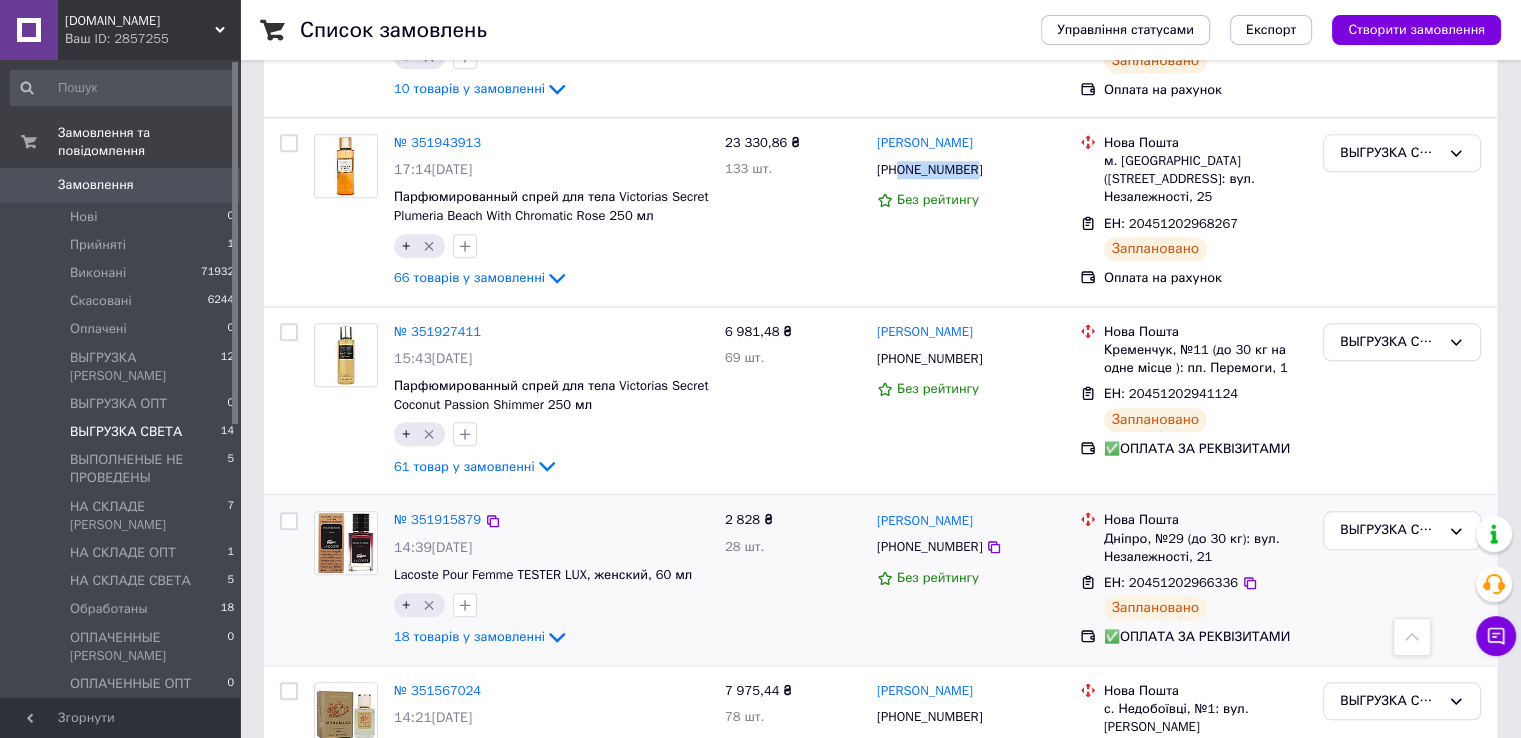 scroll, scrollTop: 2189, scrollLeft: 0, axis: vertical 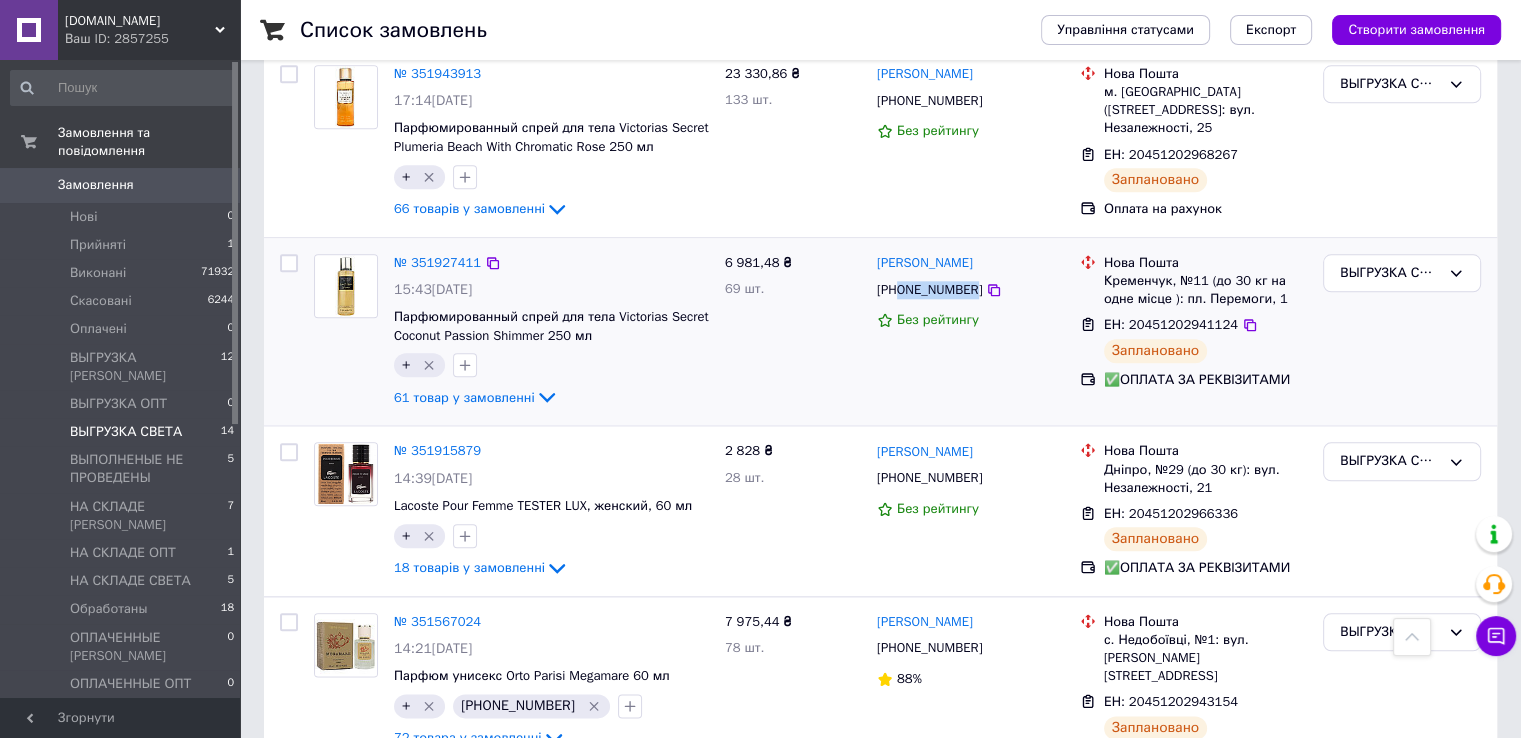 drag, startPoint x: 967, startPoint y: 241, endPoint x: 902, endPoint y: 238, distance: 65.06919 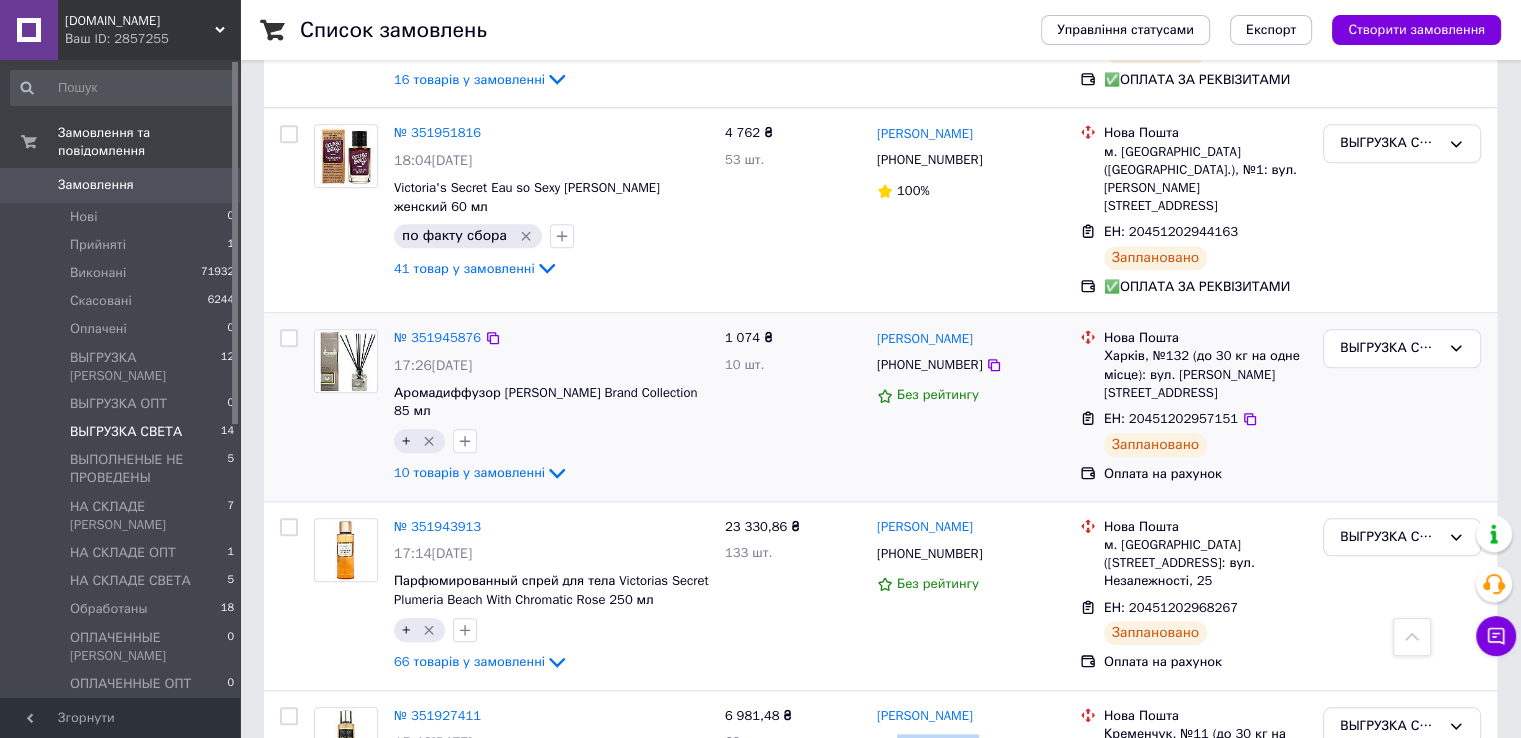 scroll, scrollTop: 2189, scrollLeft: 0, axis: vertical 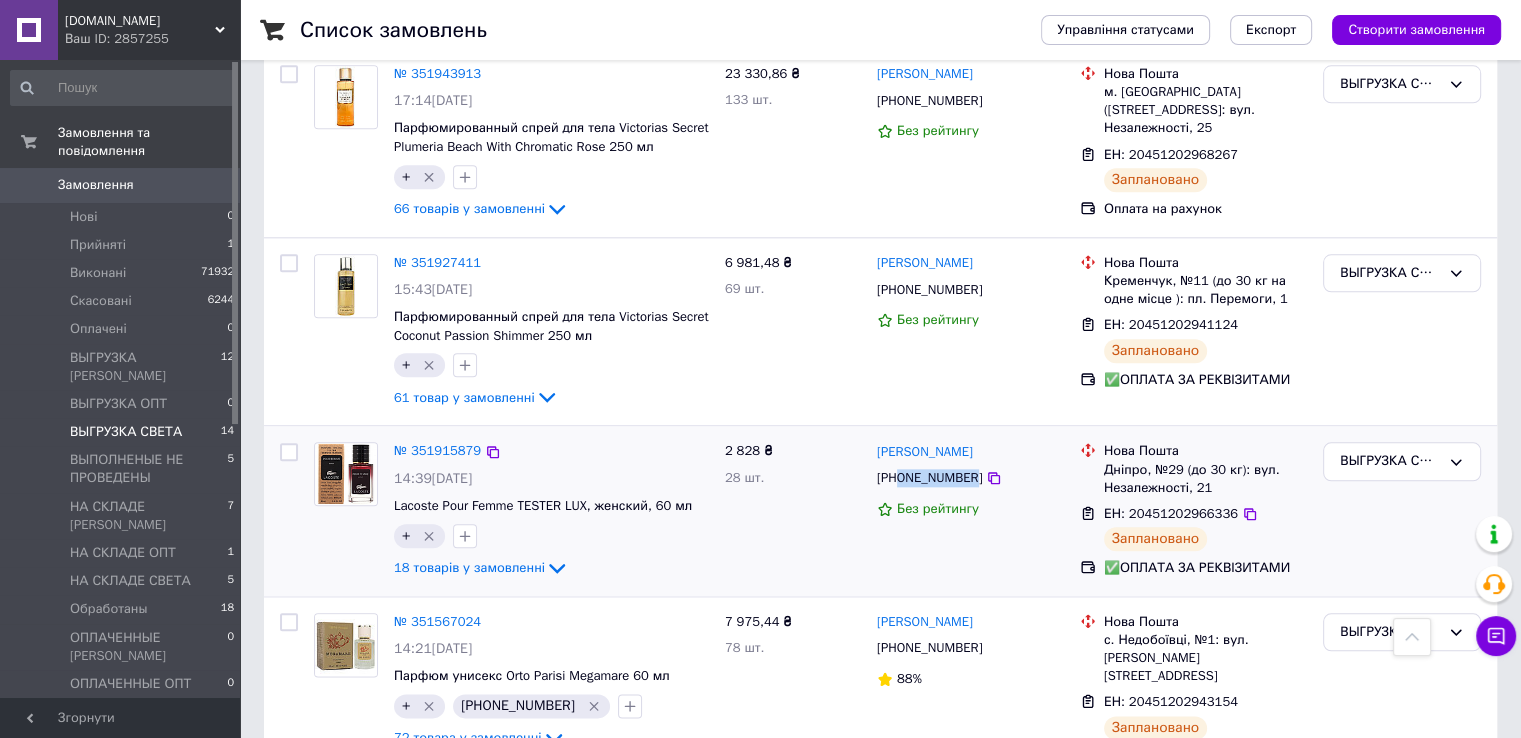 drag, startPoint x: 968, startPoint y: 427, endPoint x: 897, endPoint y: 429, distance: 71.02816 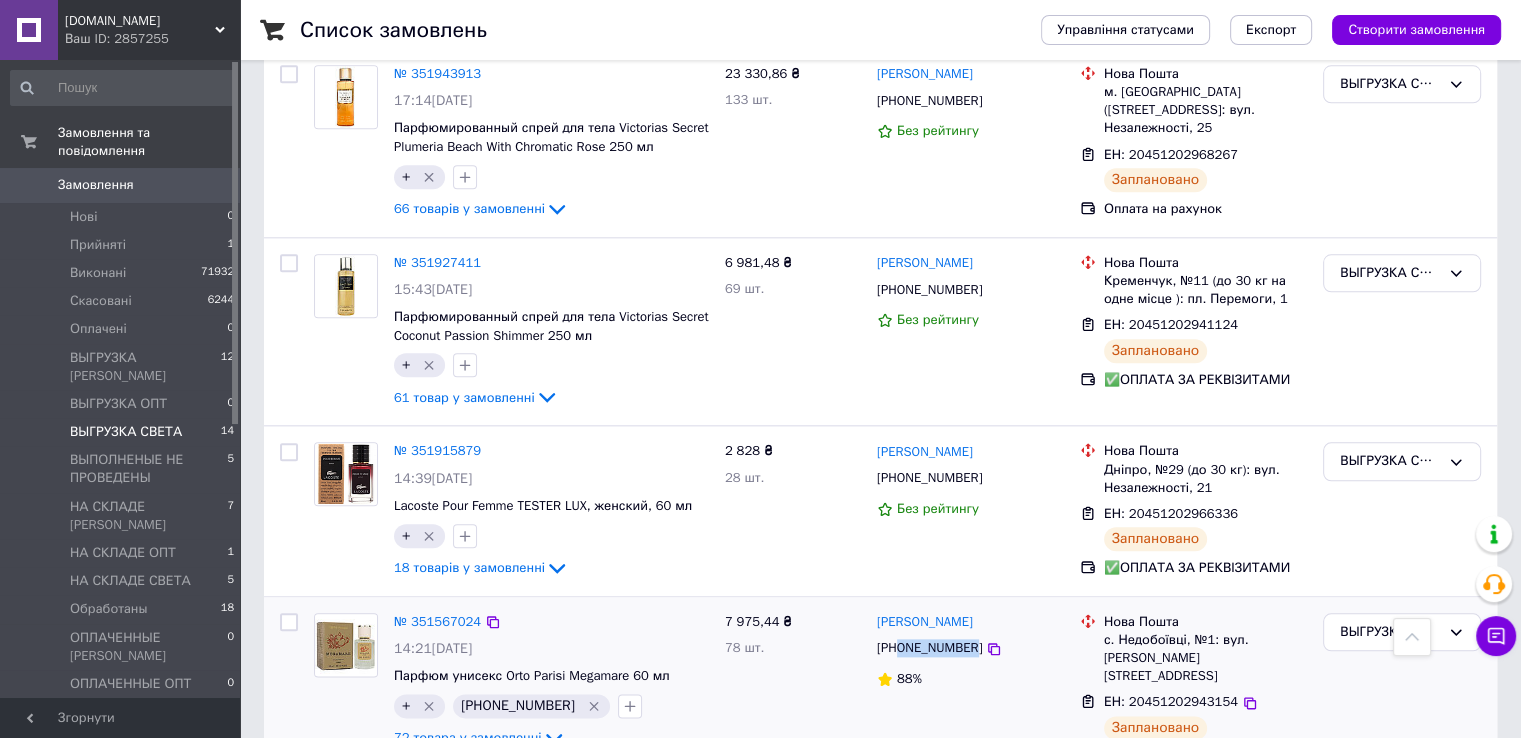 drag, startPoint x: 953, startPoint y: 597, endPoint x: 900, endPoint y: 596, distance: 53.009434 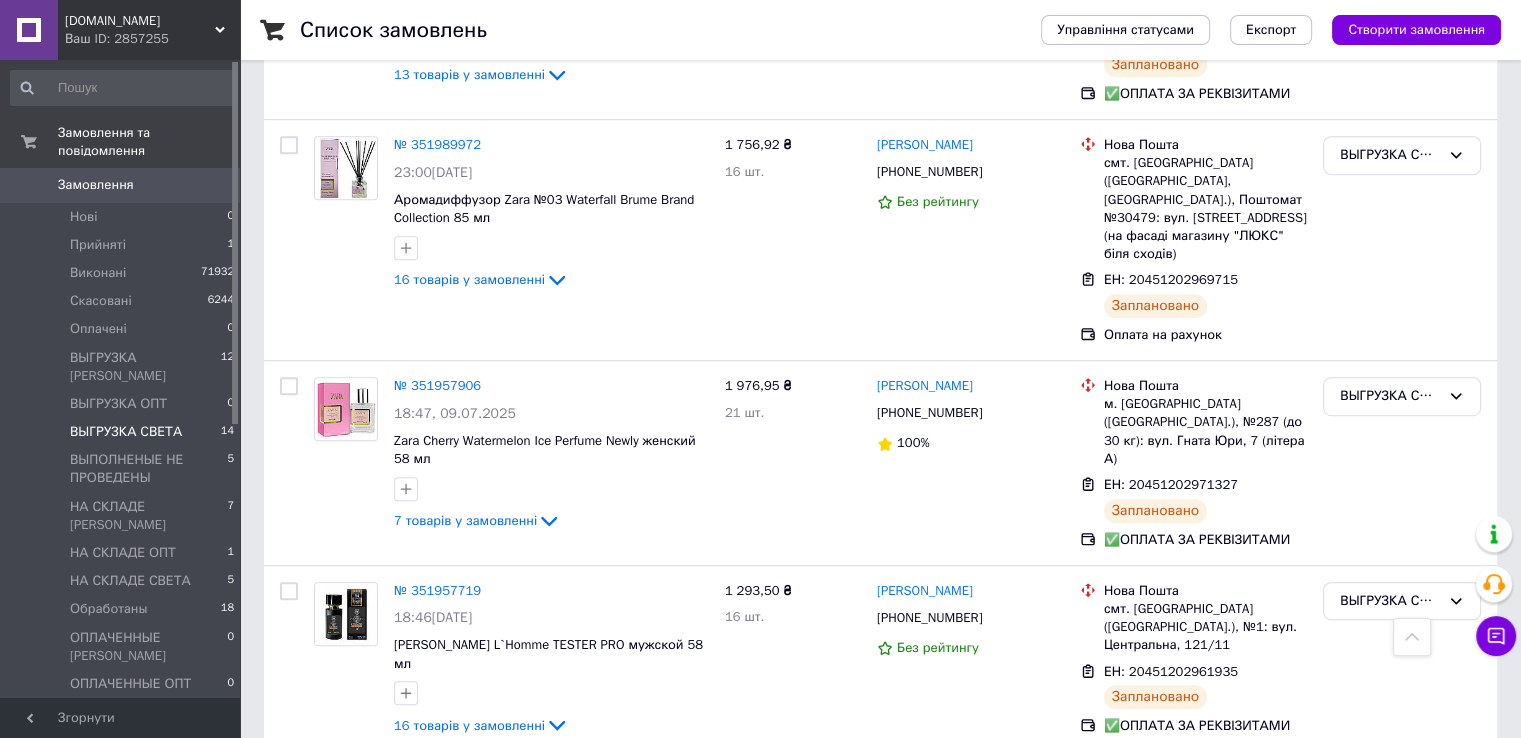 scroll, scrollTop: 1089, scrollLeft: 0, axis: vertical 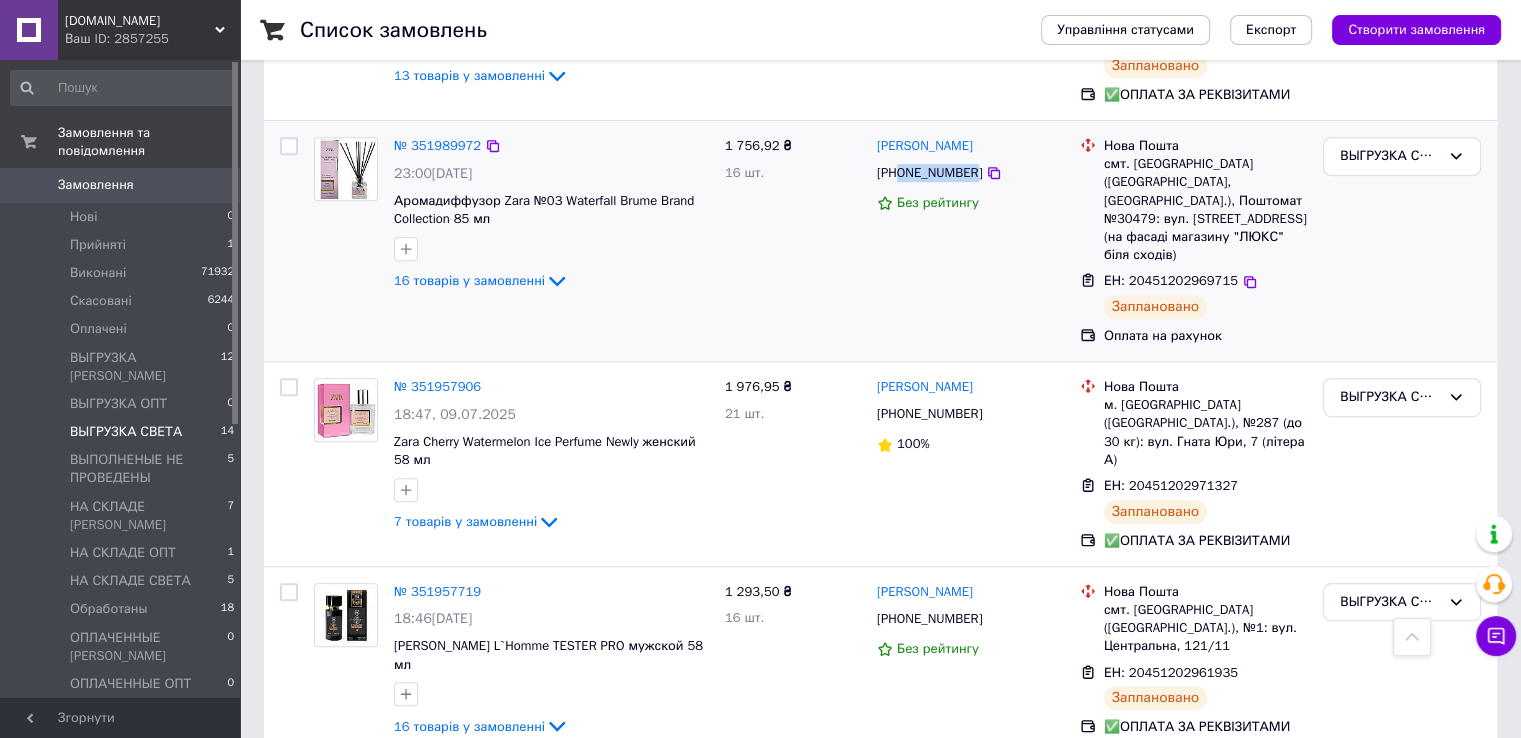 drag, startPoint x: 966, startPoint y: 176, endPoint x: 901, endPoint y: 171, distance: 65.192024 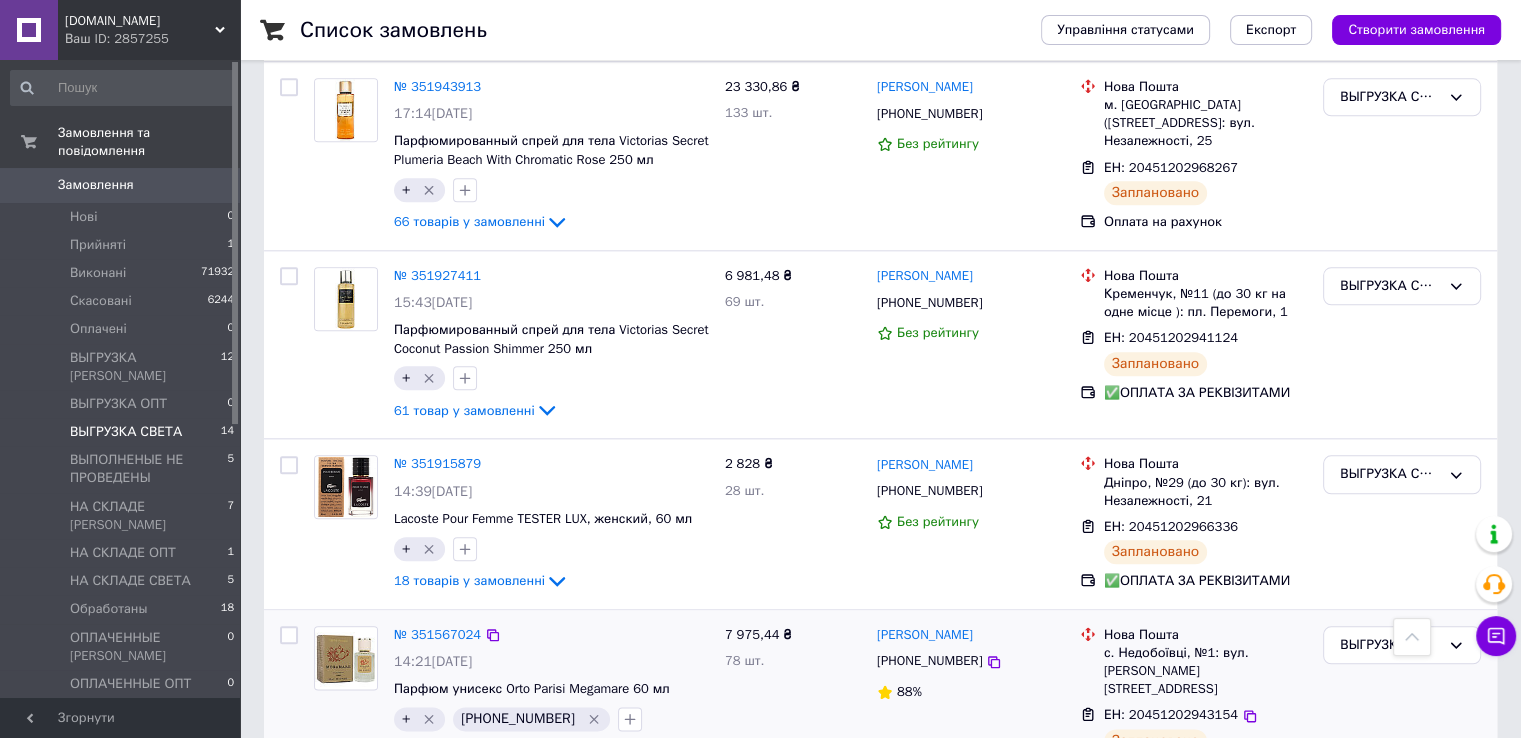 scroll, scrollTop: 2189, scrollLeft: 0, axis: vertical 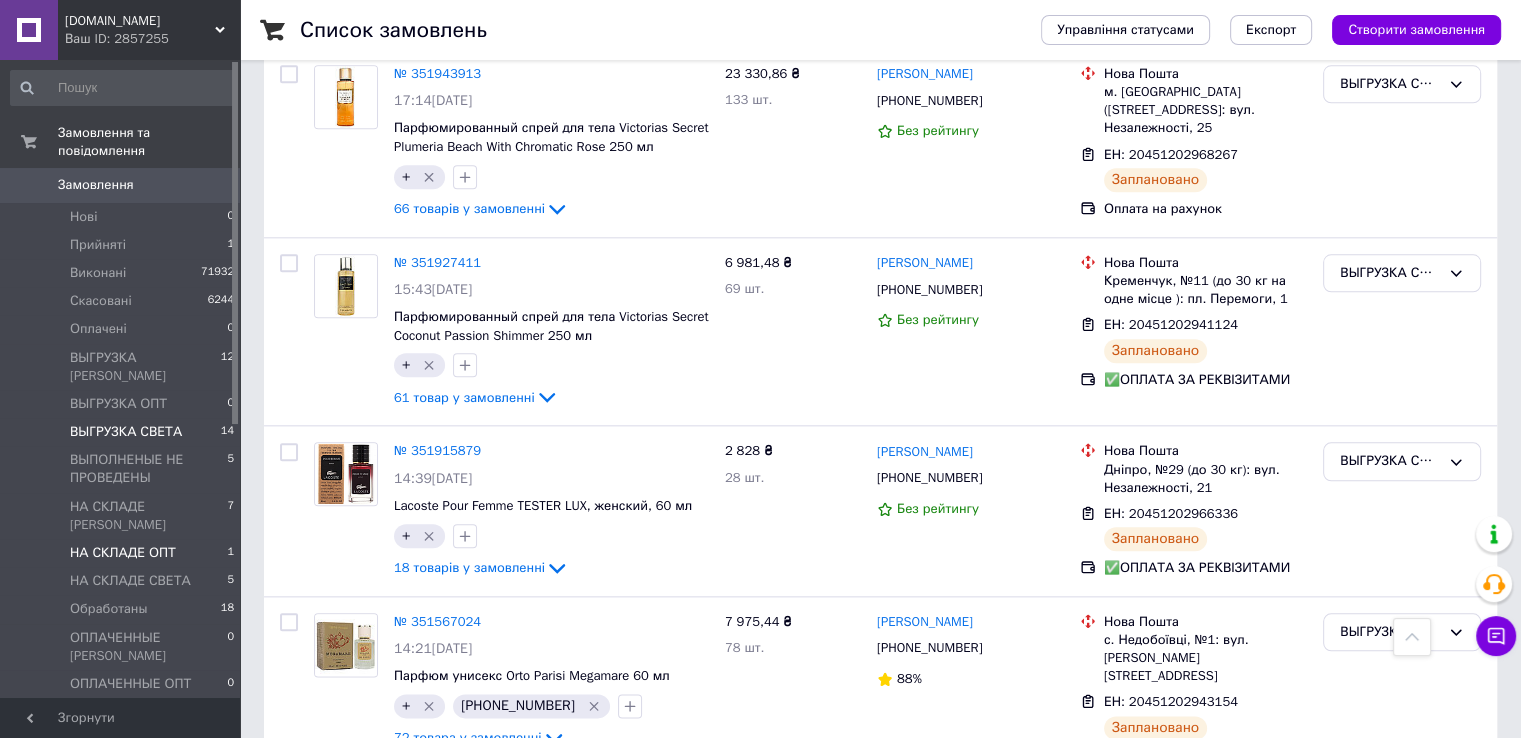 click on "НА СКЛАДЕ ОПТ" at bounding box center (123, 553) 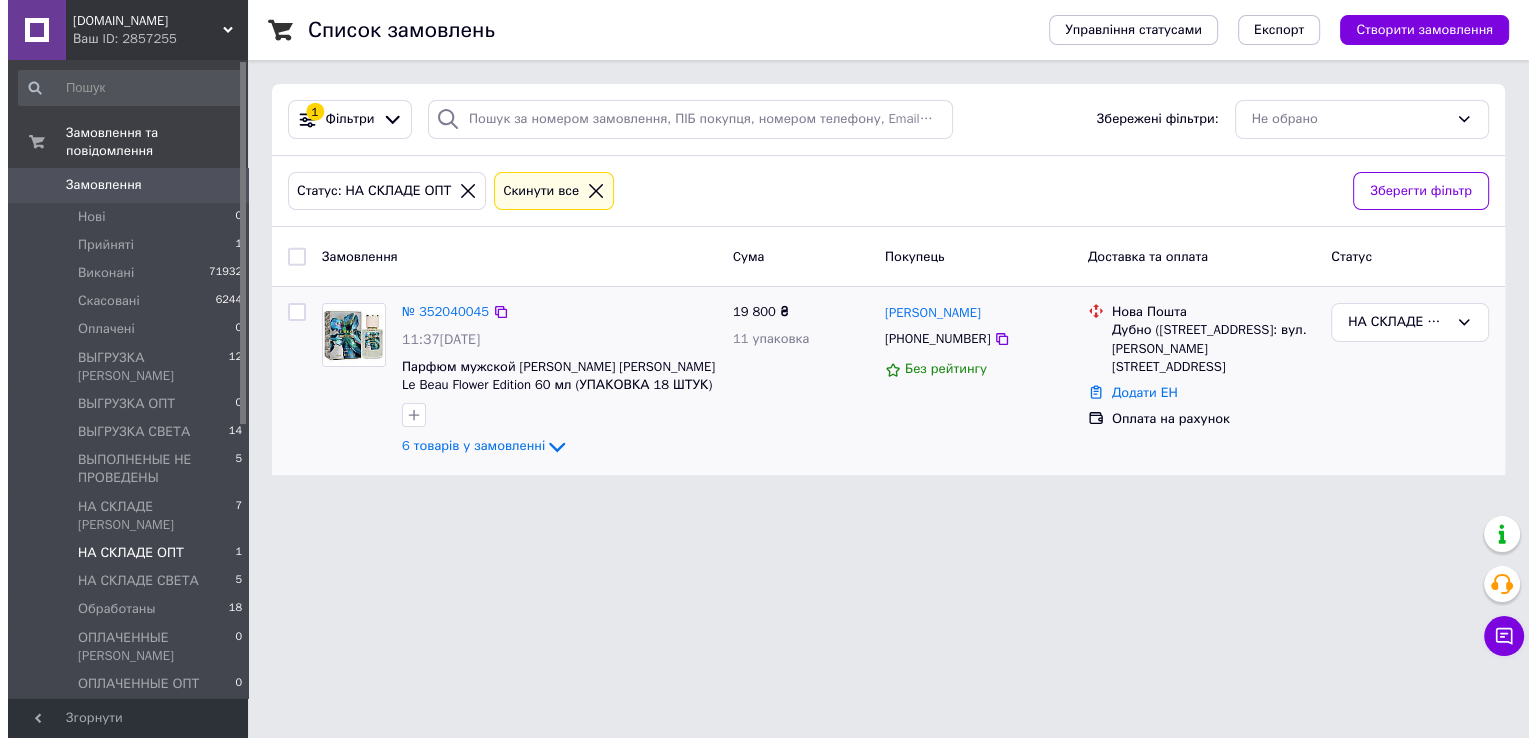 scroll, scrollTop: 0, scrollLeft: 0, axis: both 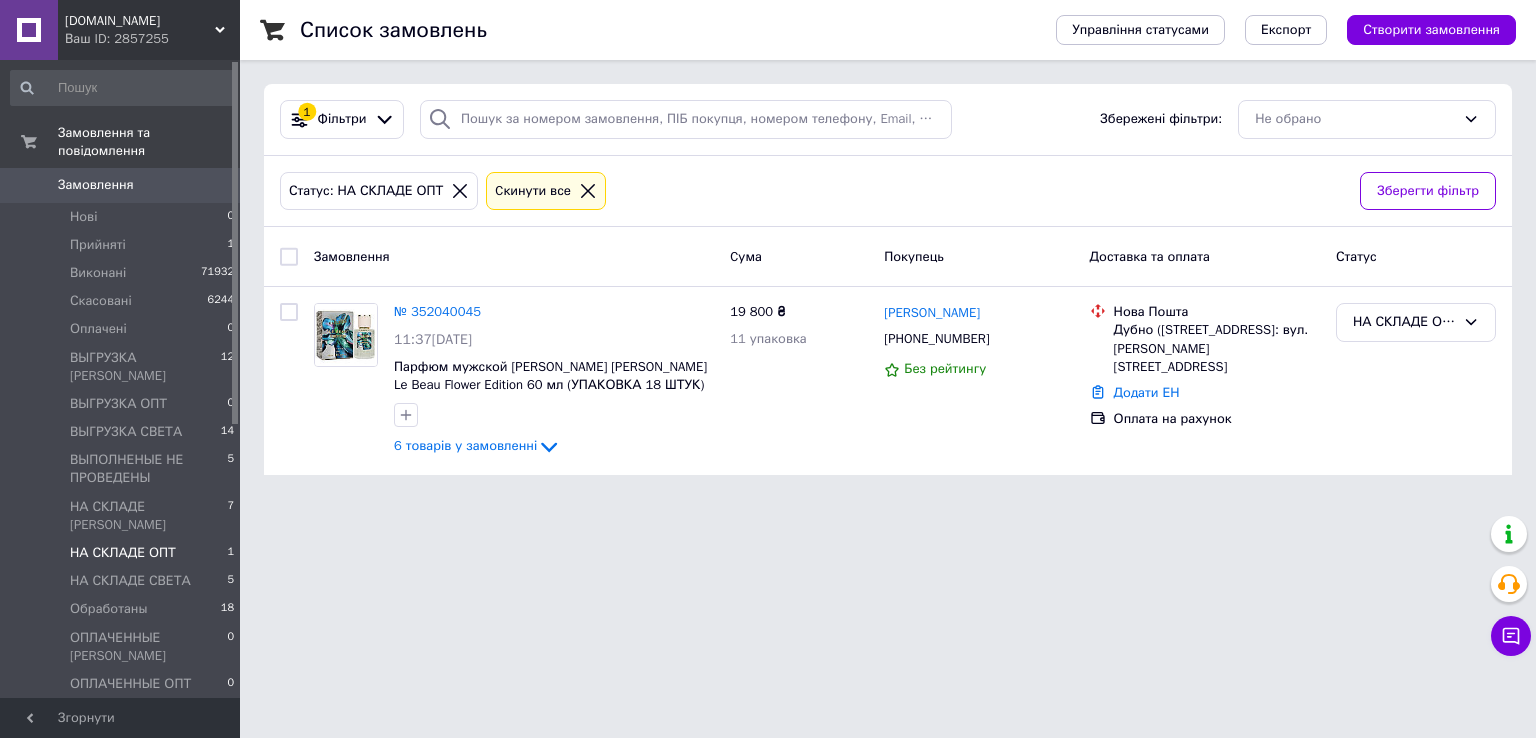 click at bounding box center [289, 257] 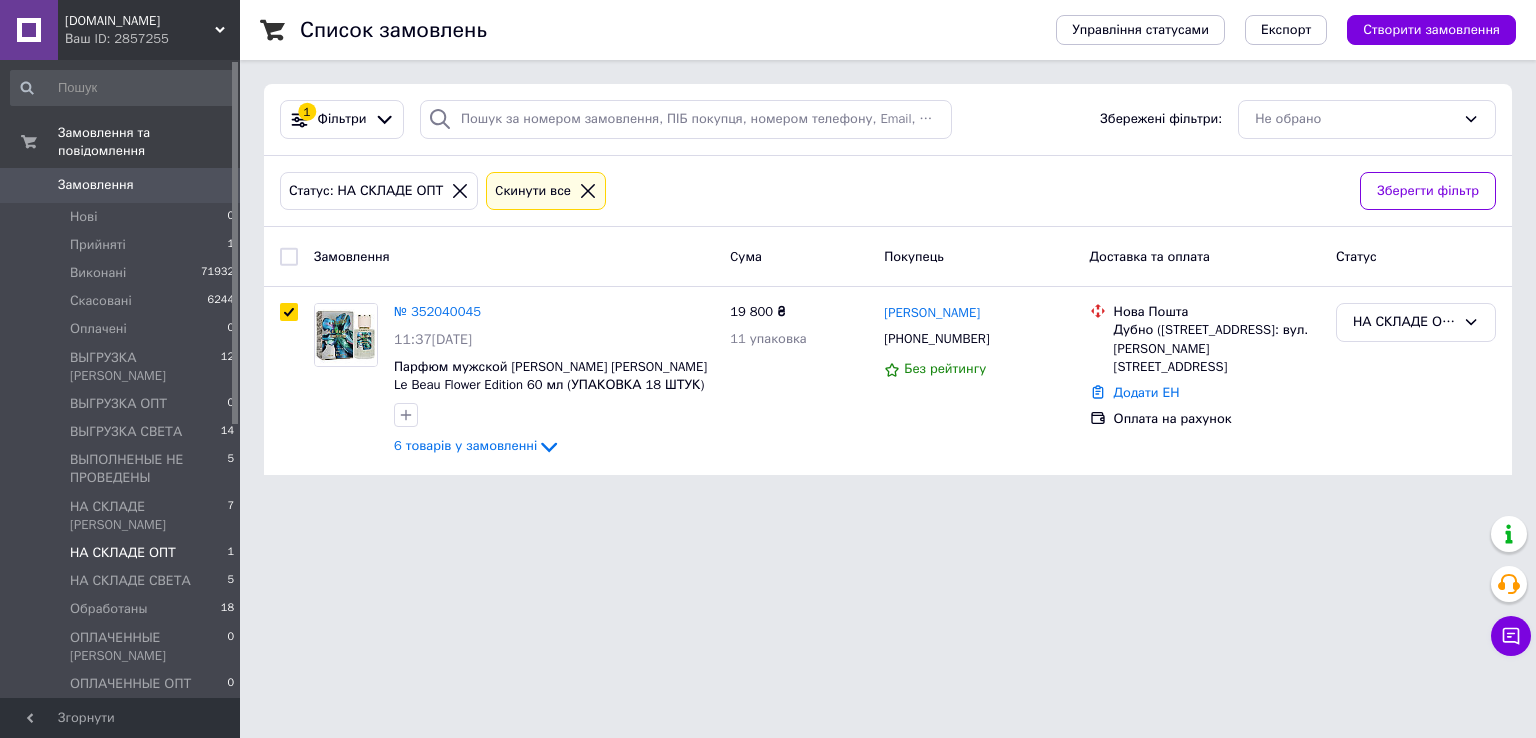 checkbox on "true" 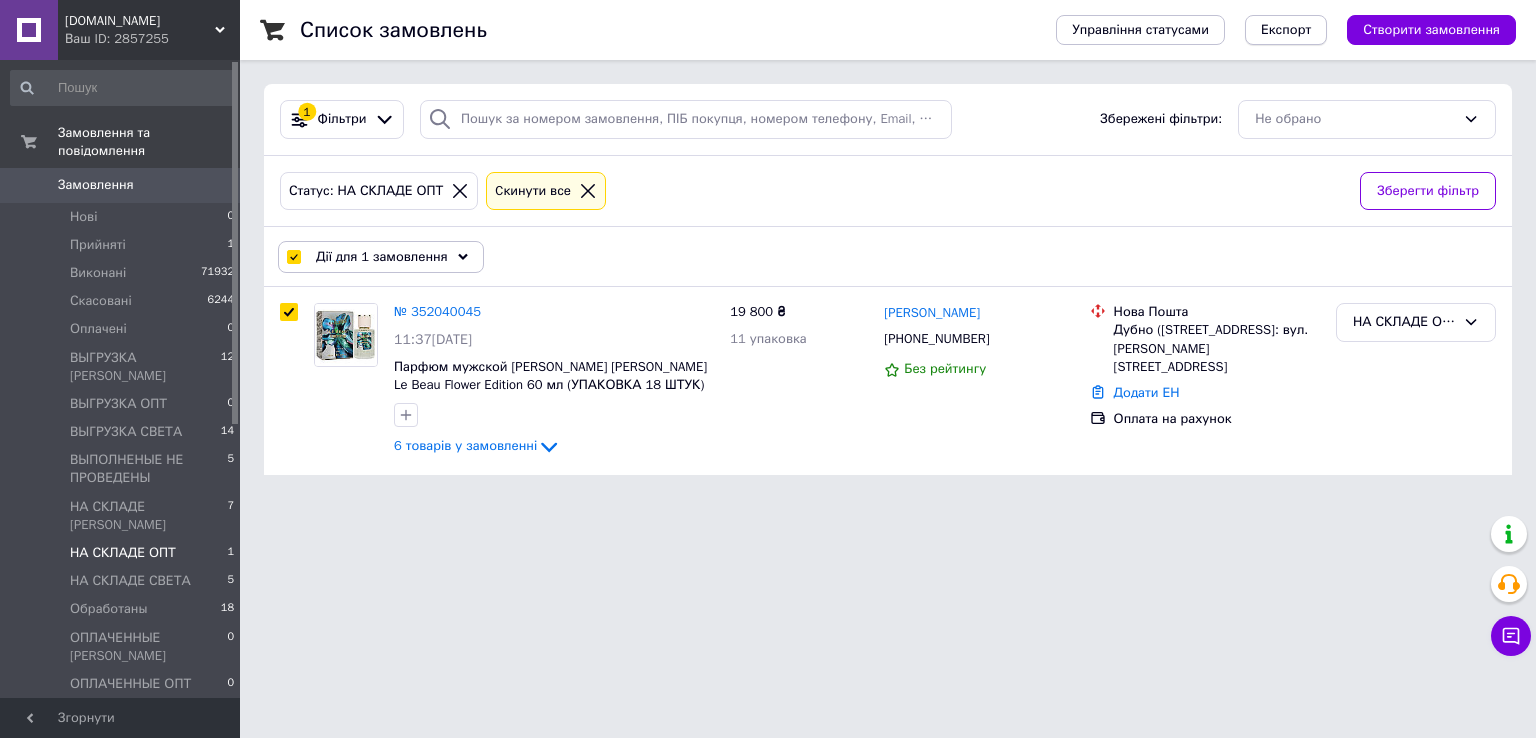 click on "Експорт" at bounding box center [1286, 30] 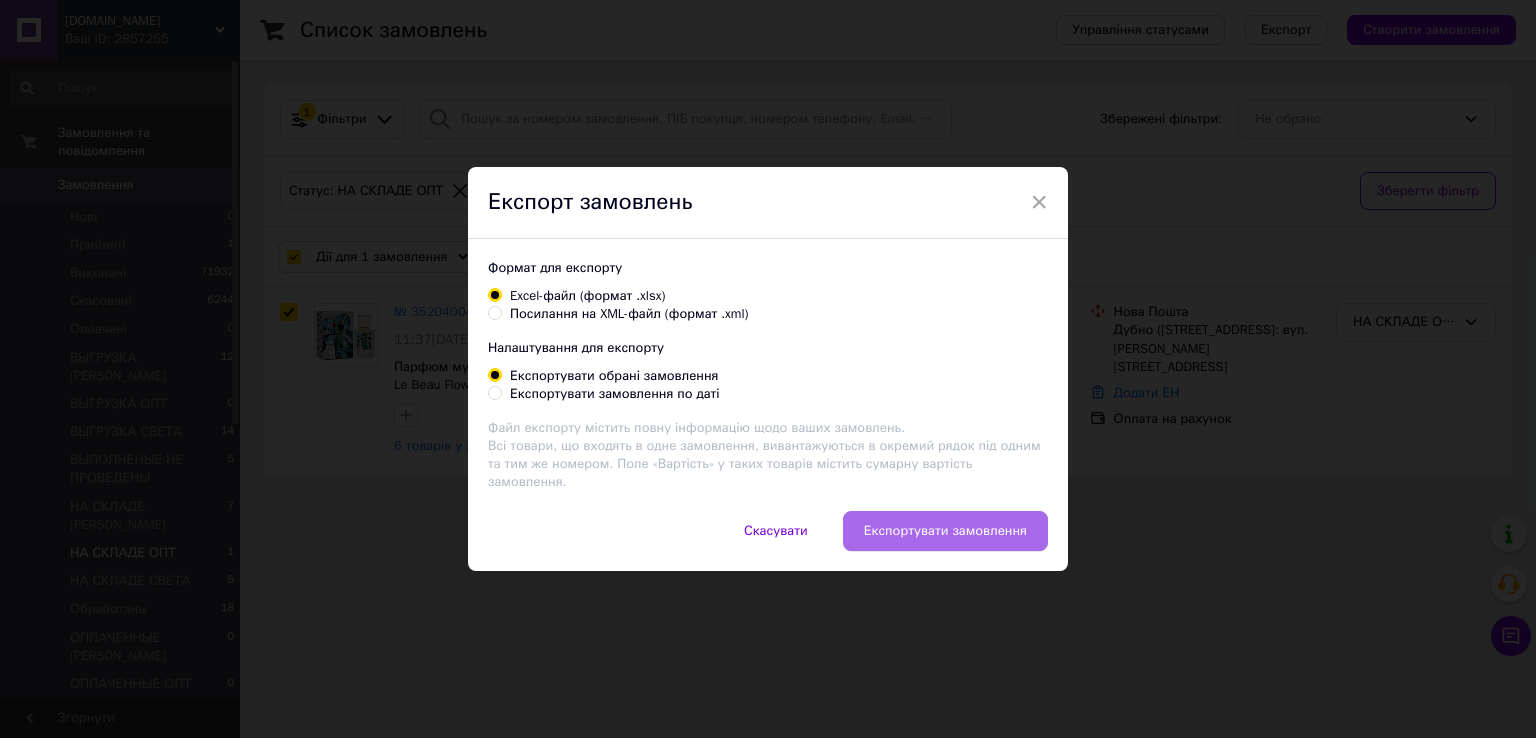 click on "Експортувати замовлення" at bounding box center [945, 531] 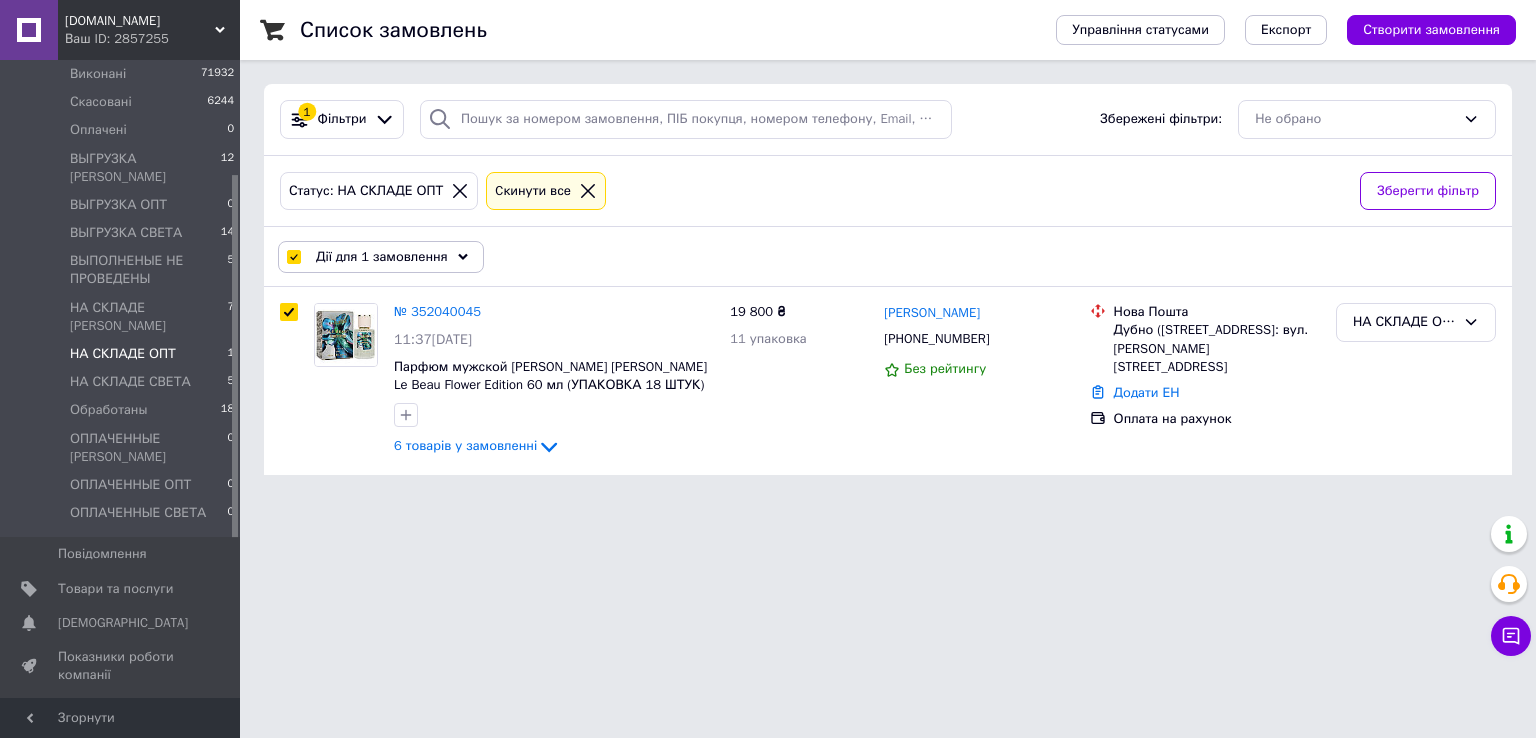 scroll, scrollTop: 200, scrollLeft: 0, axis: vertical 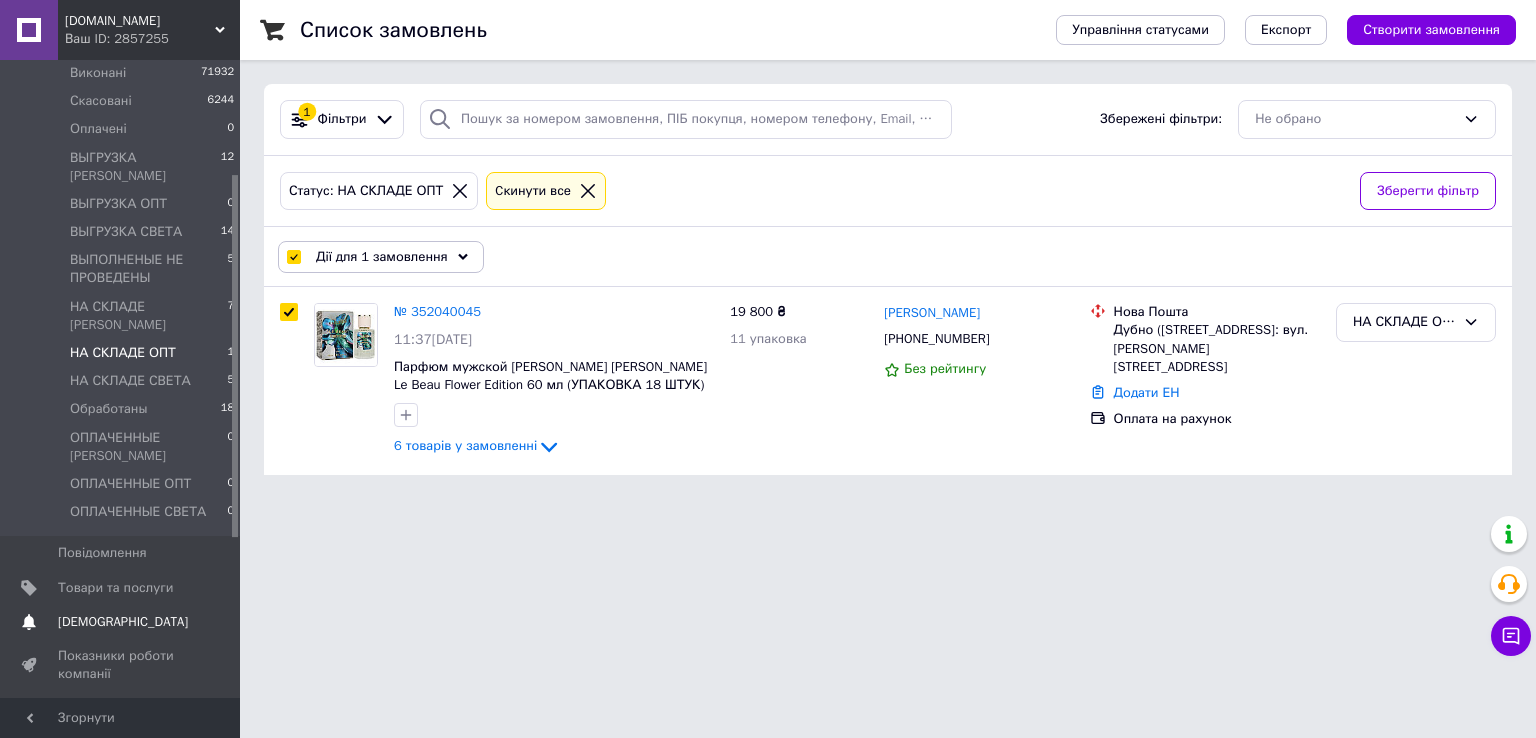 click on "[DEMOGRAPHIC_DATA]" at bounding box center (123, 622) 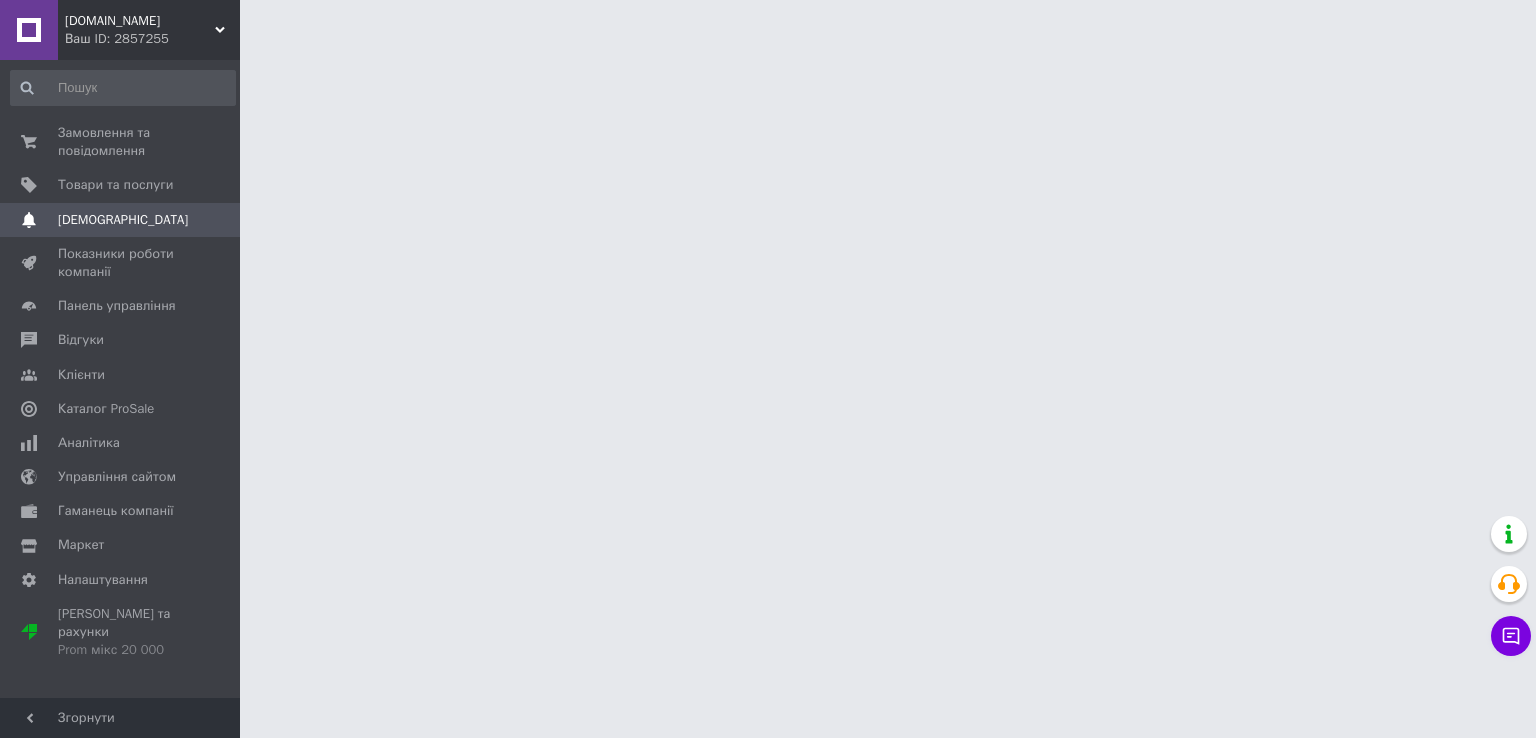 scroll, scrollTop: 0, scrollLeft: 0, axis: both 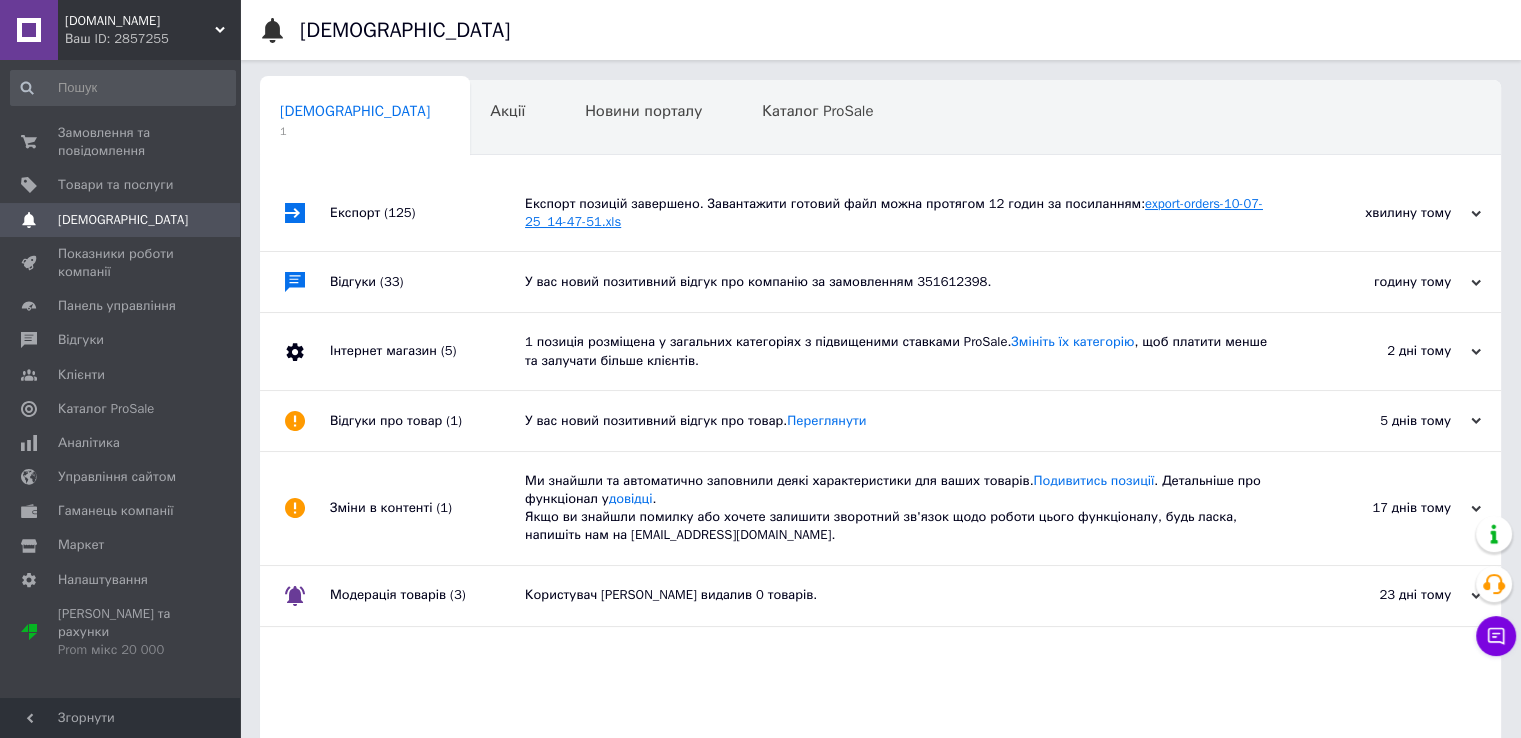 click on "export-orders-10-07-25_14-47-51.xls" at bounding box center [894, 212] 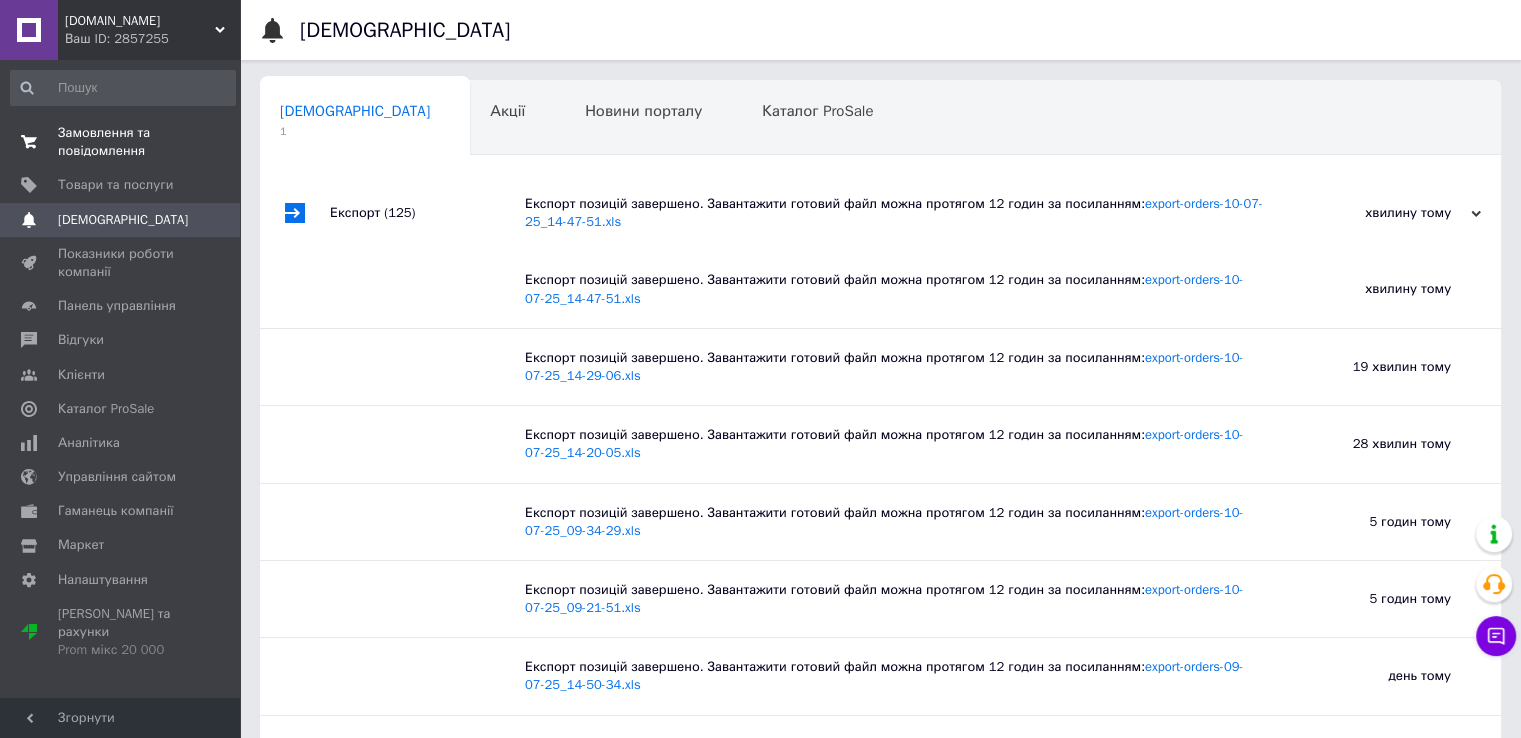 click on "Замовлення та повідомлення" at bounding box center [121, 142] 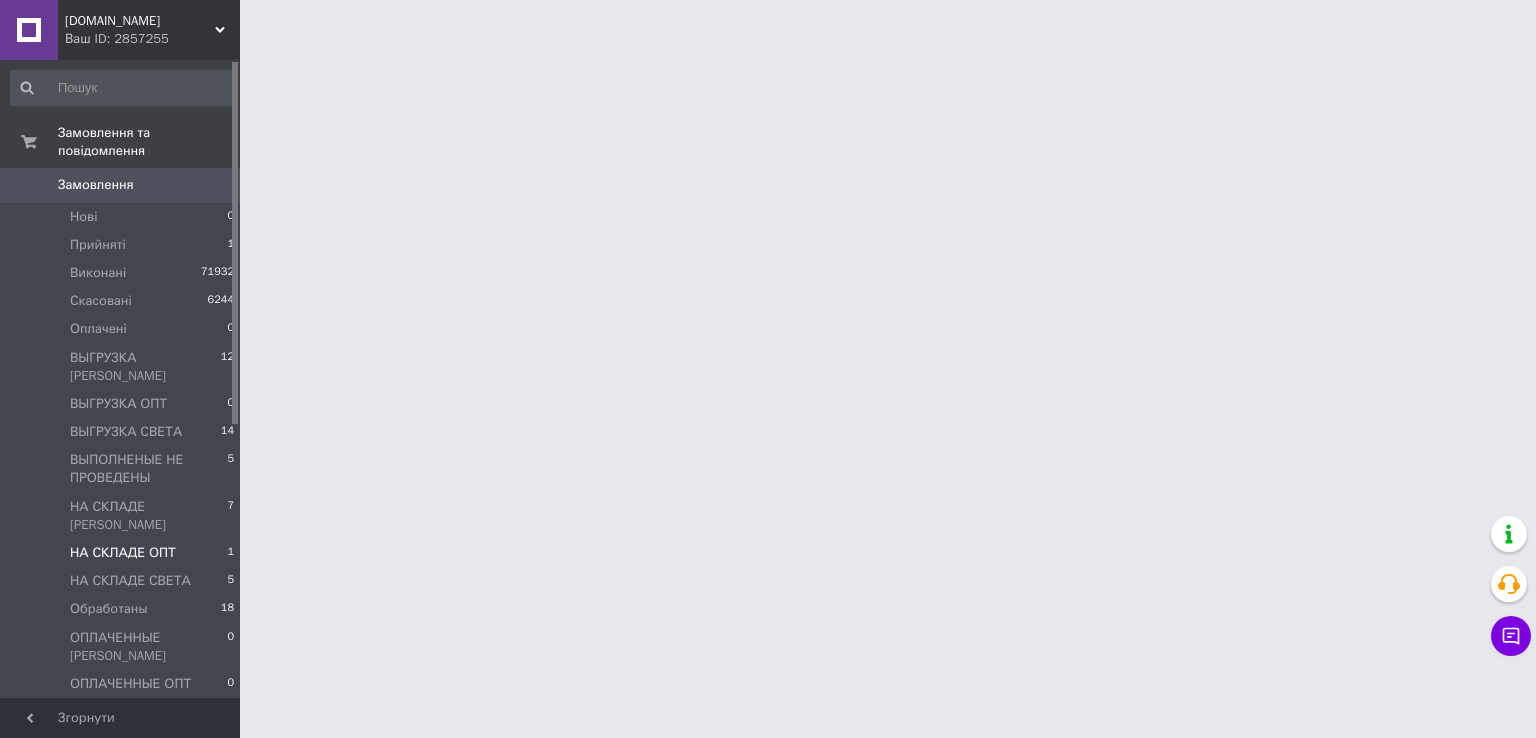 click on "НА СКЛАДЕ ОПТ" at bounding box center [123, 553] 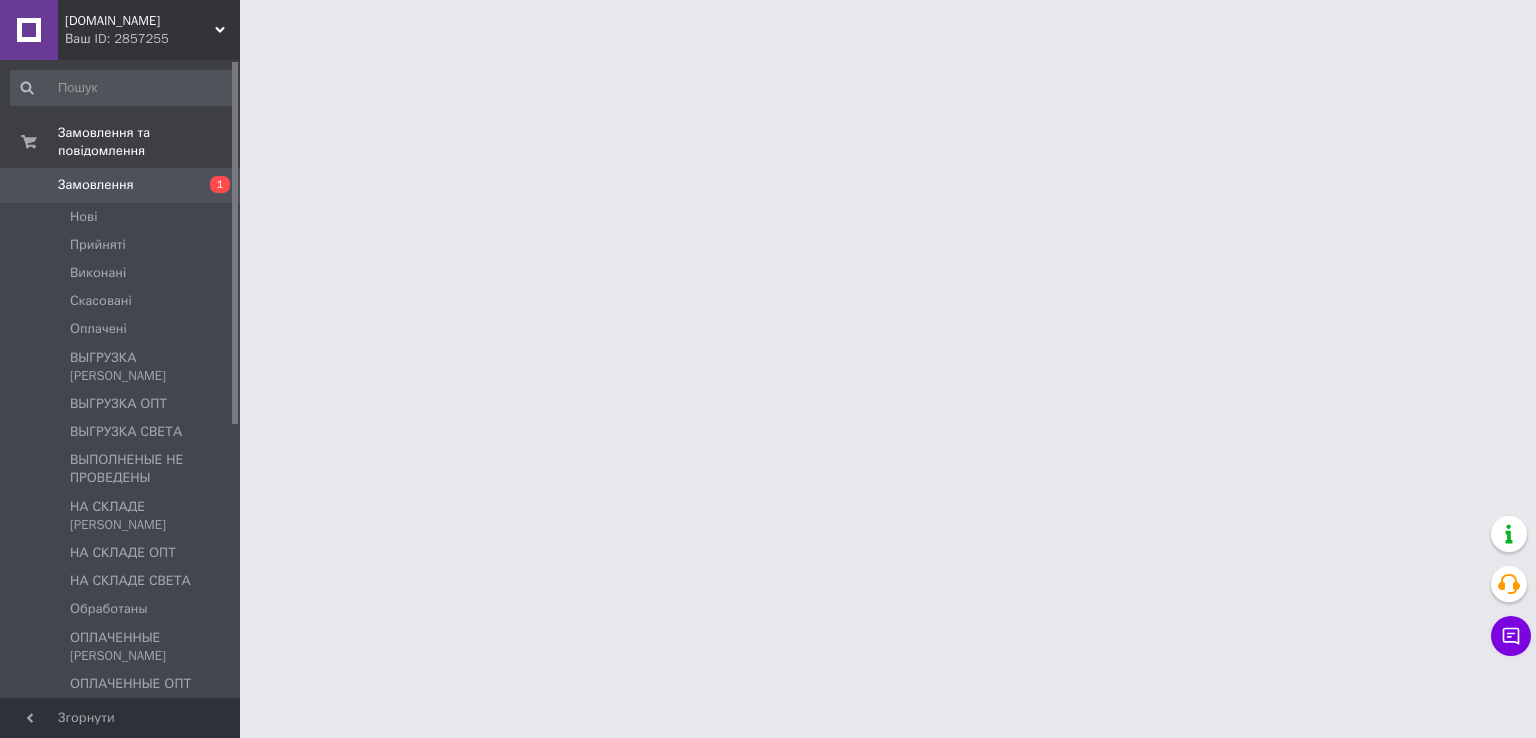 scroll, scrollTop: 0, scrollLeft: 0, axis: both 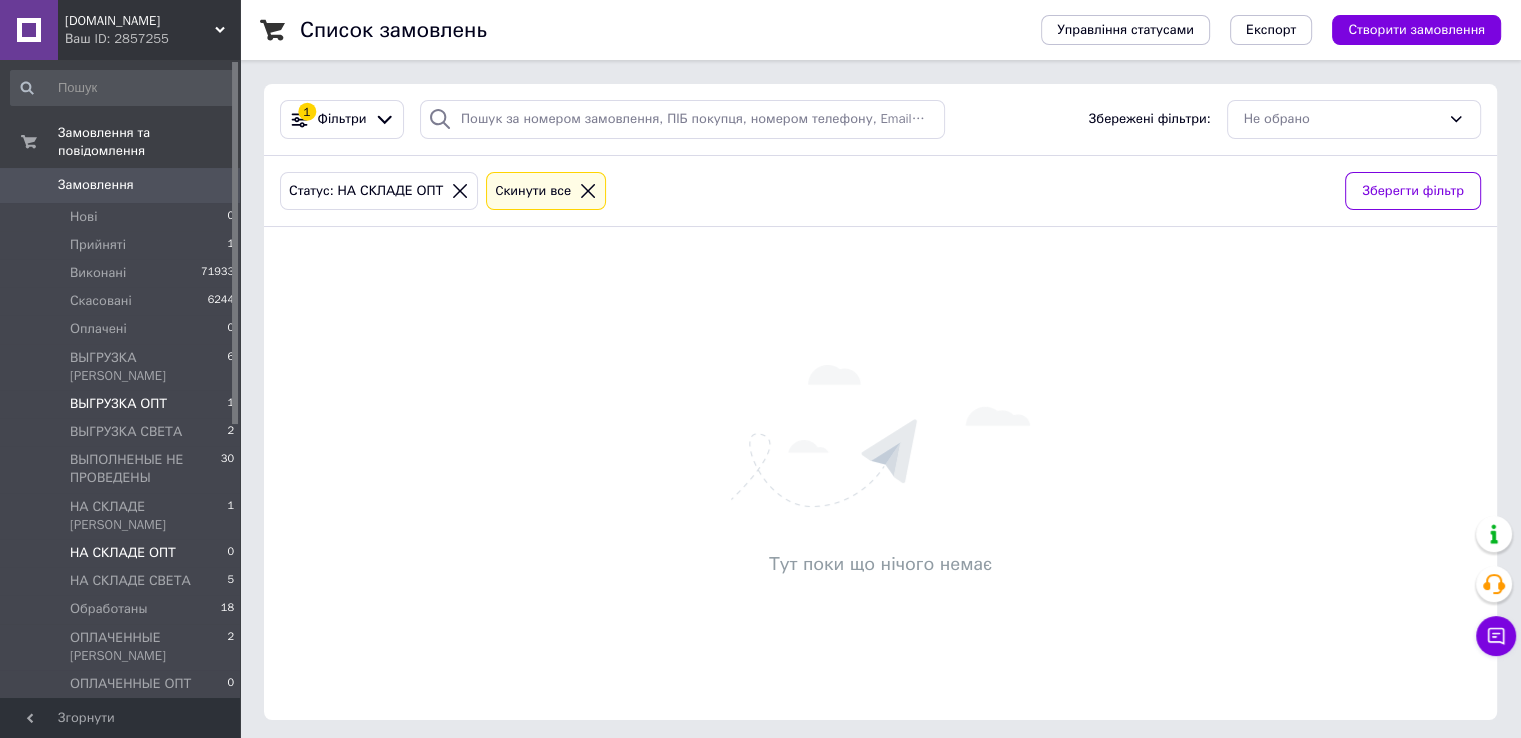 click on "ВЫГРУЗКА ОПТ" at bounding box center [118, 404] 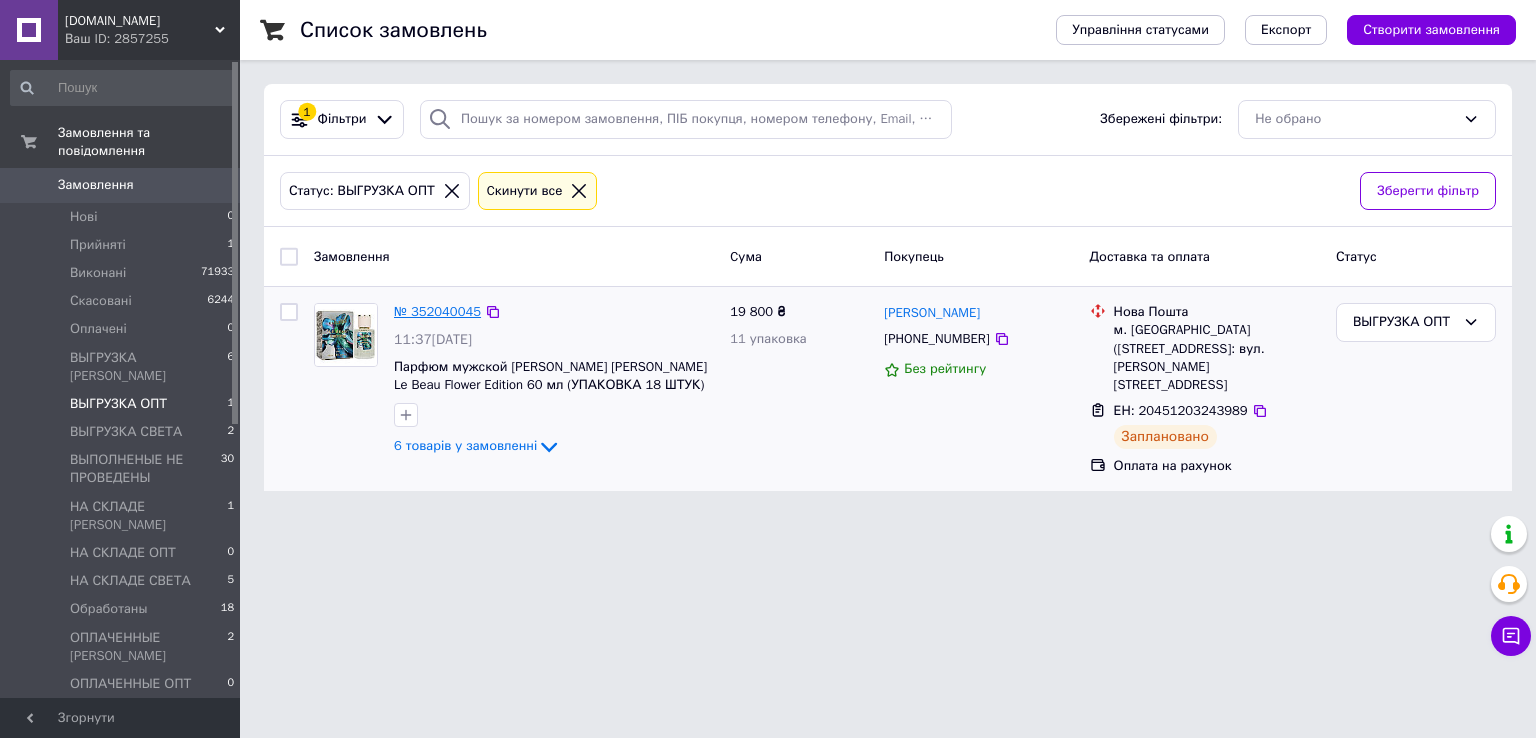 click on "№ 352040045" at bounding box center [437, 311] 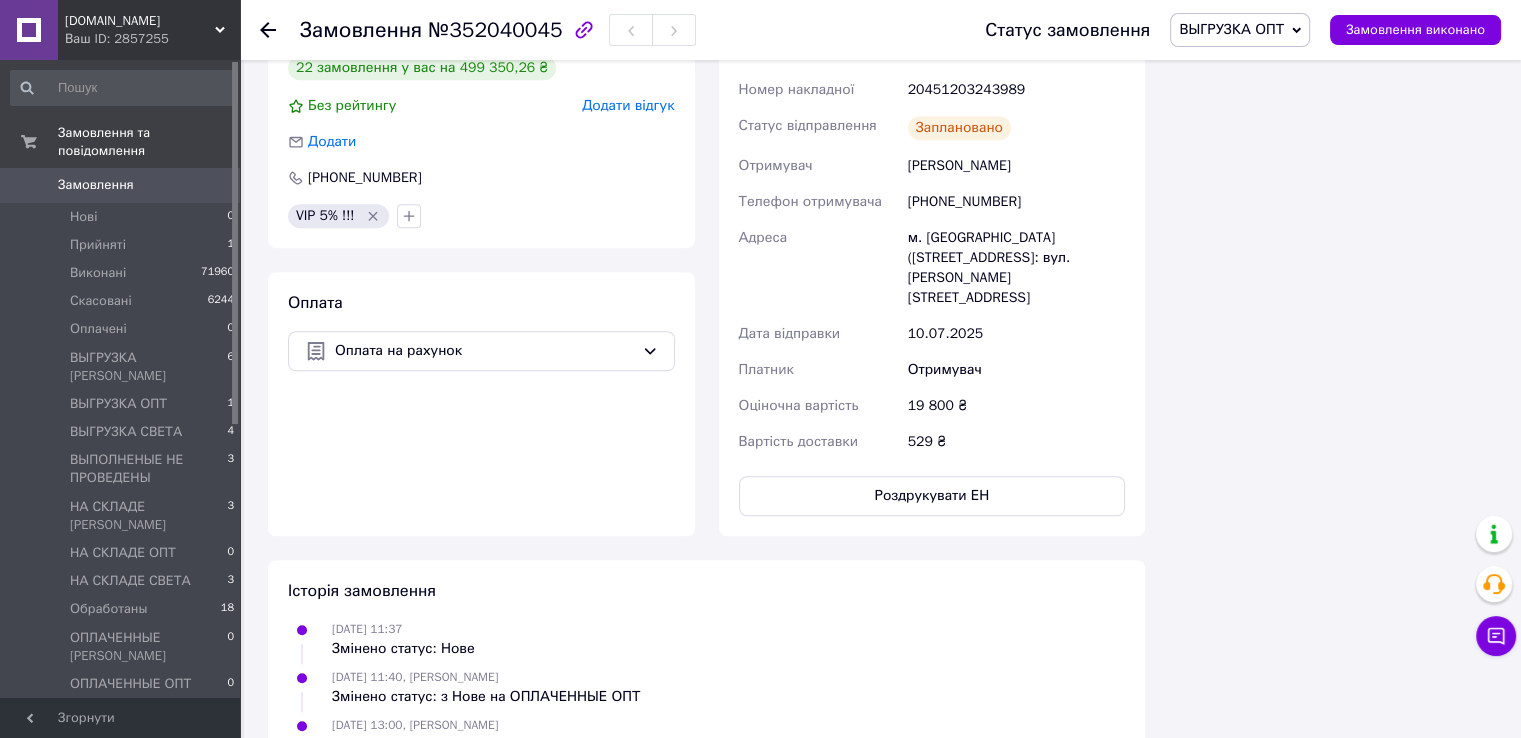 scroll, scrollTop: 1586, scrollLeft: 0, axis: vertical 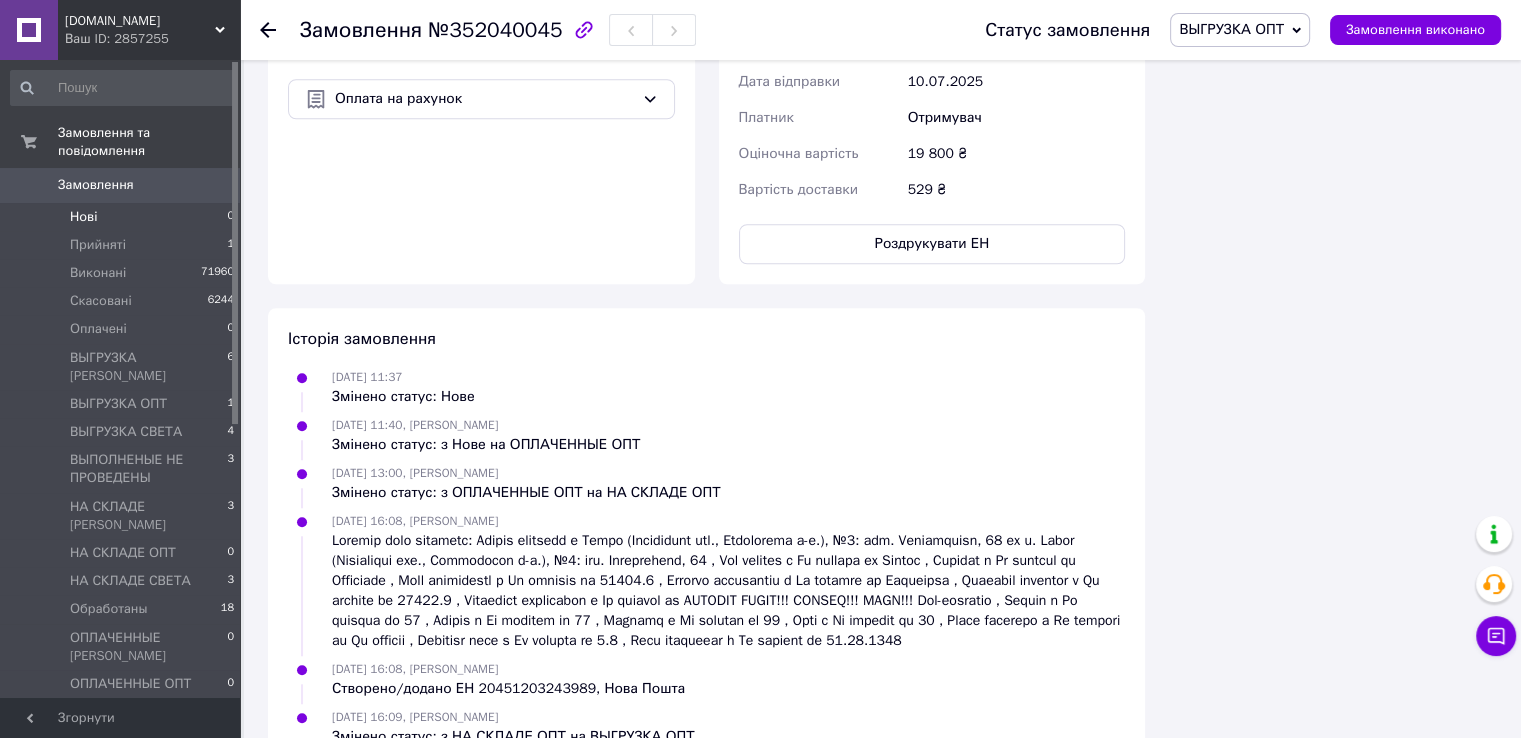 click on "Нові" at bounding box center (83, 217) 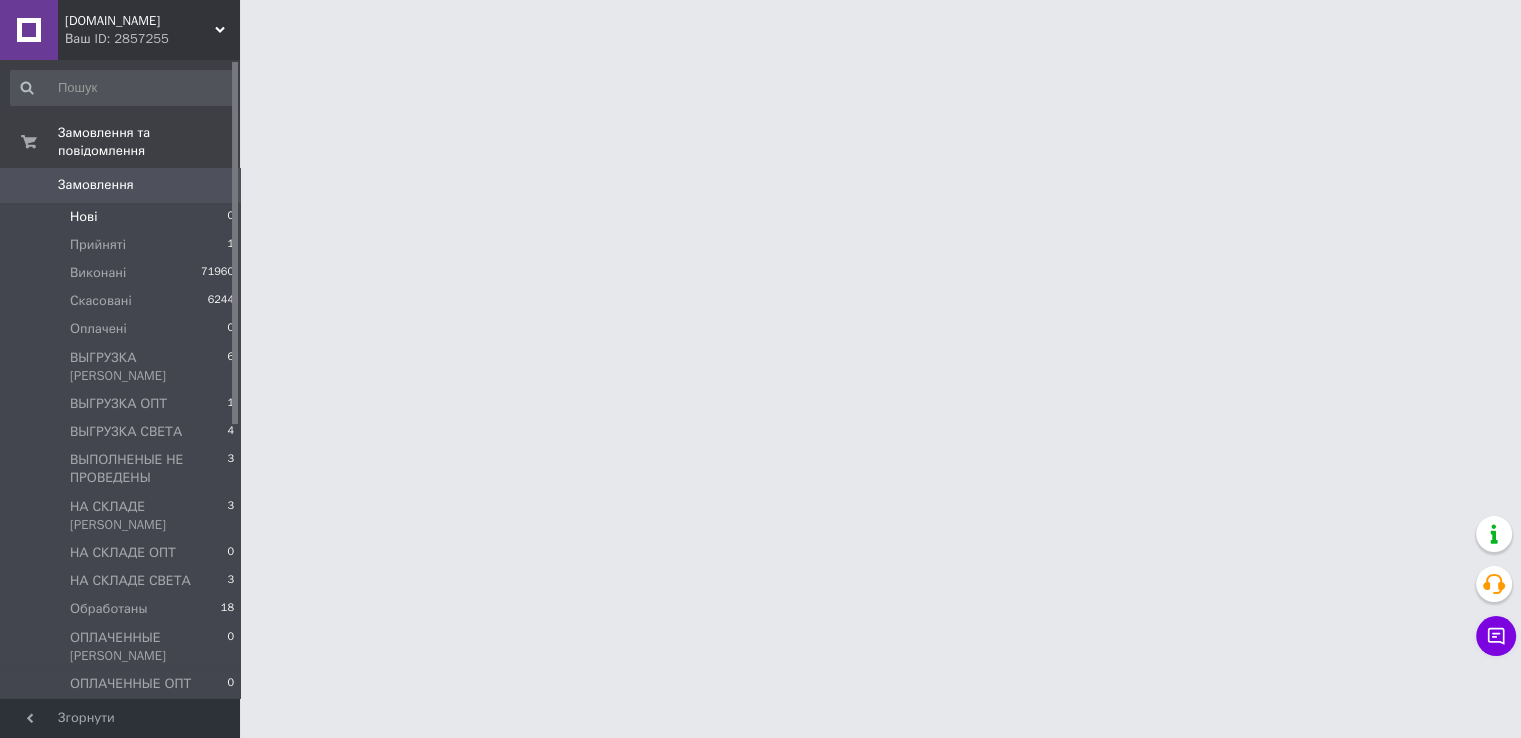scroll, scrollTop: 0, scrollLeft: 0, axis: both 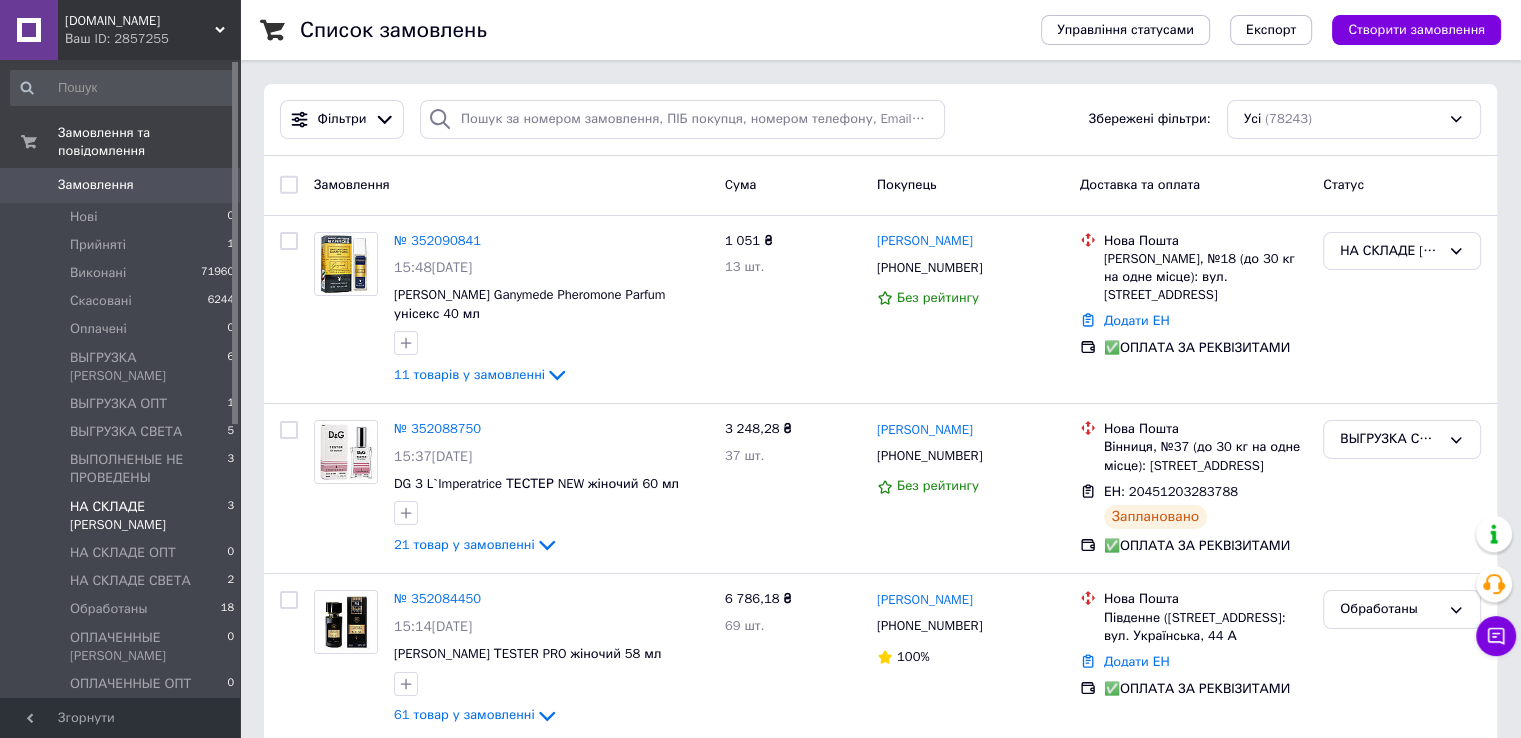 click on "НА СКЛАДЕ [PERSON_NAME]" at bounding box center [148, 516] 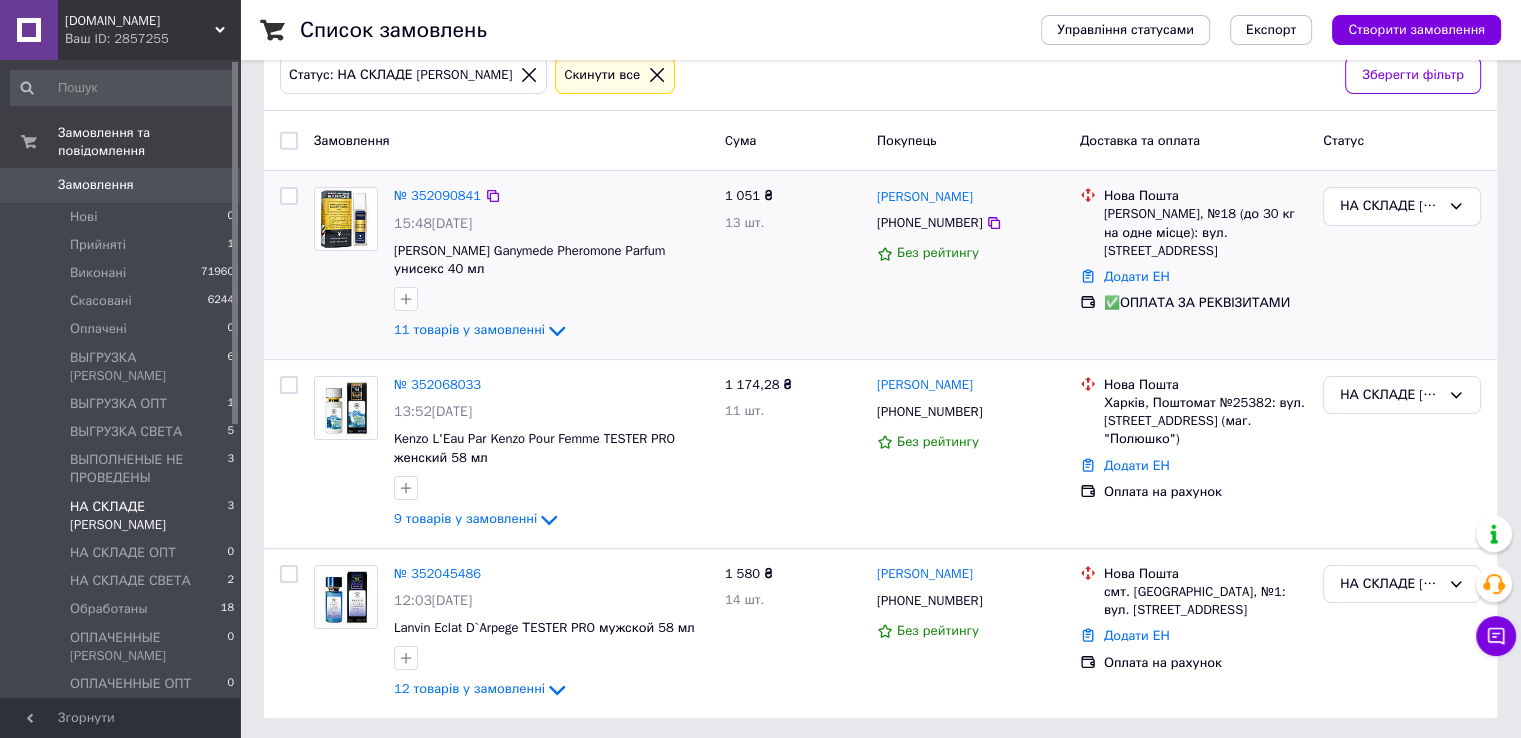 scroll, scrollTop: 118, scrollLeft: 0, axis: vertical 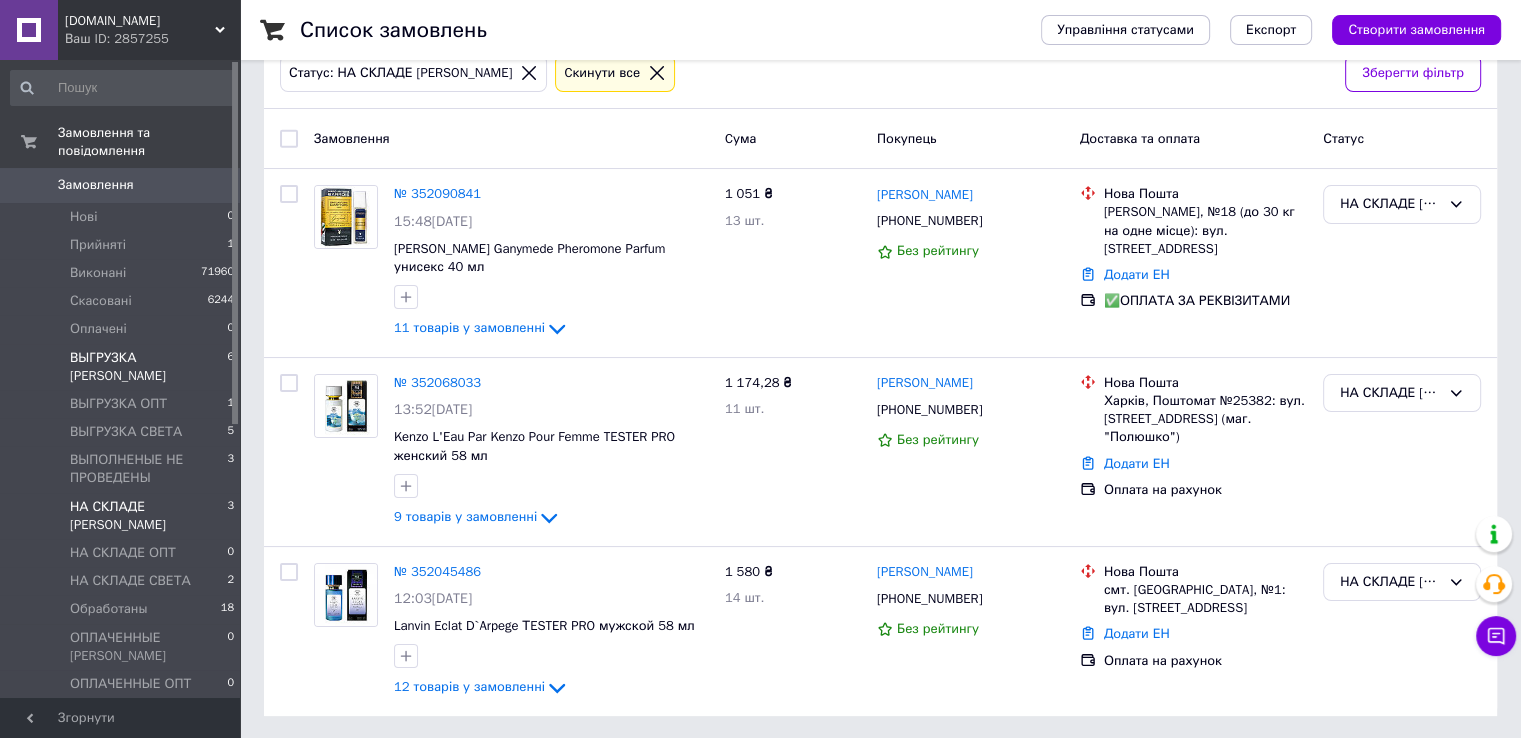click on "ВЫГРУЗКА [PERSON_NAME]" at bounding box center (148, 367) 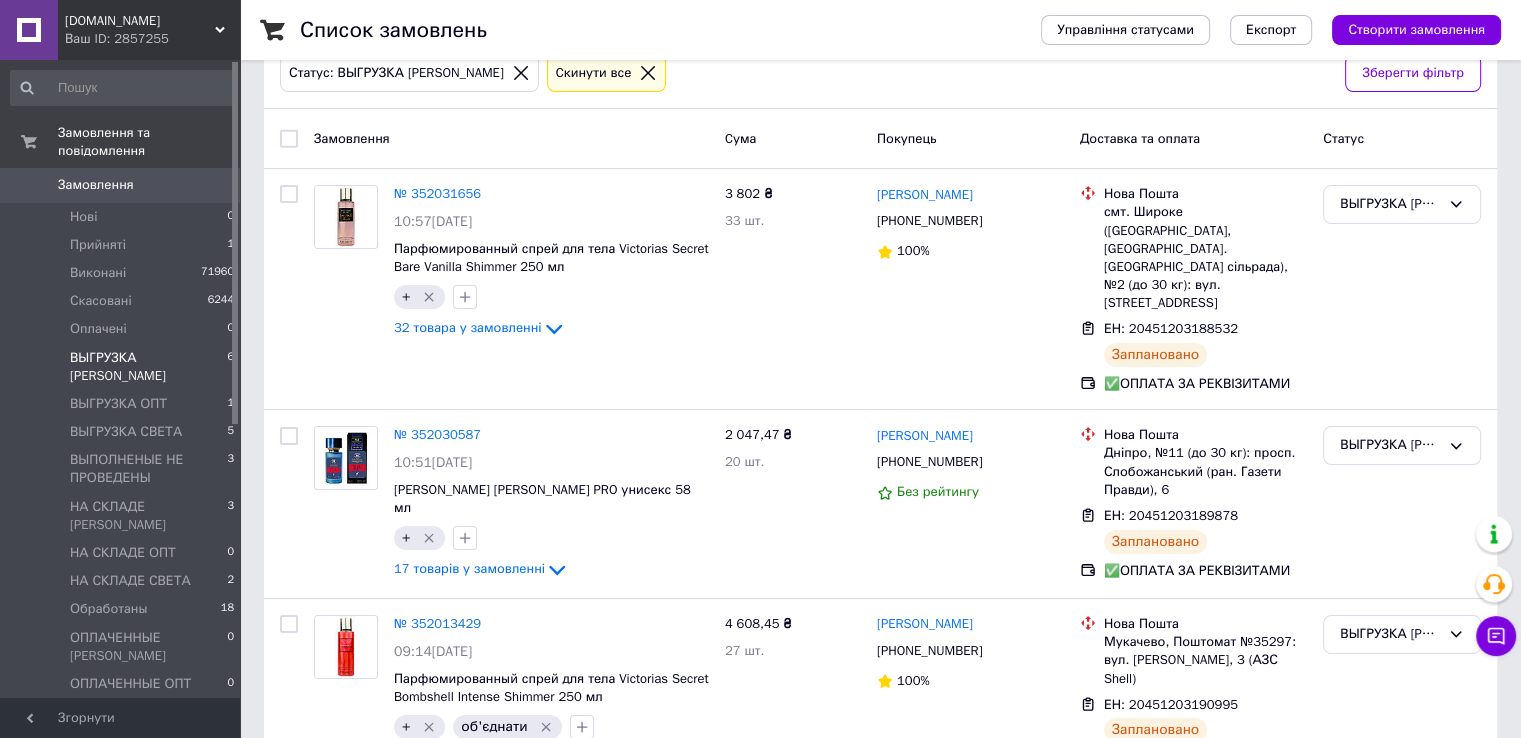 scroll, scrollTop: 0, scrollLeft: 0, axis: both 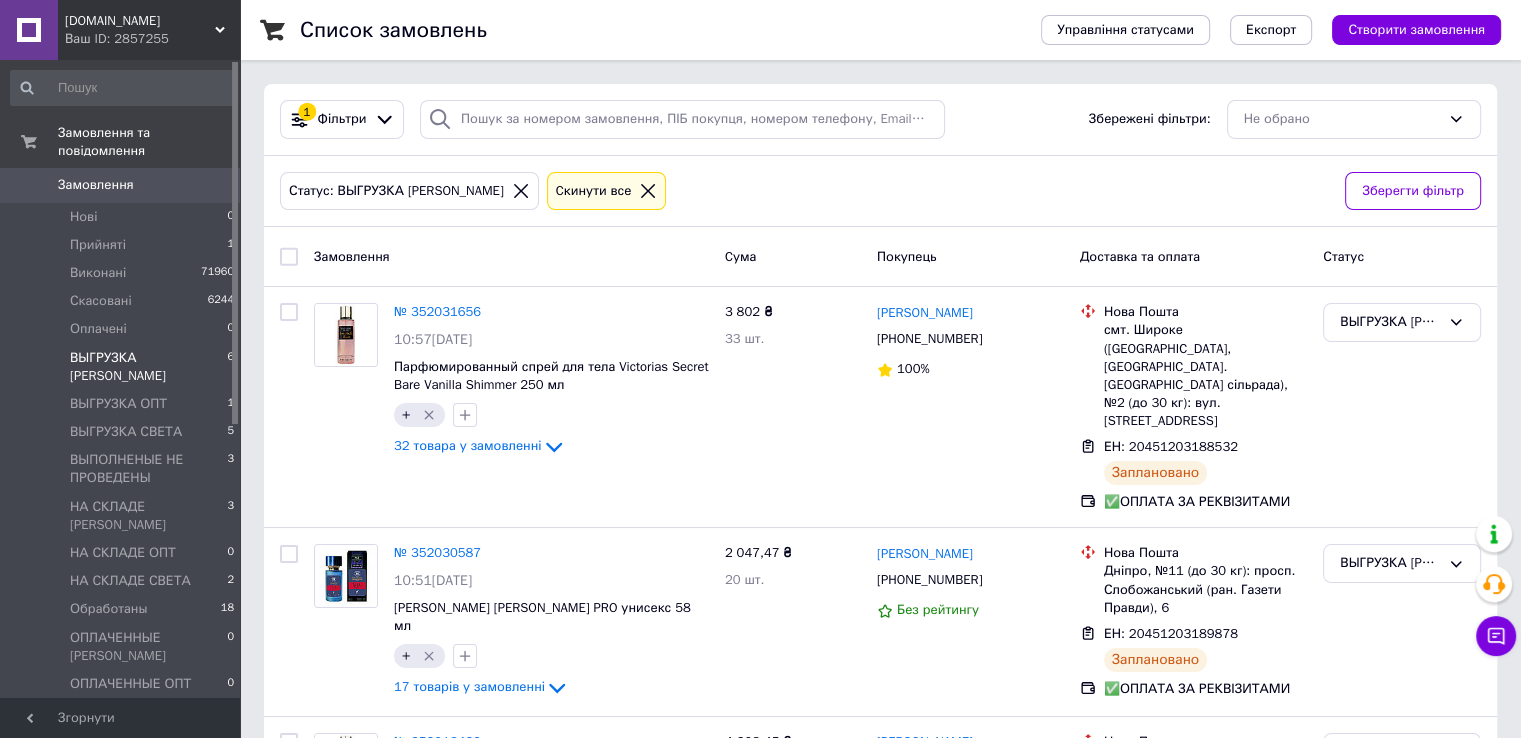 click at bounding box center [289, 257] 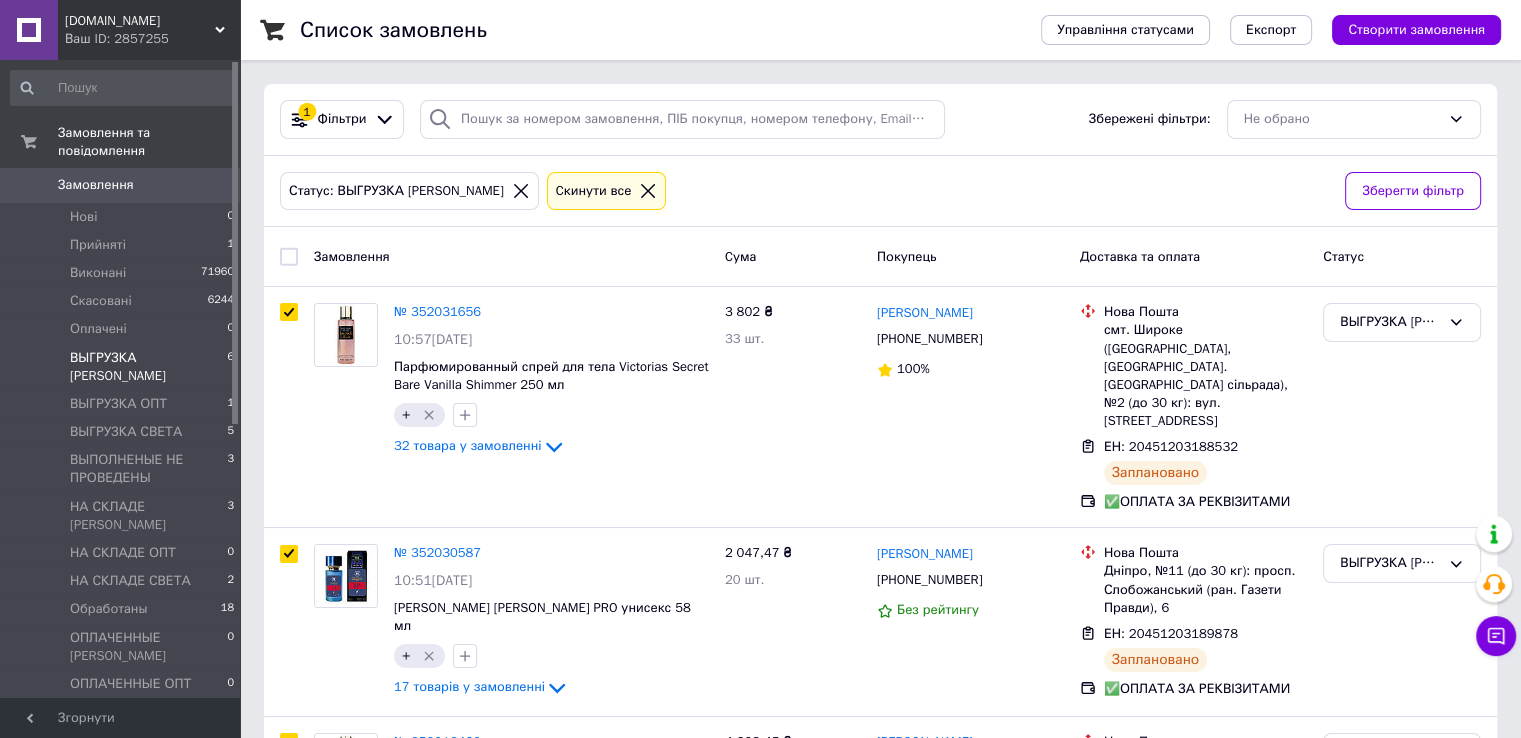 checkbox on "true" 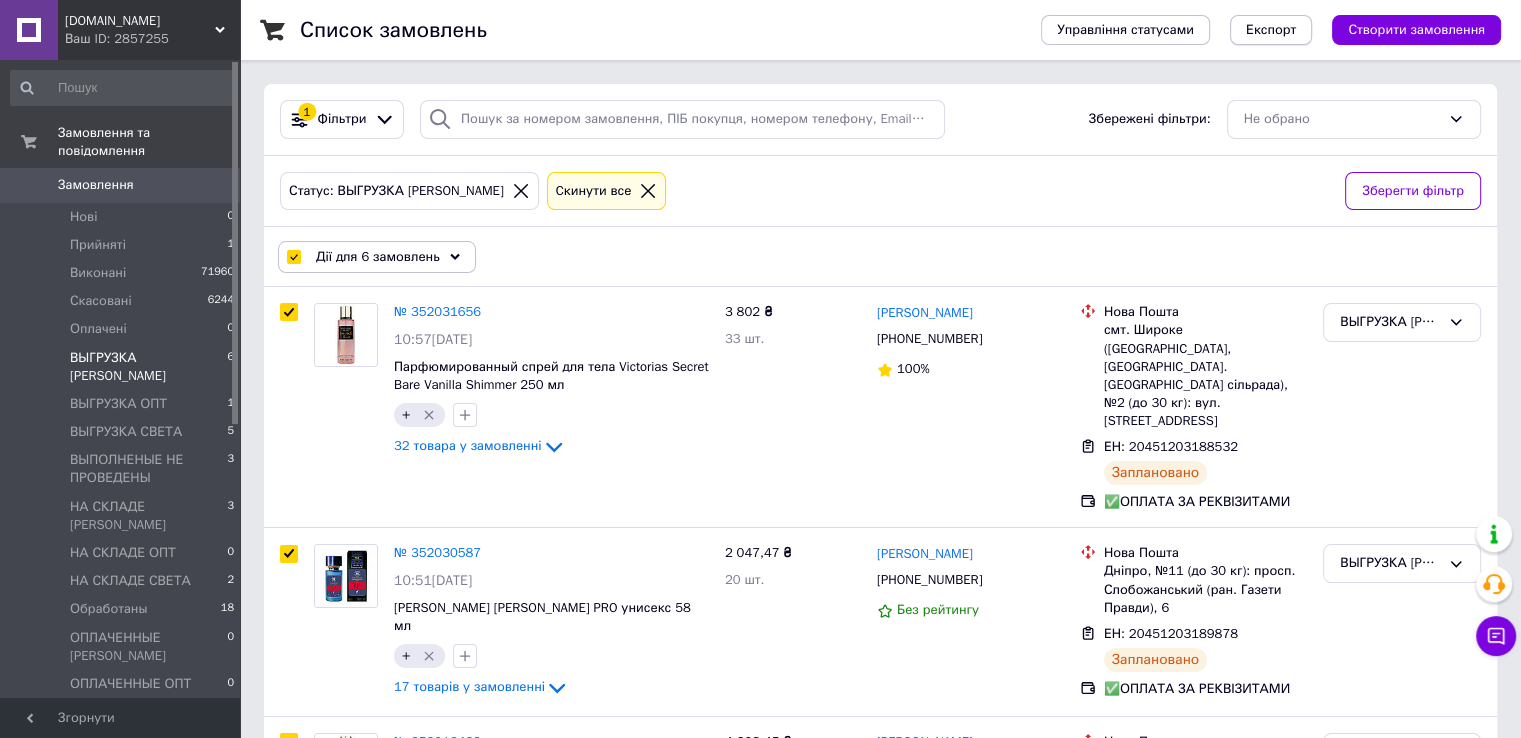 click on "Експорт" at bounding box center (1271, 30) 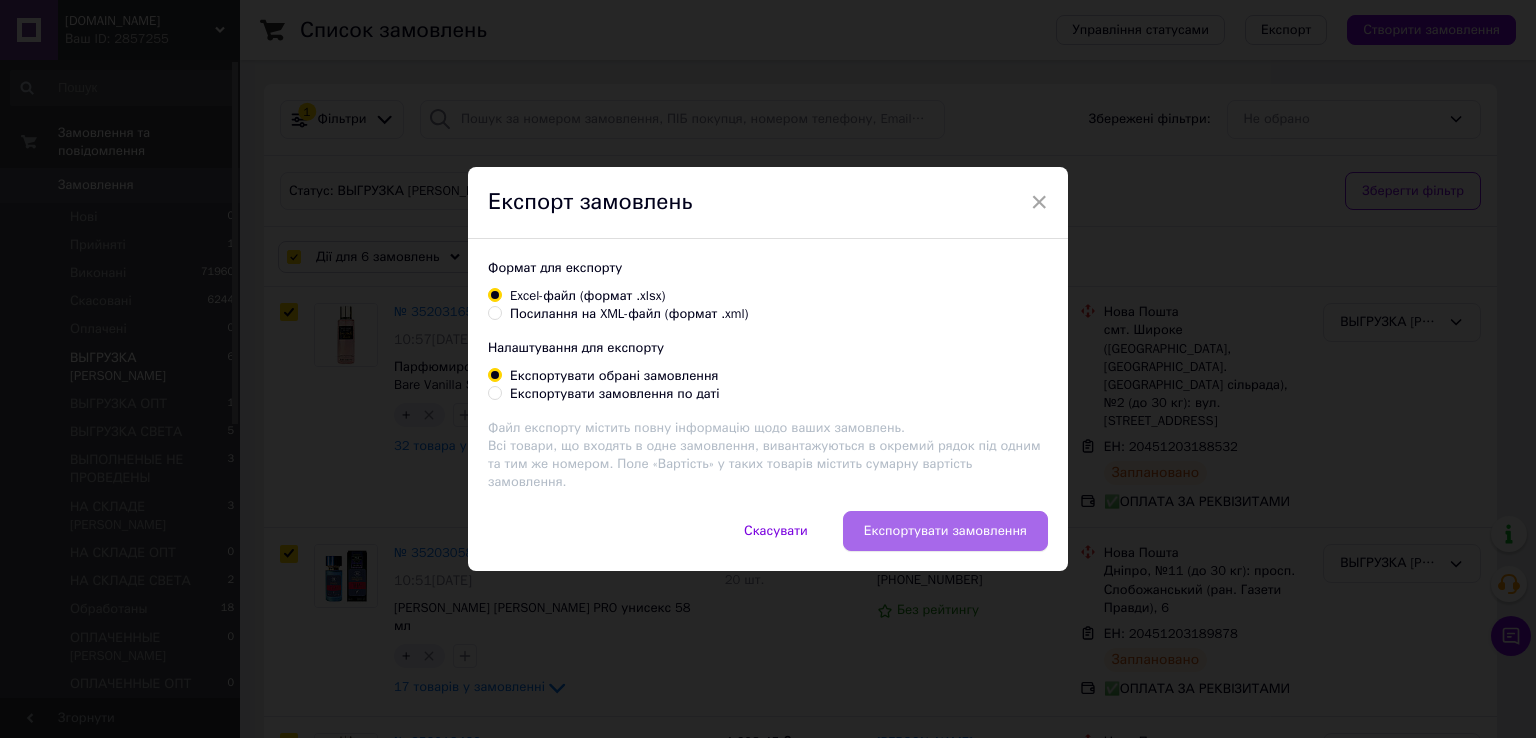 click on "Експортувати замовлення" at bounding box center (945, 531) 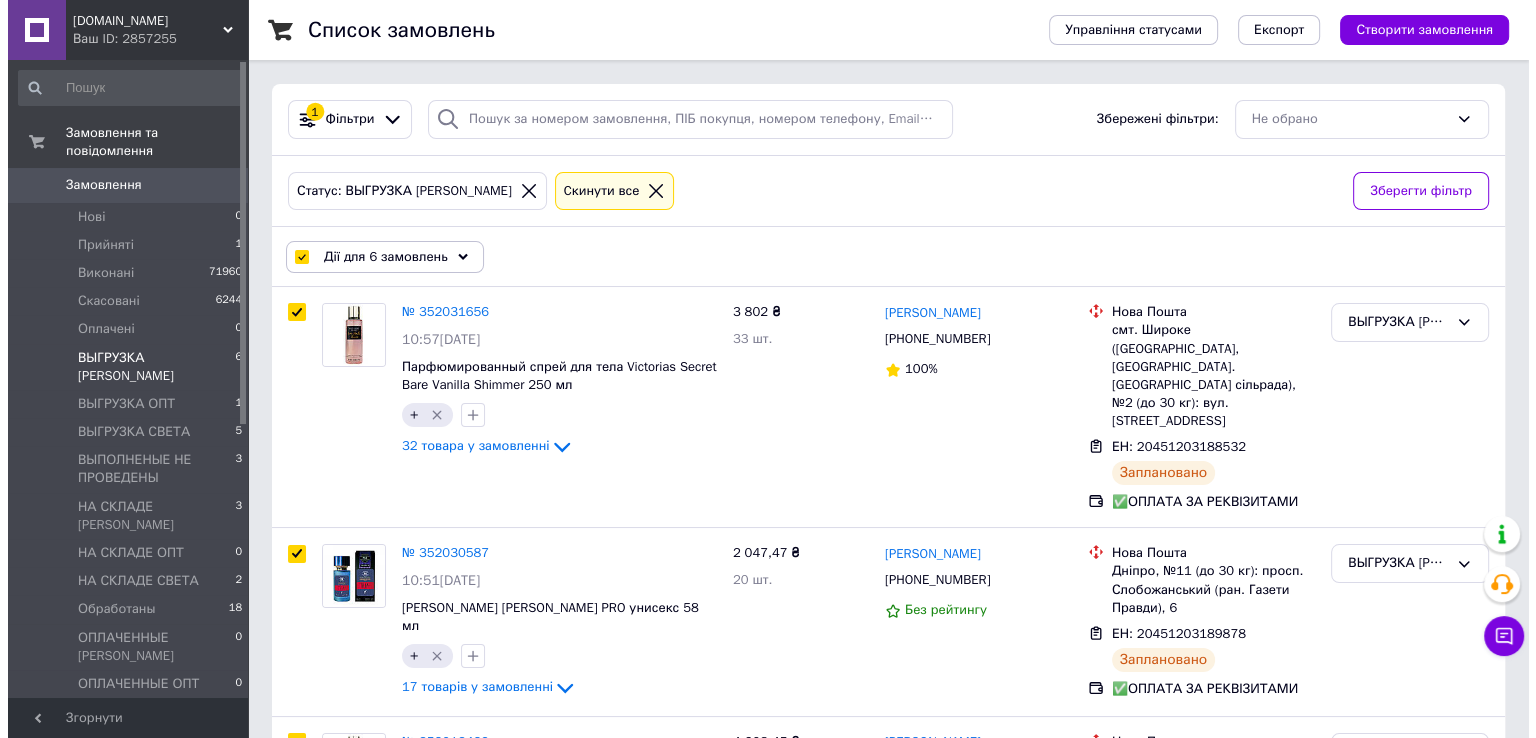scroll, scrollTop: 100, scrollLeft: 0, axis: vertical 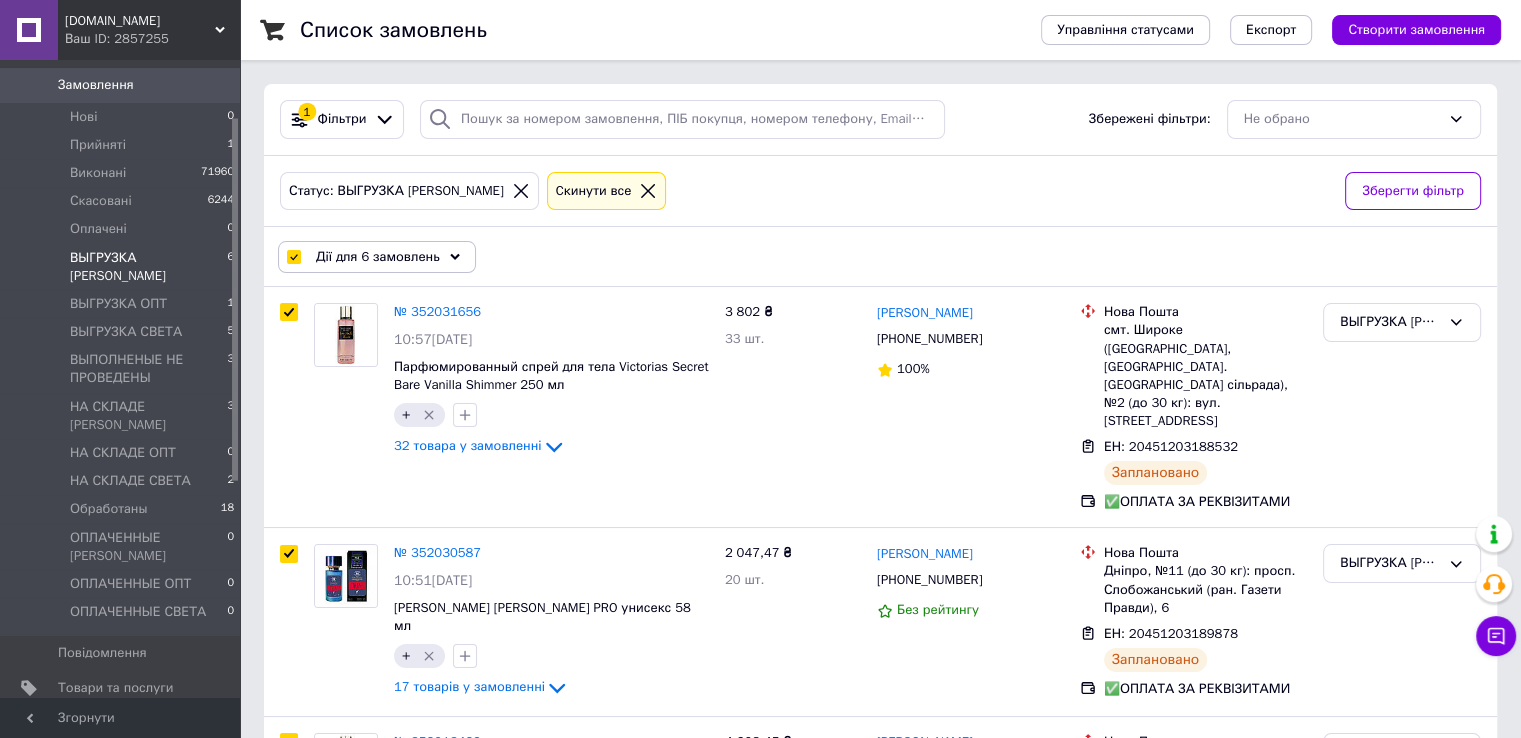 click on "[DEMOGRAPHIC_DATA]" at bounding box center [123, 722] 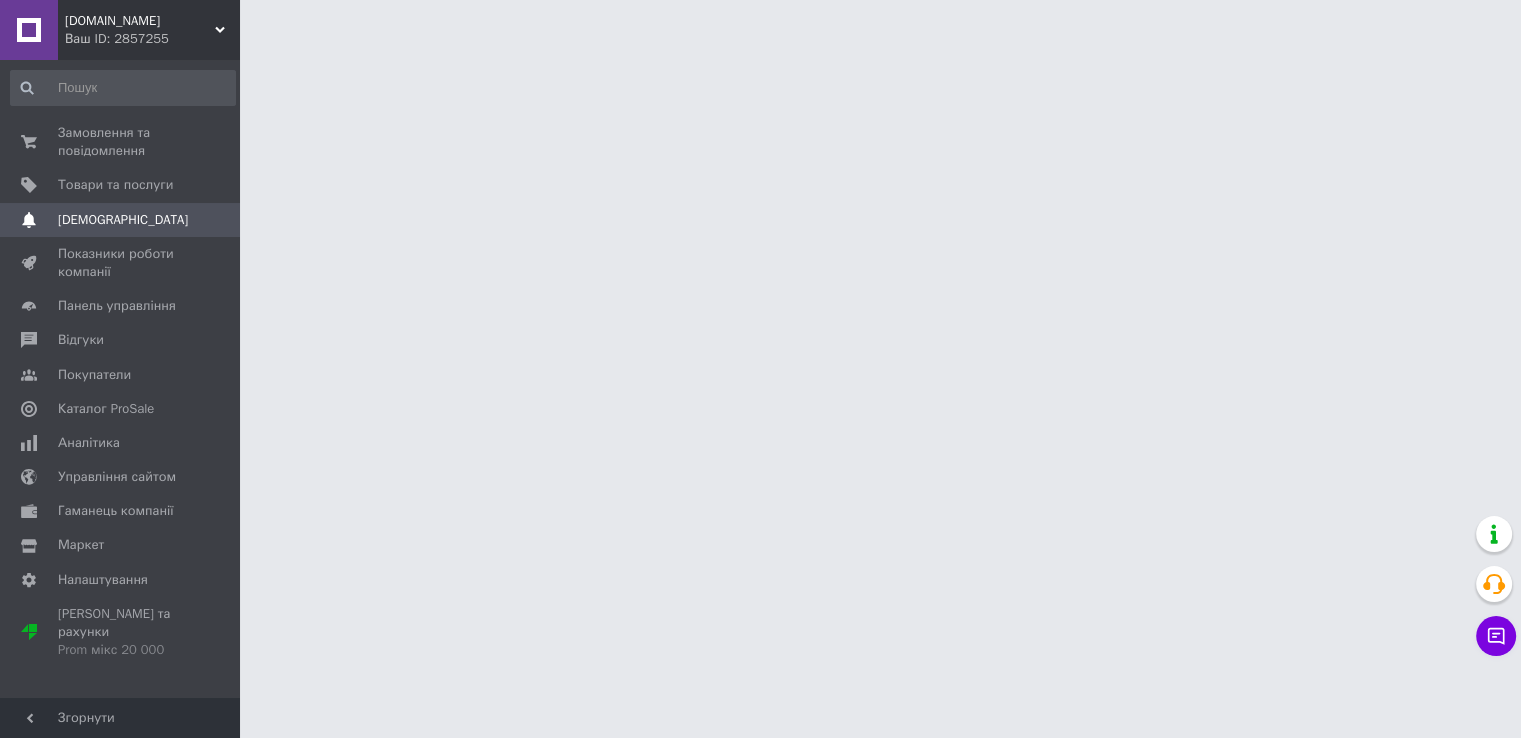 scroll, scrollTop: 0, scrollLeft: 0, axis: both 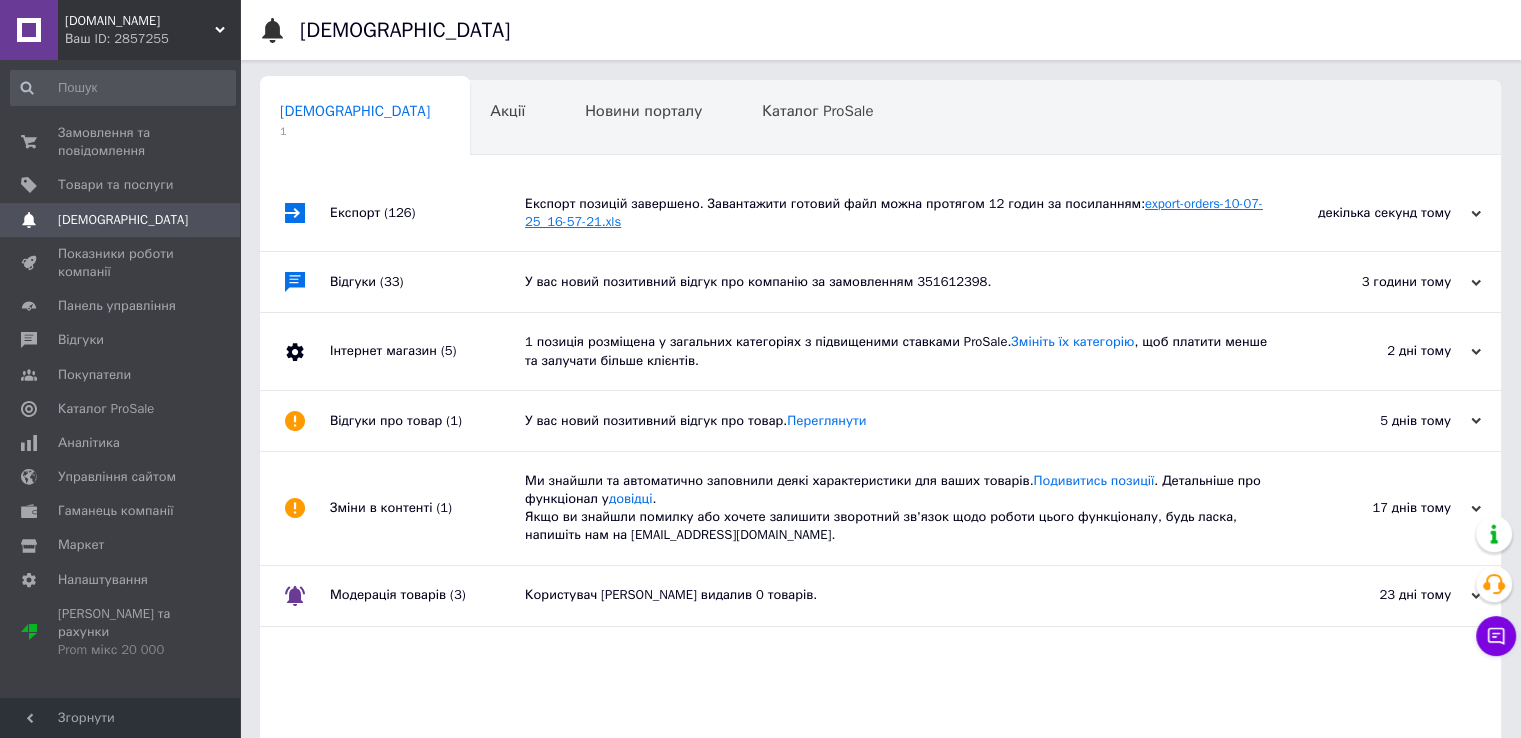 click on "export-orders-10-07-25_16-57-21.xls" at bounding box center (894, 212) 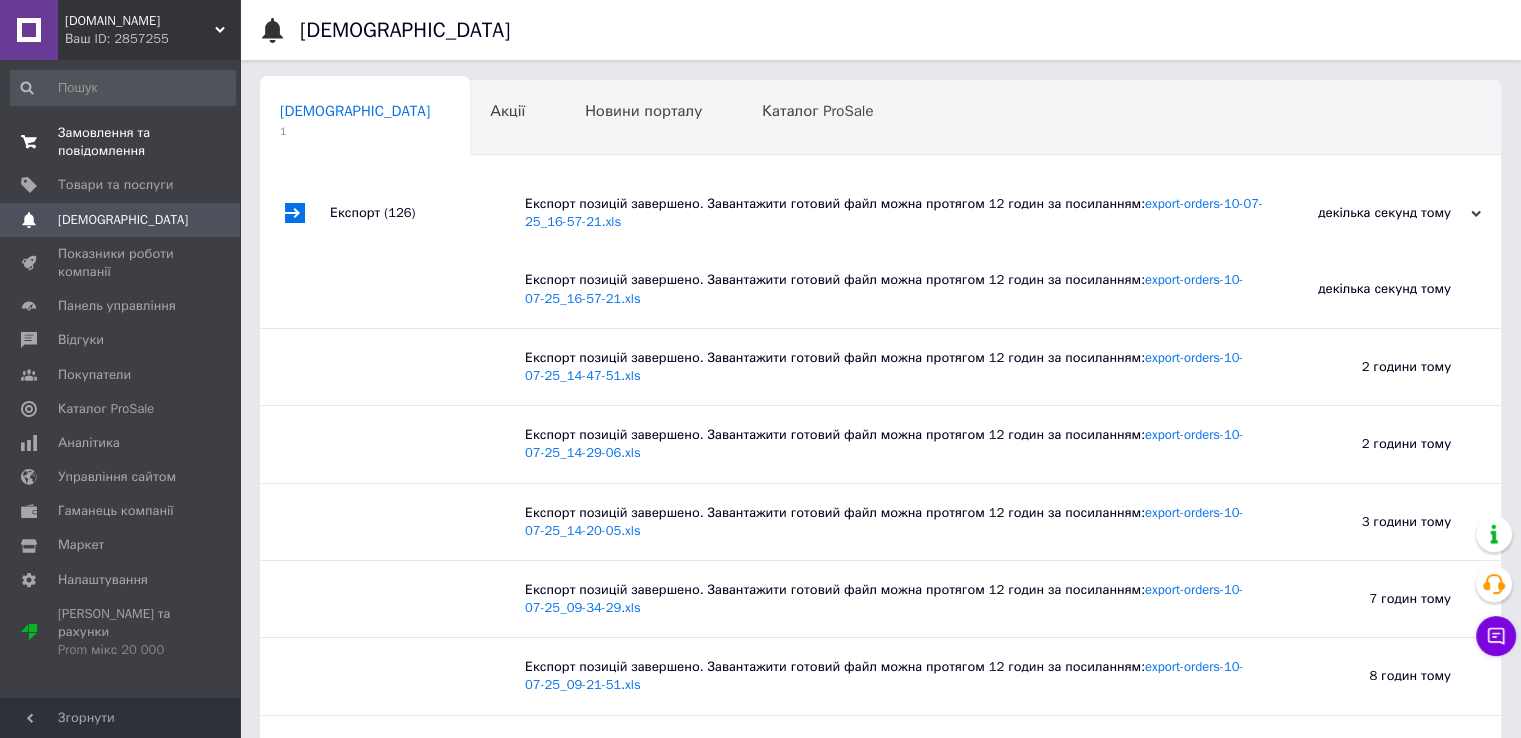 click on "Замовлення та повідомлення" at bounding box center [121, 142] 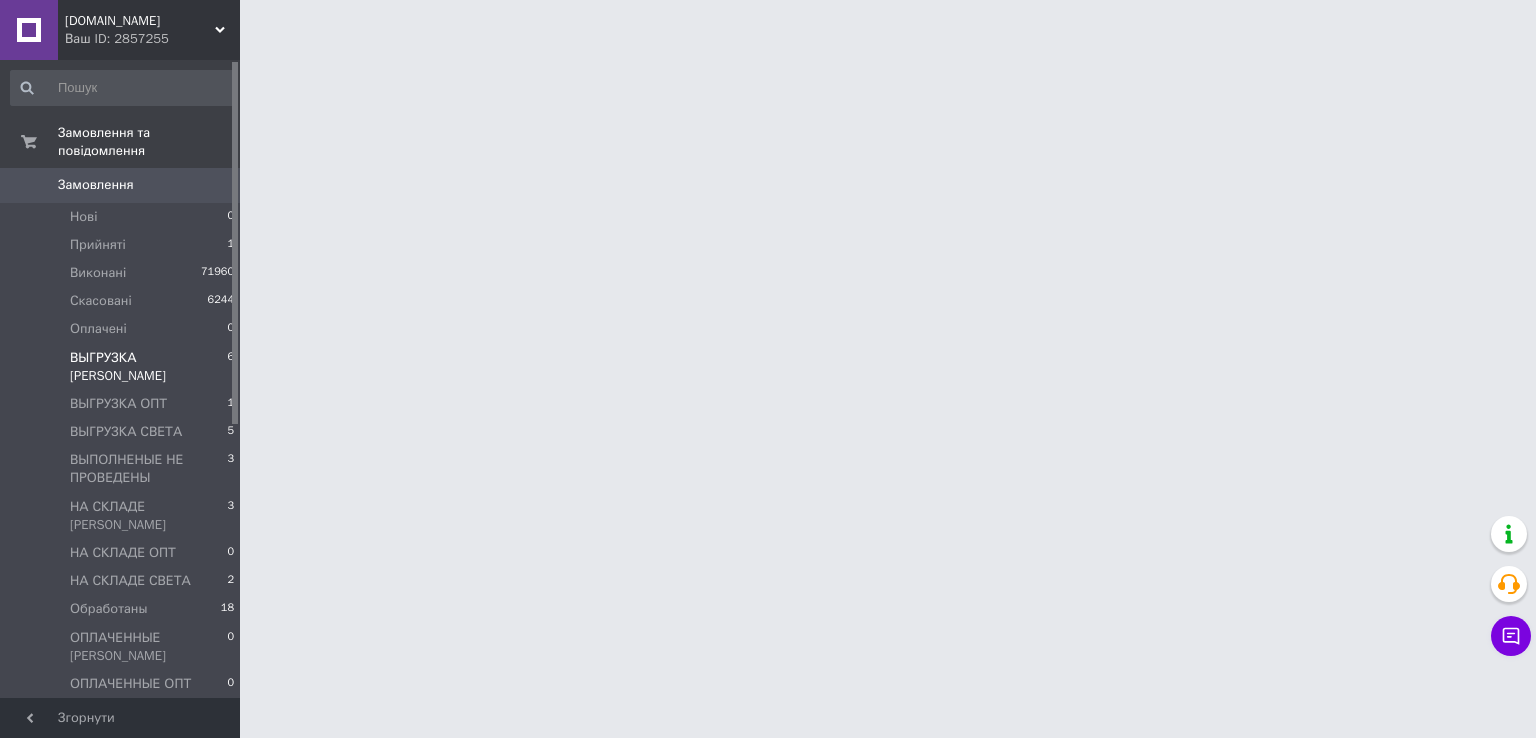 click on "ВЫГРУЗКА [PERSON_NAME]" at bounding box center (148, 367) 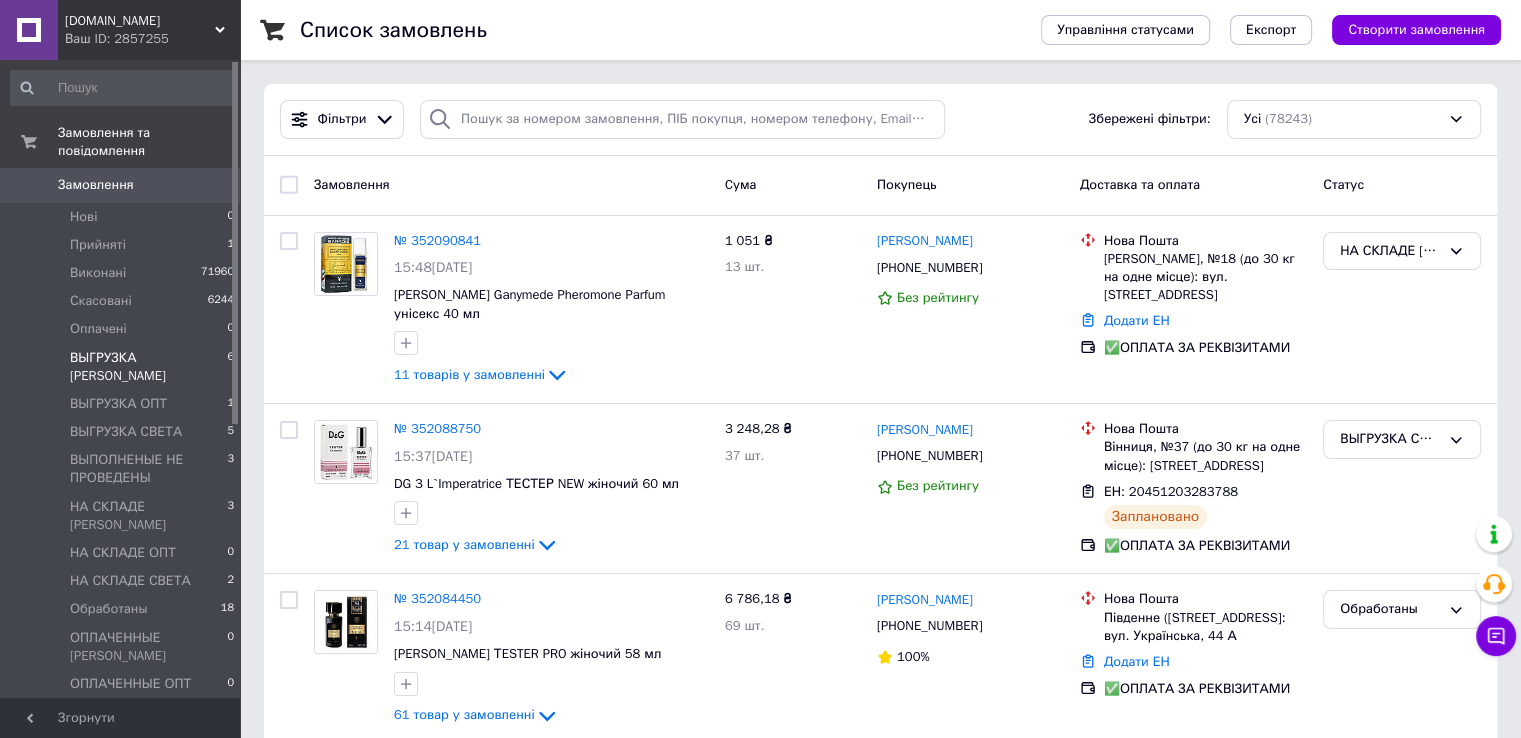 click on "ВЫГРУЗКА [PERSON_NAME]" at bounding box center [148, 367] 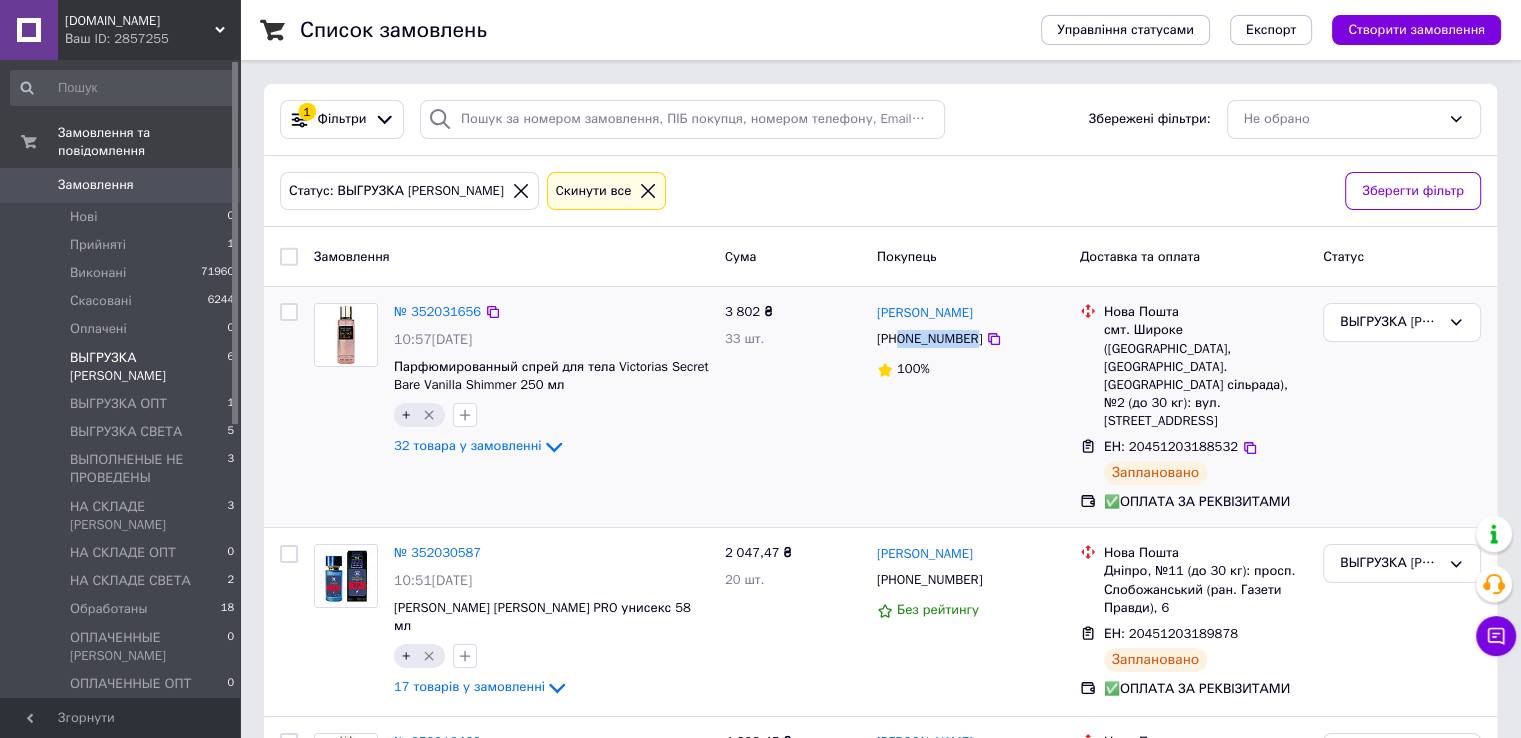 drag, startPoint x: 969, startPoint y: 352, endPoint x: 899, endPoint y: 352, distance: 70 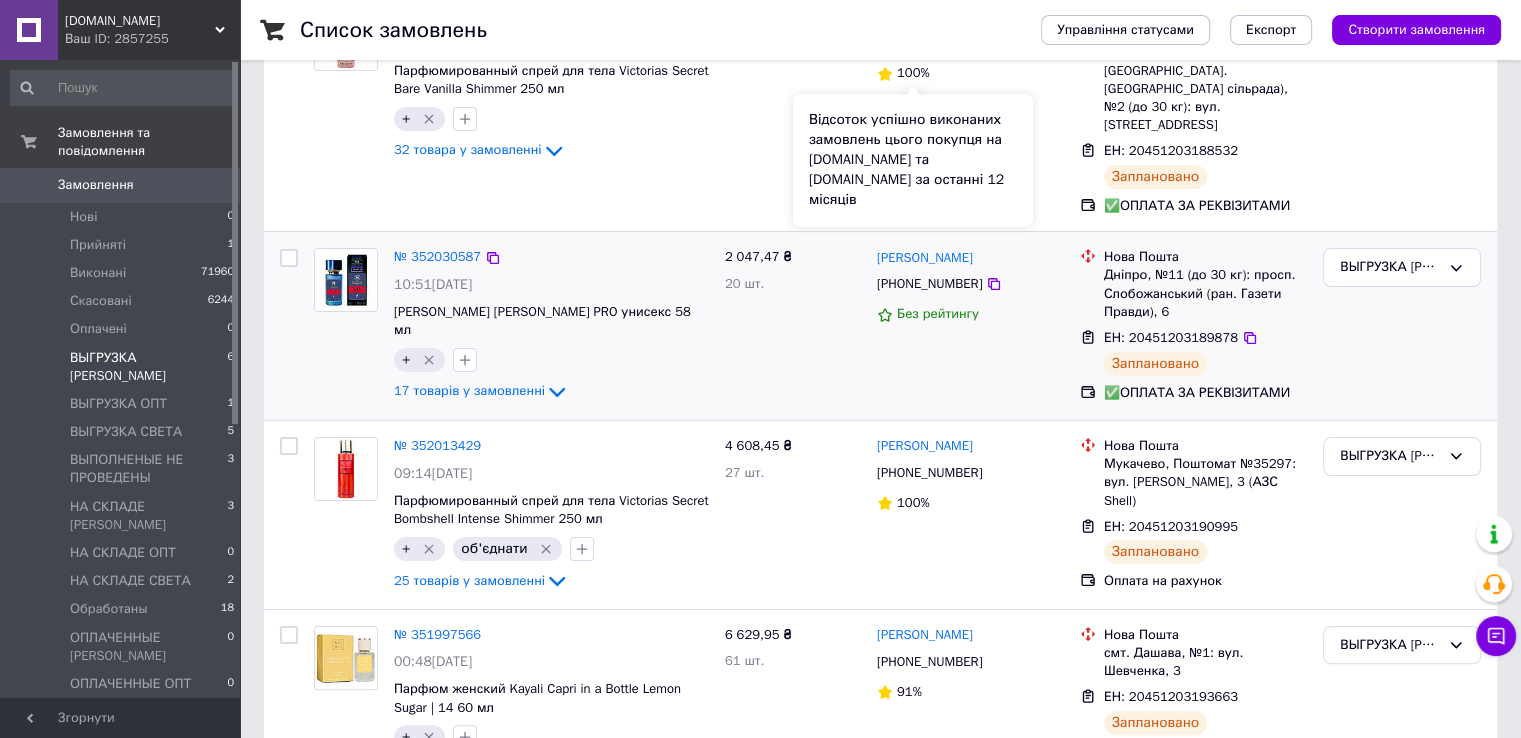scroll, scrollTop: 300, scrollLeft: 0, axis: vertical 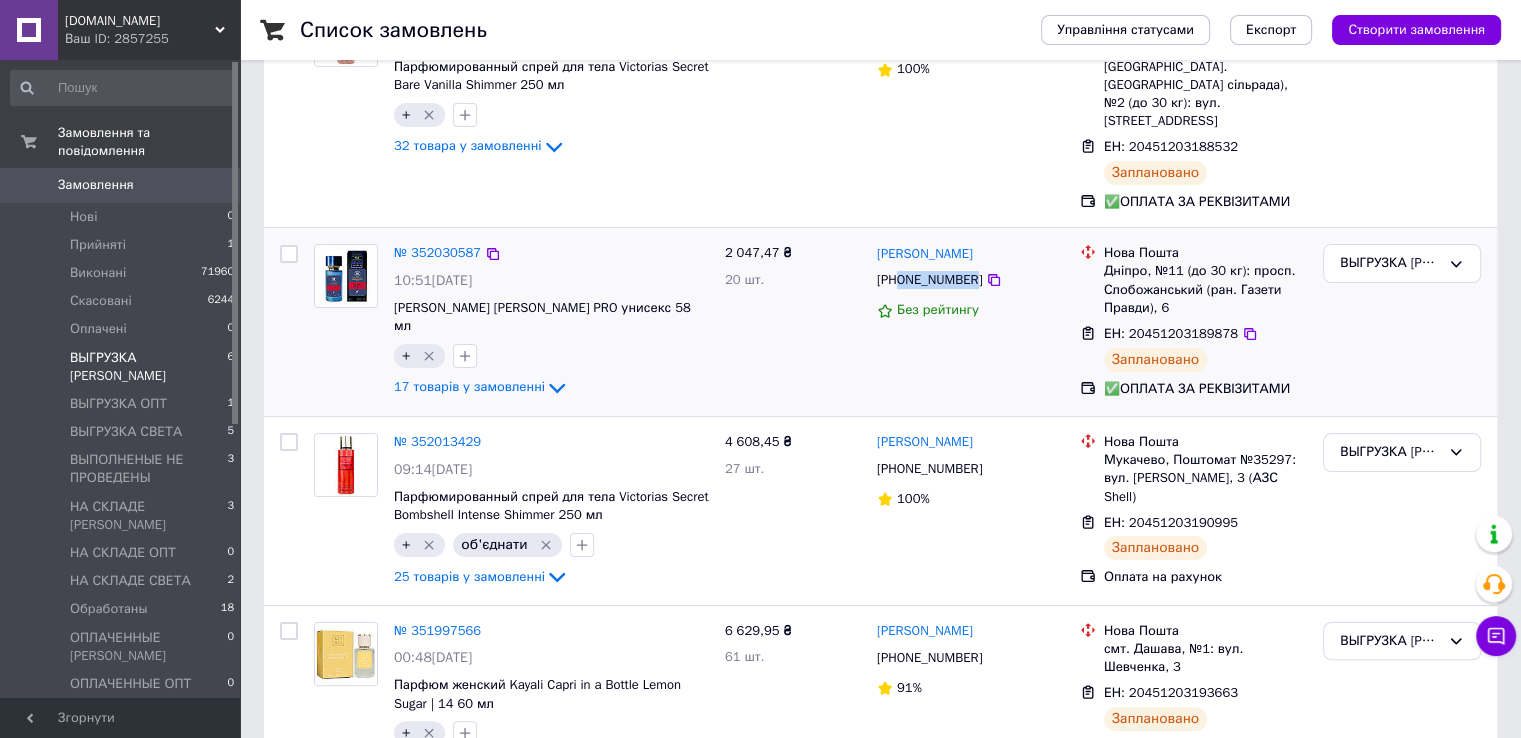 drag, startPoint x: 968, startPoint y: 244, endPoint x: 900, endPoint y: 248, distance: 68.117546 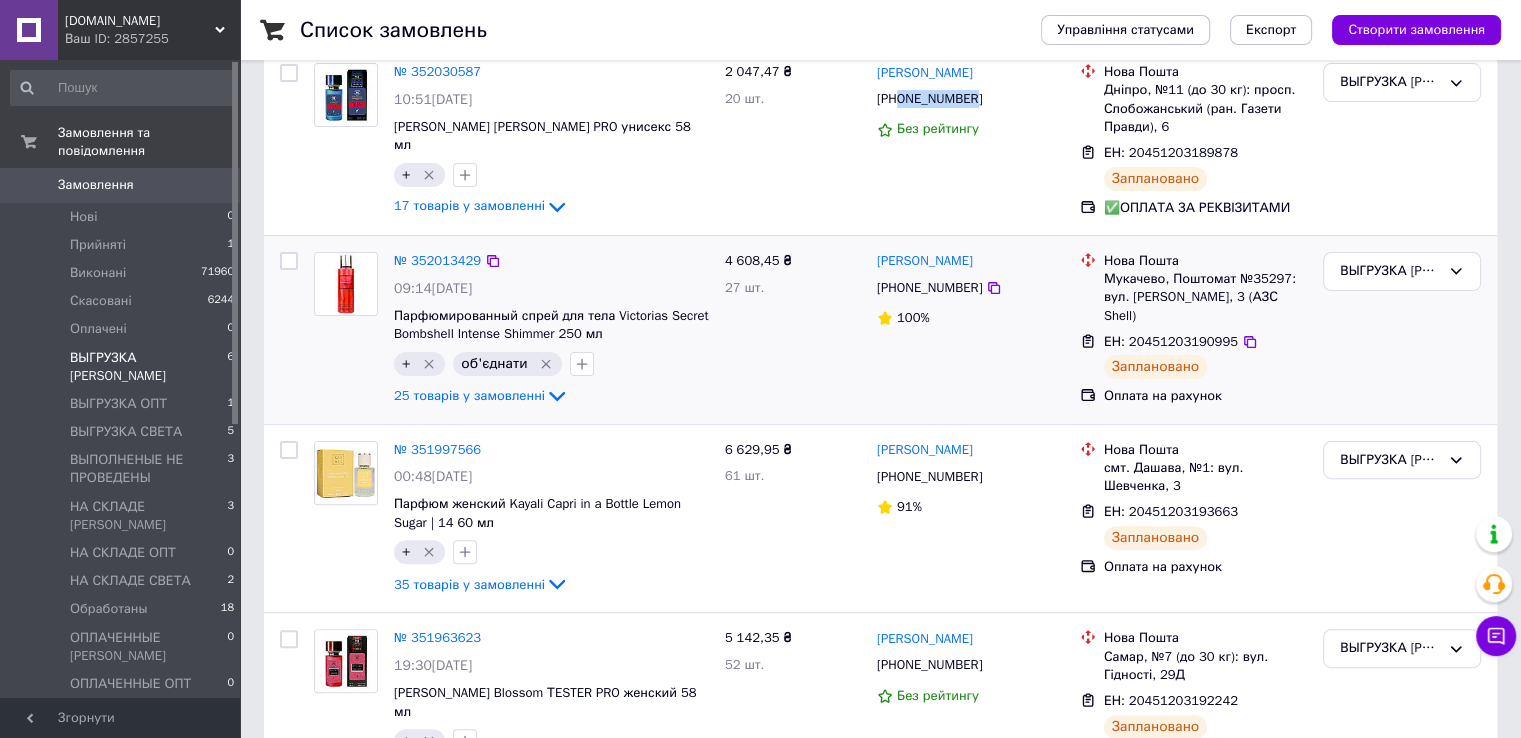 scroll, scrollTop: 500, scrollLeft: 0, axis: vertical 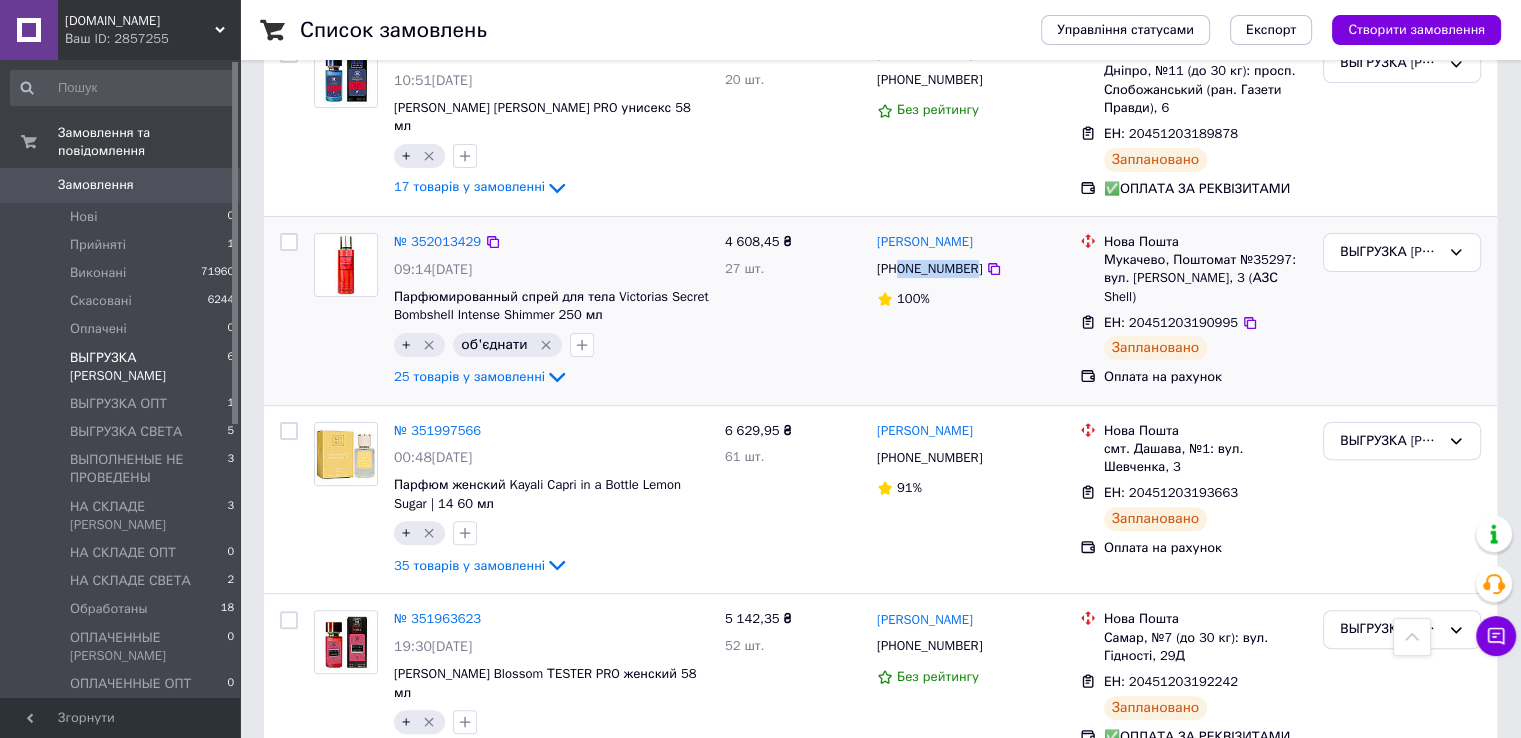drag, startPoint x: 967, startPoint y: 232, endPoint x: 903, endPoint y: 232, distance: 64 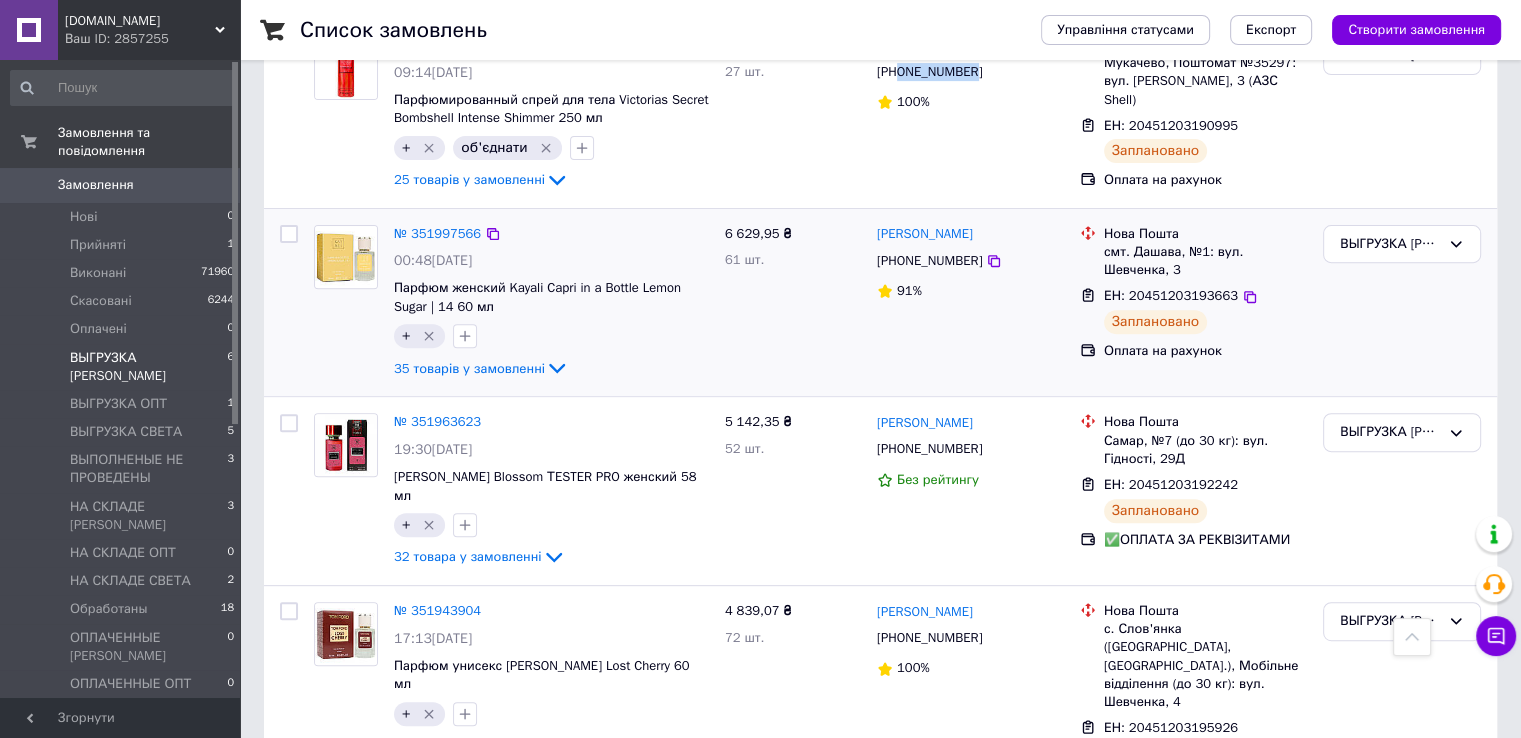 scroll, scrollTop: 700, scrollLeft: 0, axis: vertical 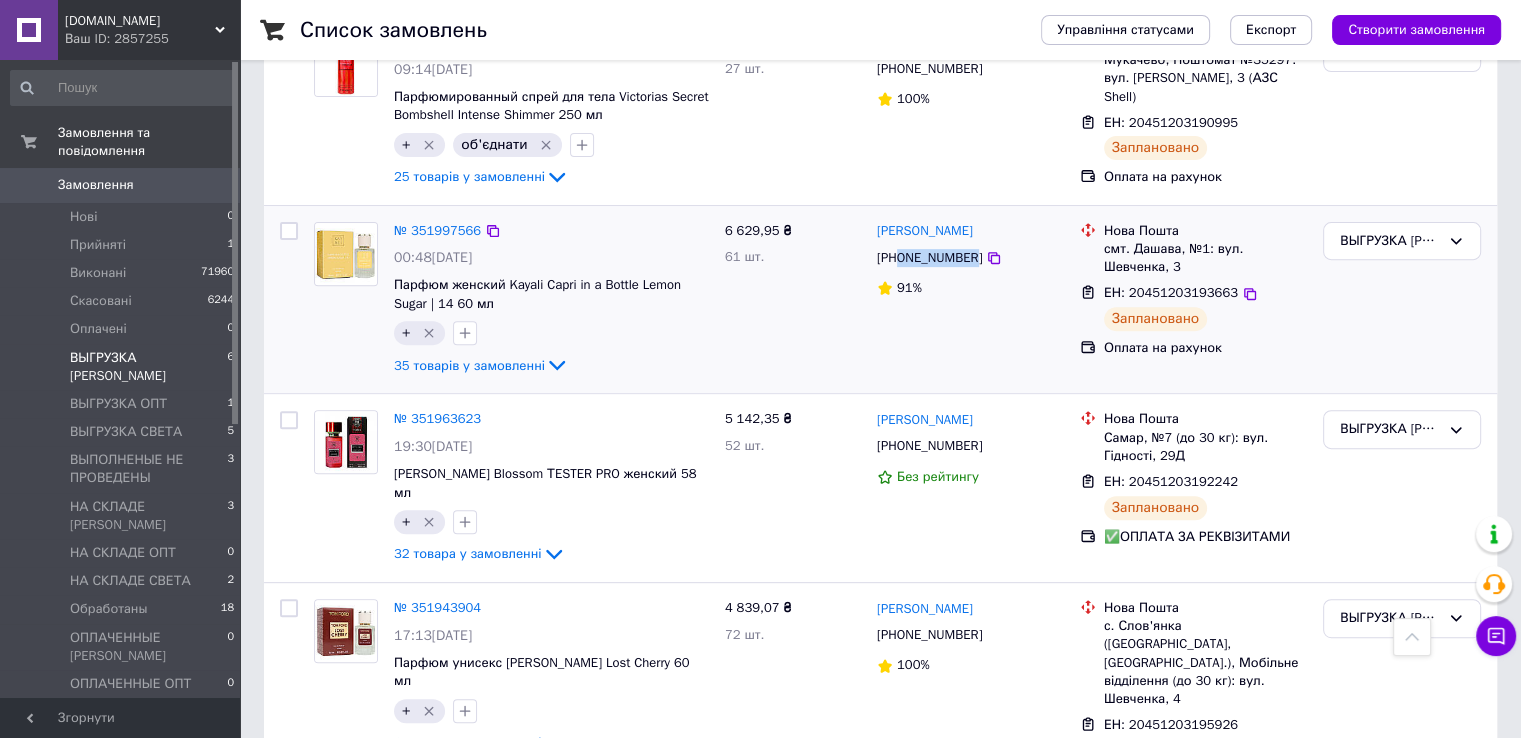 drag, startPoint x: 930, startPoint y: 224, endPoint x: 901, endPoint y: 225, distance: 29.017237 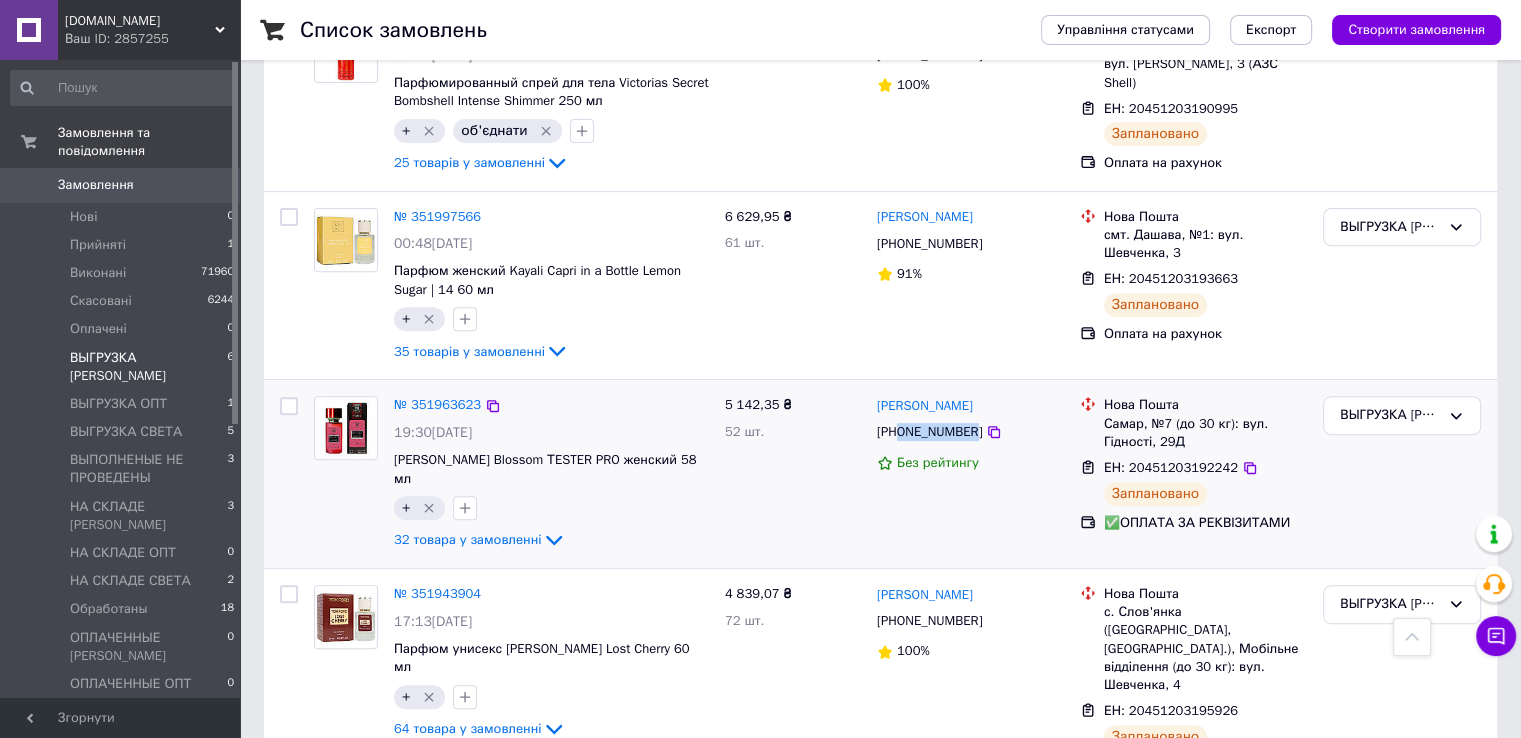 drag, startPoint x: 966, startPoint y: 396, endPoint x: 901, endPoint y: 396, distance: 65 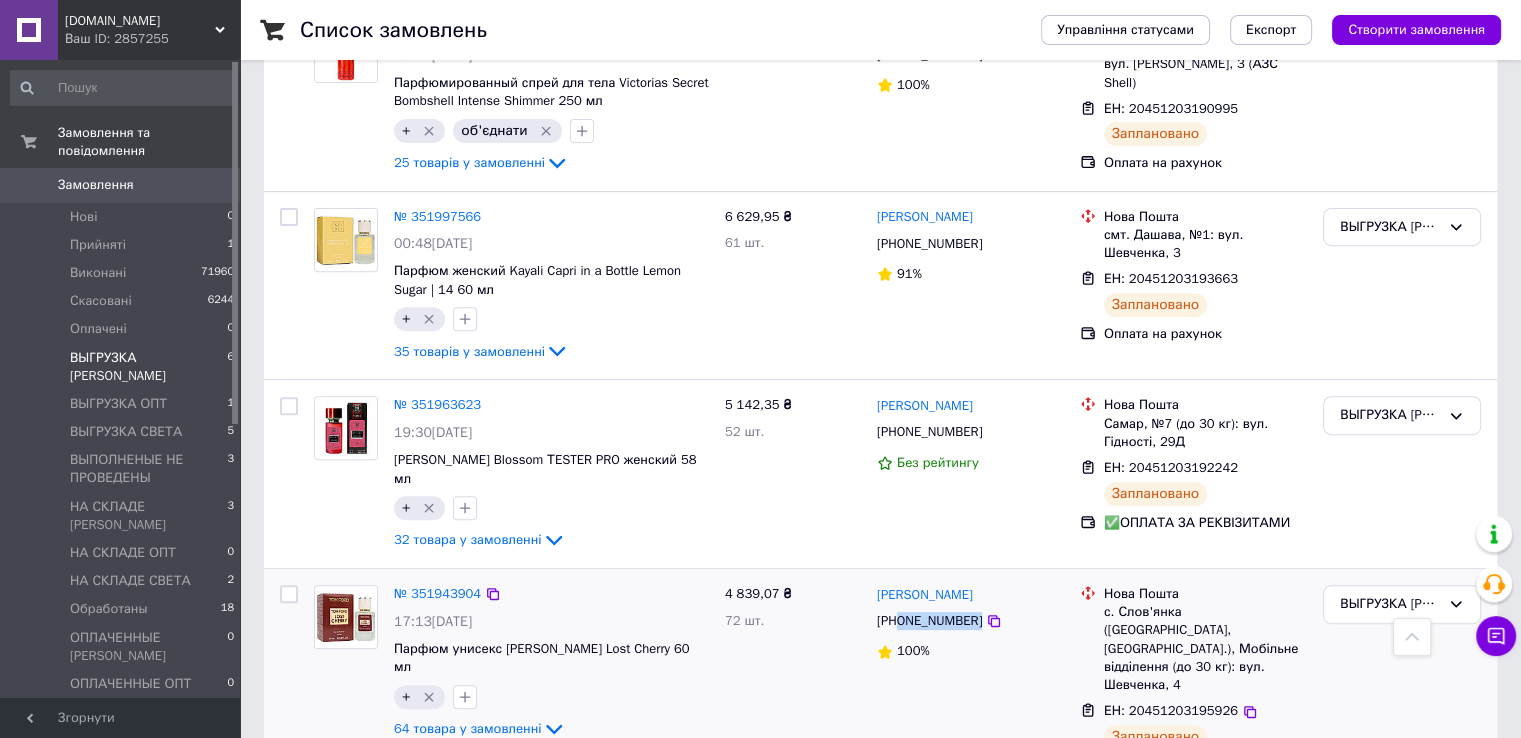 drag, startPoint x: 971, startPoint y: 558, endPoint x: 900, endPoint y: 558, distance: 71 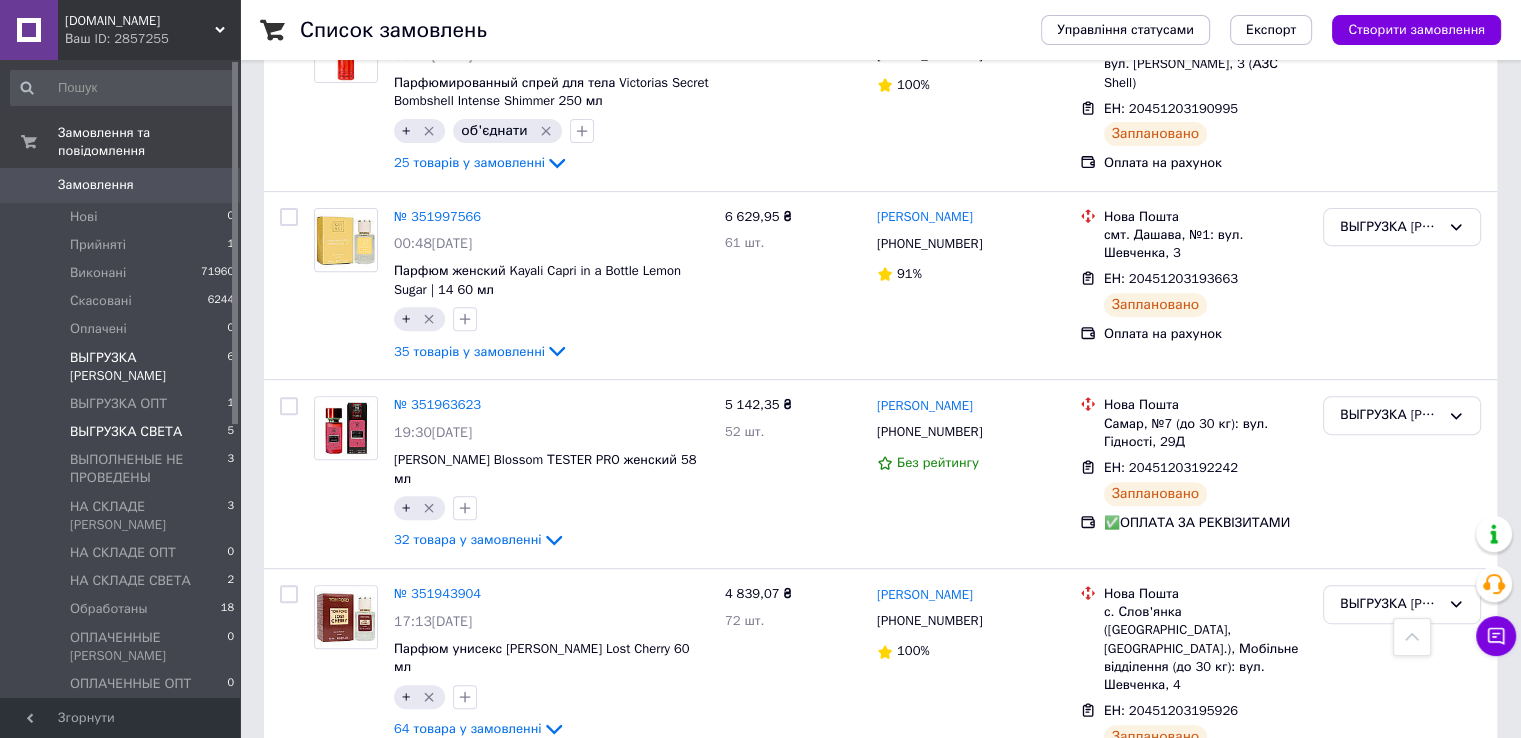 click on "ВЫГРУЗКА СВЕТА" at bounding box center [126, 432] 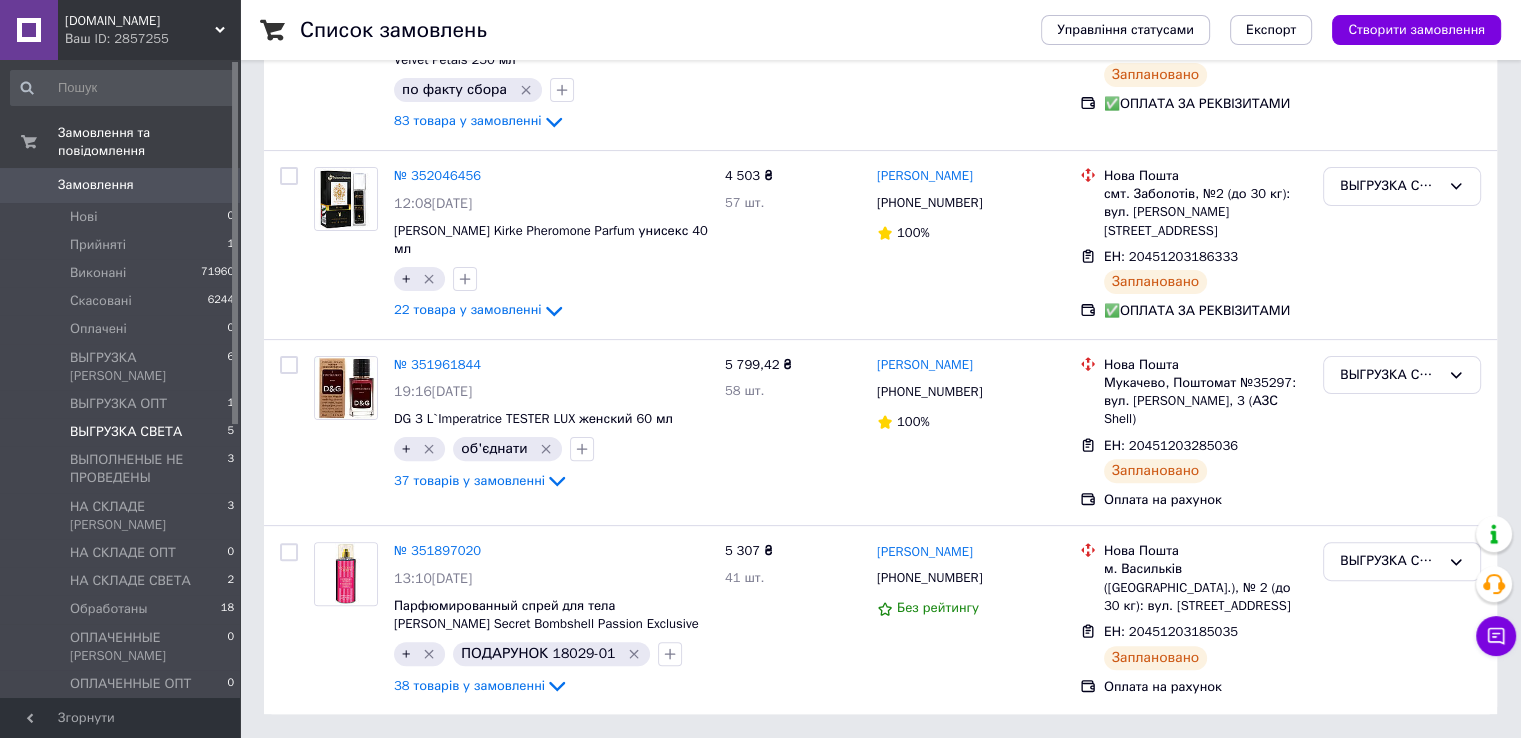 scroll, scrollTop: 0, scrollLeft: 0, axis: both 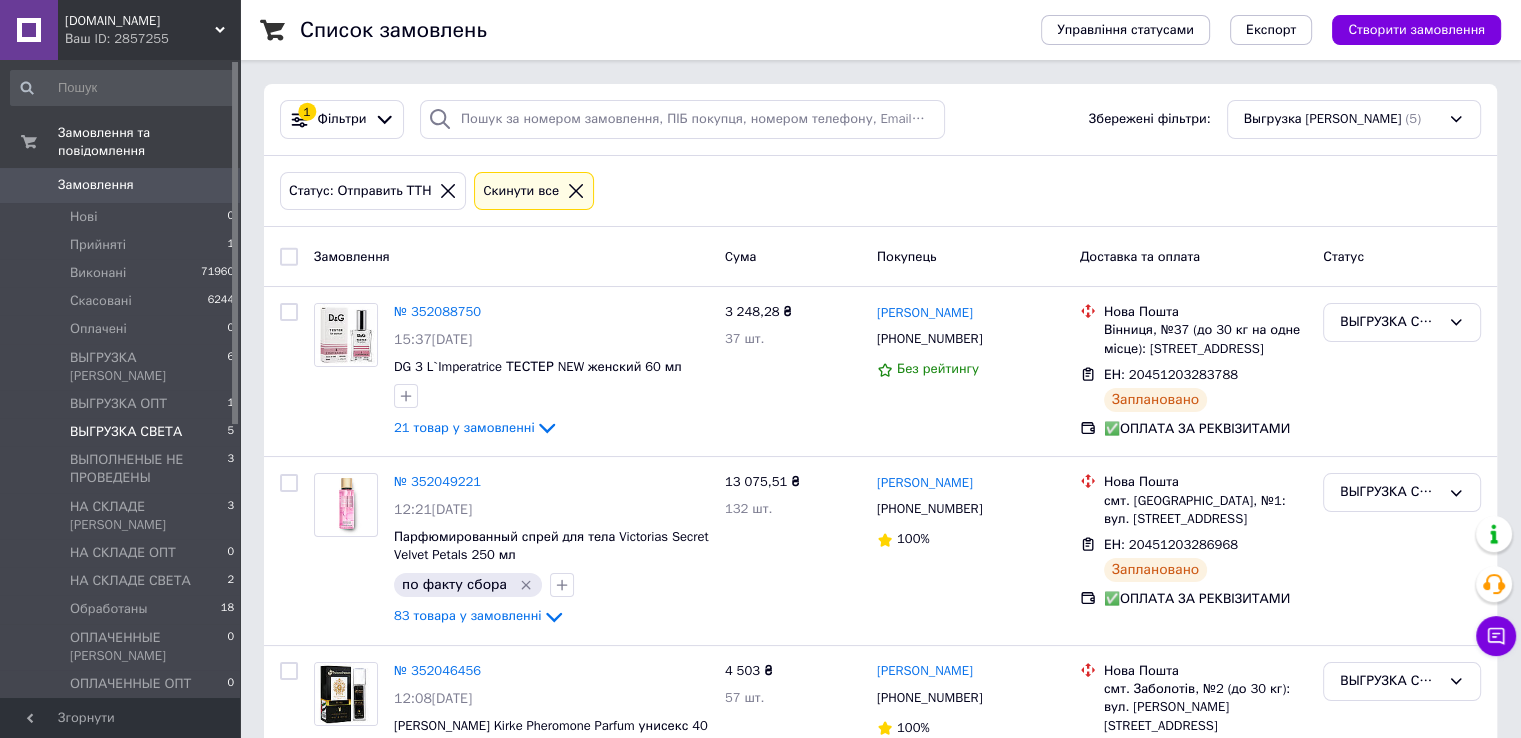 click at bounding box center [289, 257] 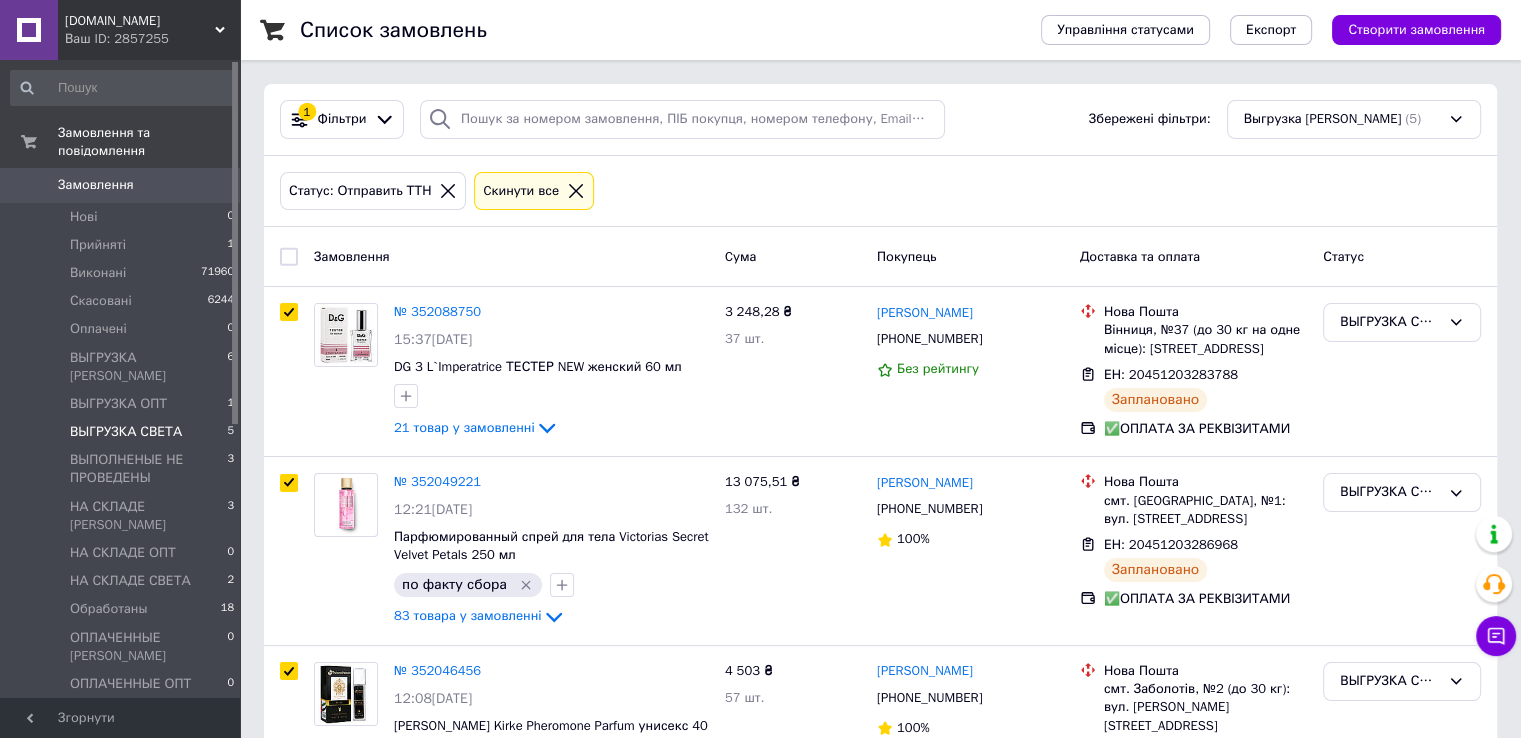 checkbox on "true" 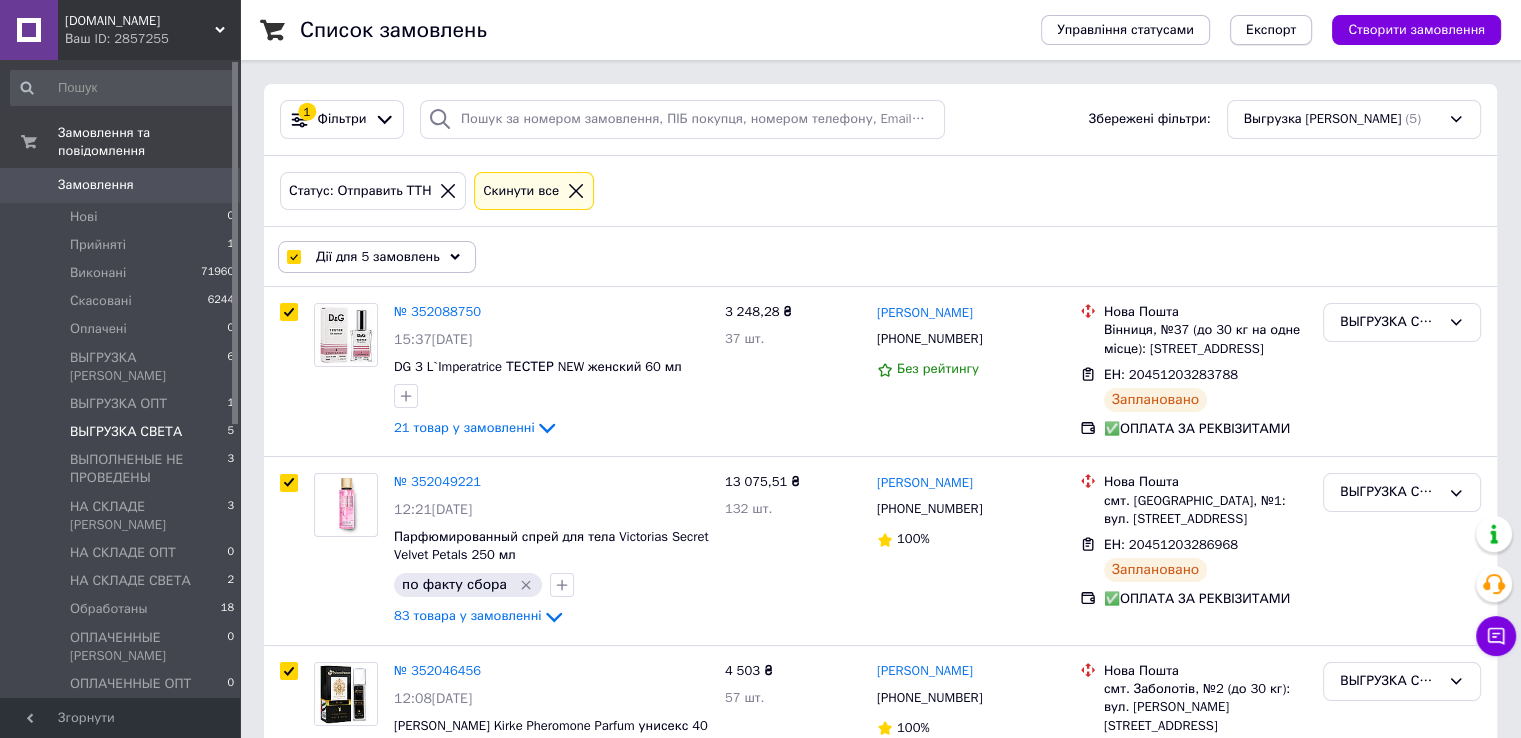 click on "Експорт" at bounding box center [1271, 30] 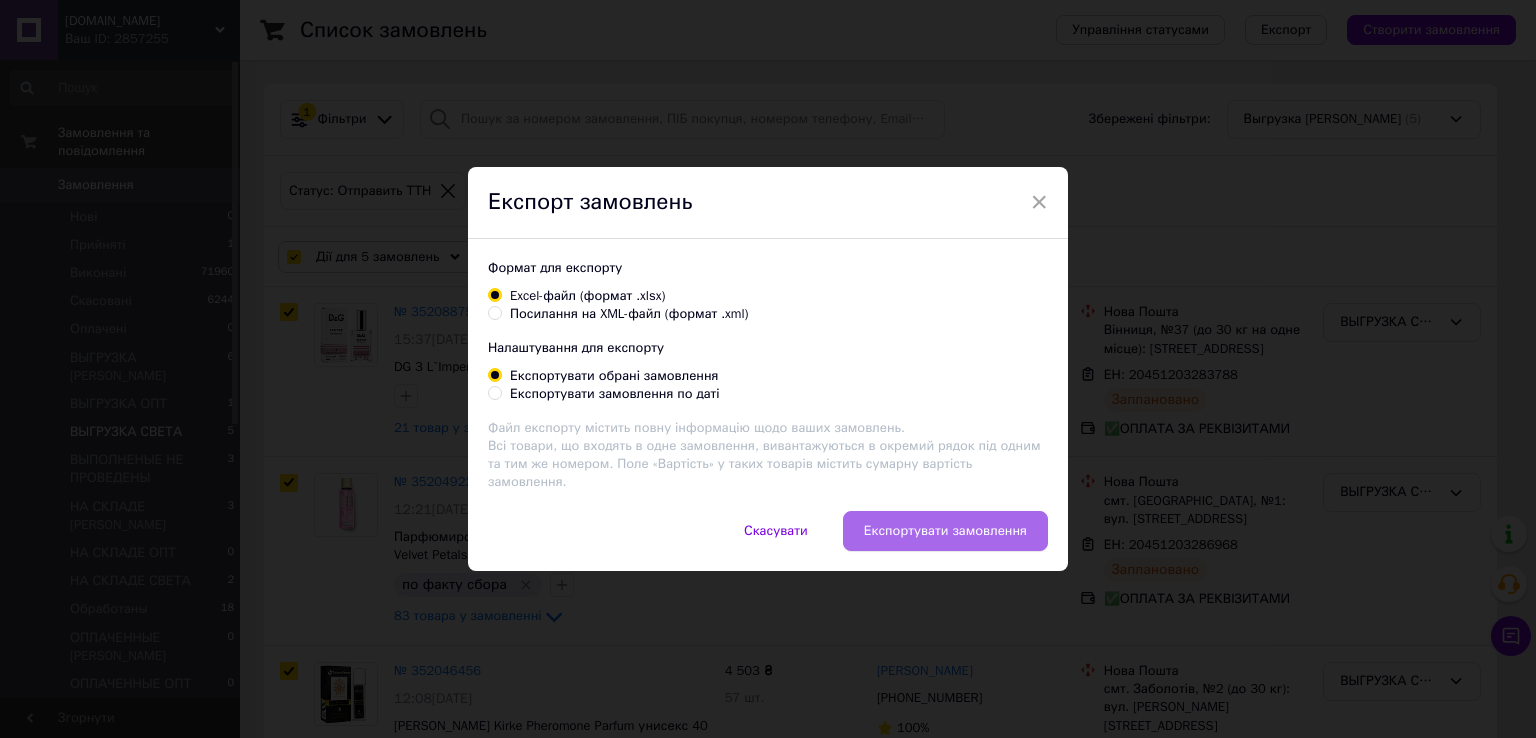 click on "Експортувати замовлення" at bounding box center [945, 531] 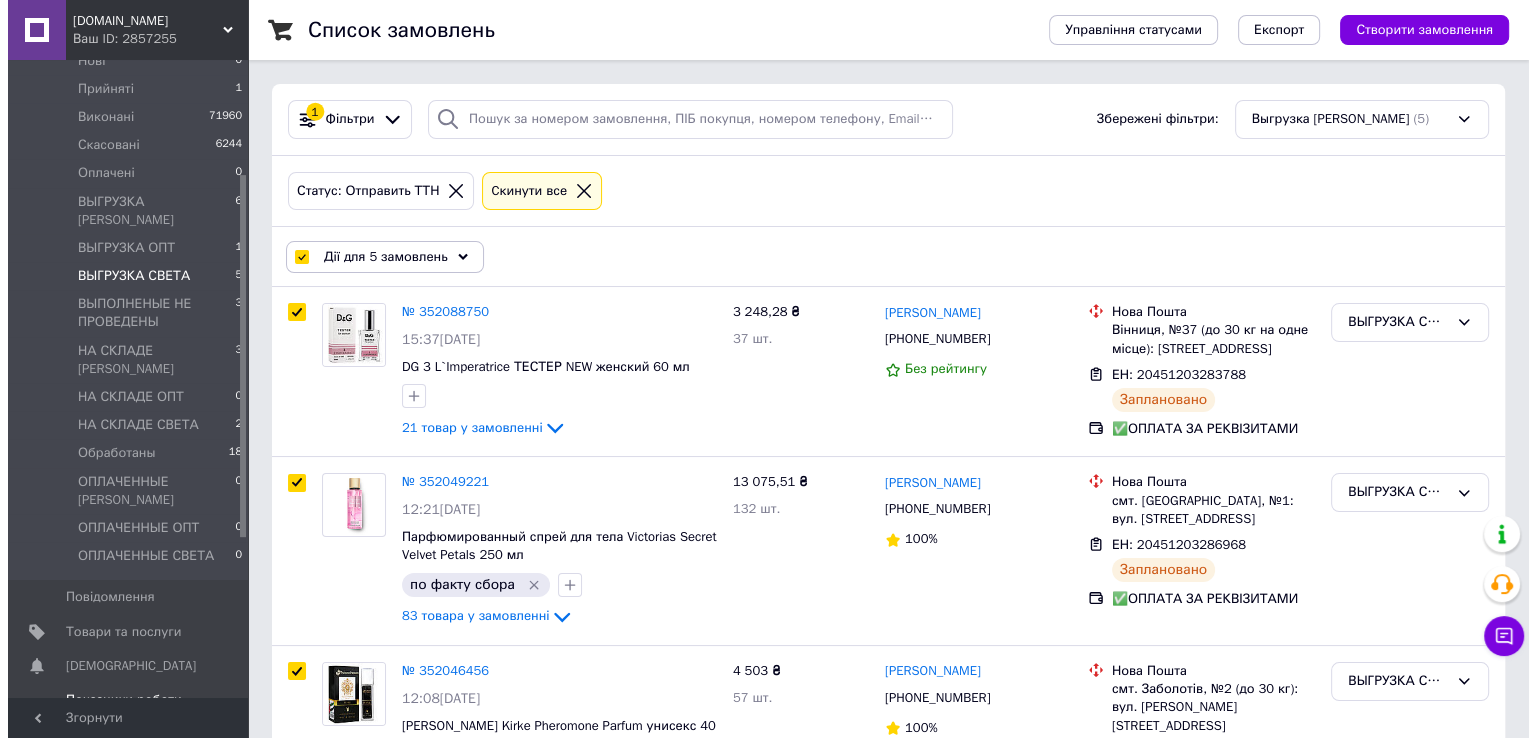 scroll, scrollTop: 200, scrollLeft: 0, axis: vertical 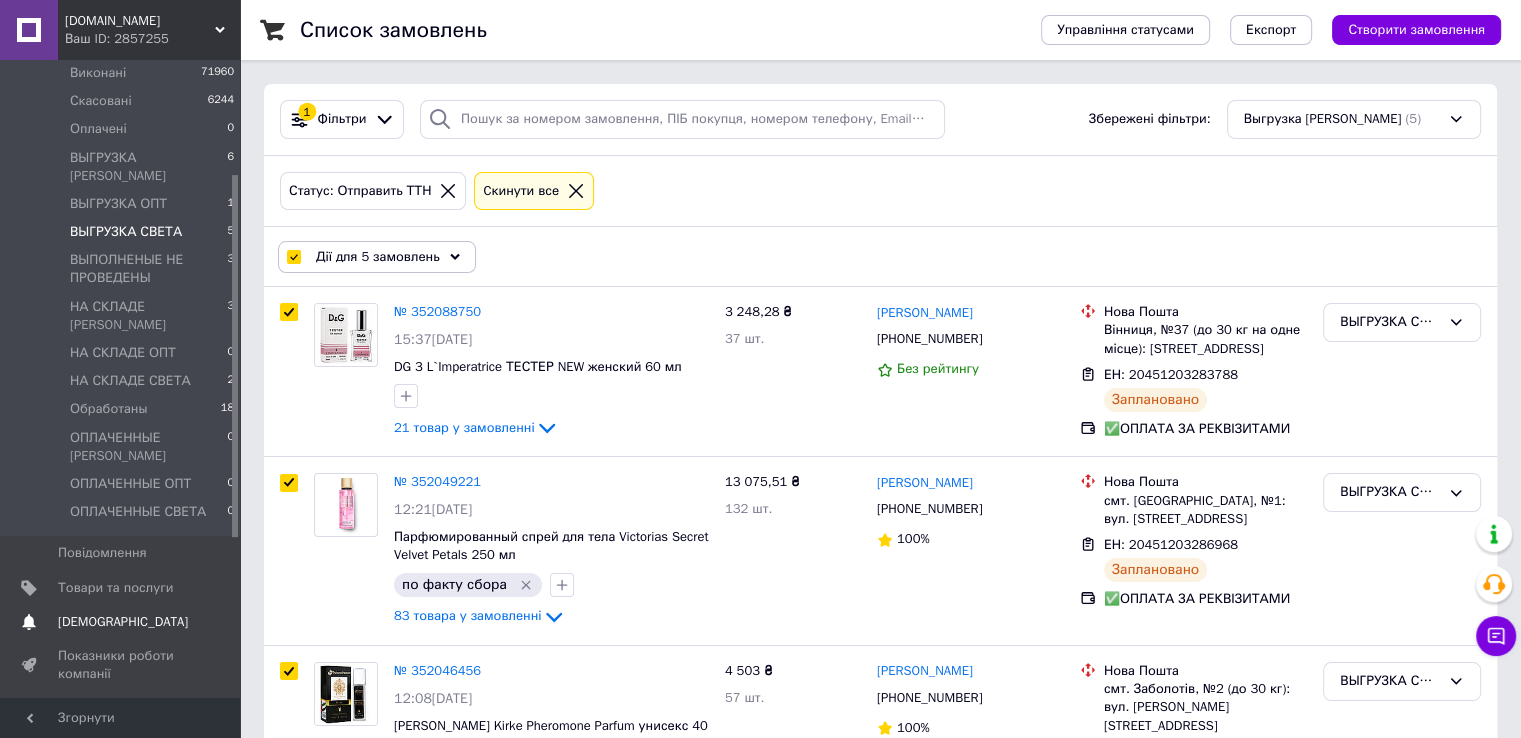 click on "[DEMOGRAPHIC_DATA]" at bounding box center (123, 622) 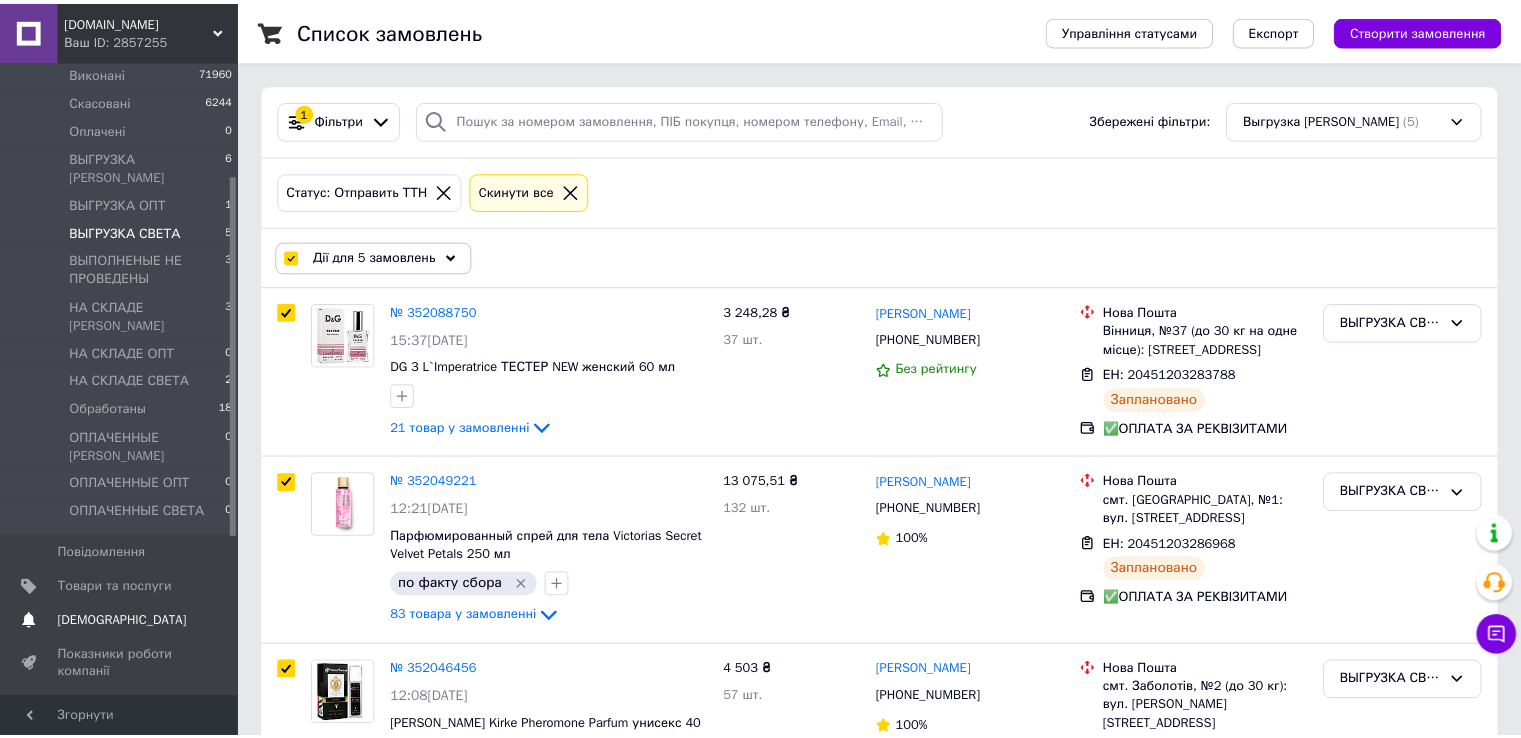 scroll, scrollTop: 0, scrollLeft: 0, axis: both 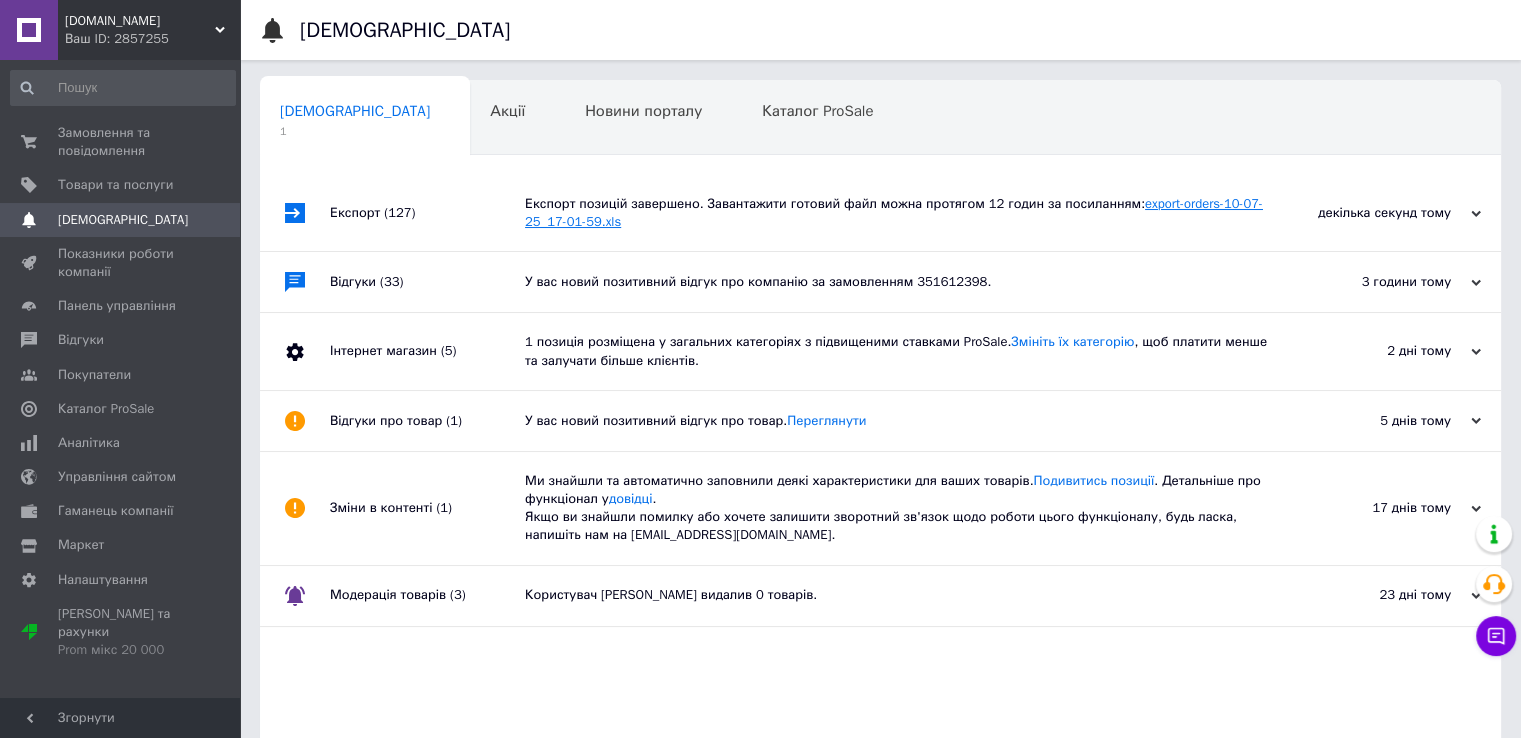 click on "export-orders-10-07-25_17-01-59.xls" at bounding box center [894, 212] 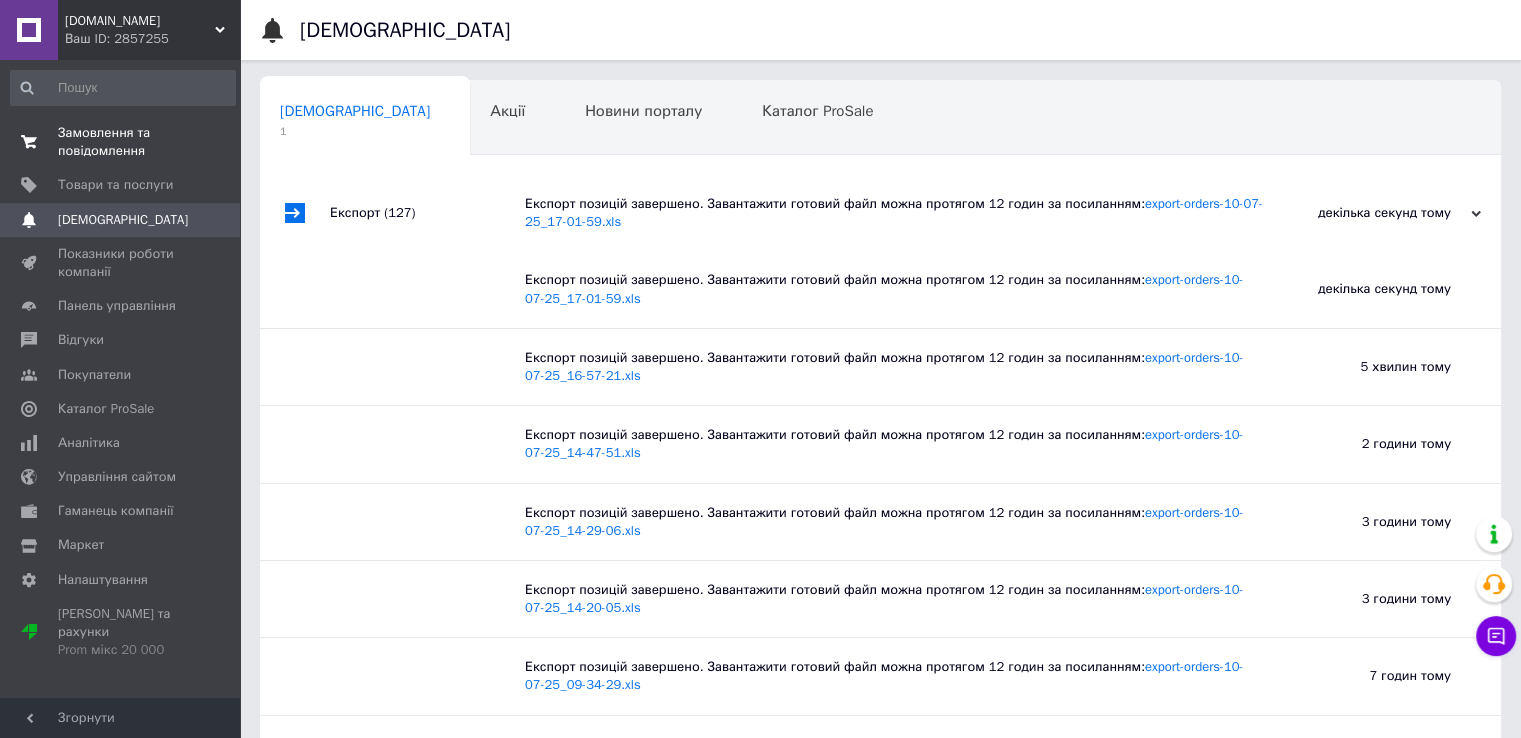 click on "Замовлення та повідомлення" at bounding box center (121, 142) 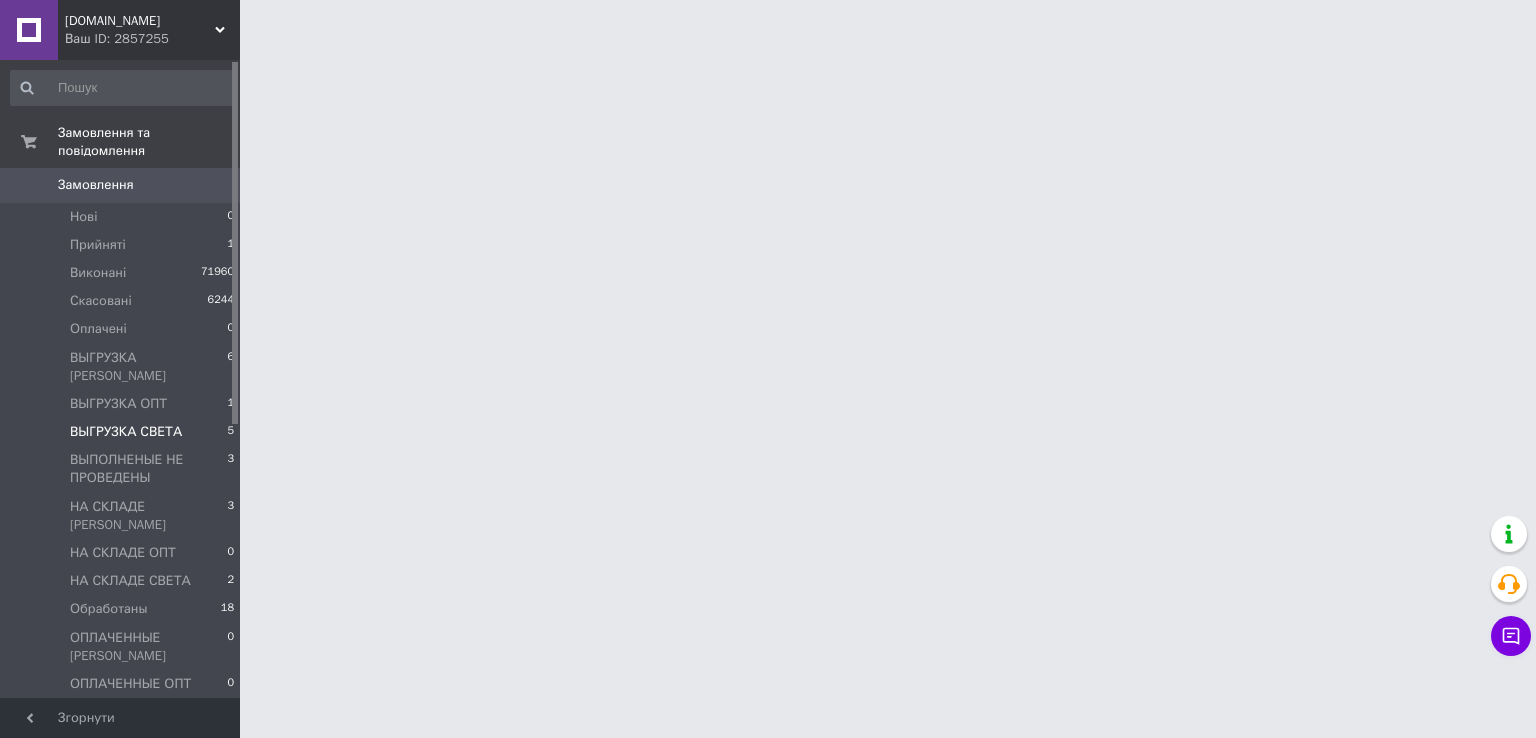 click on "ВЫГРУЗКА СВЕТА" at bounding box center [126, 432] 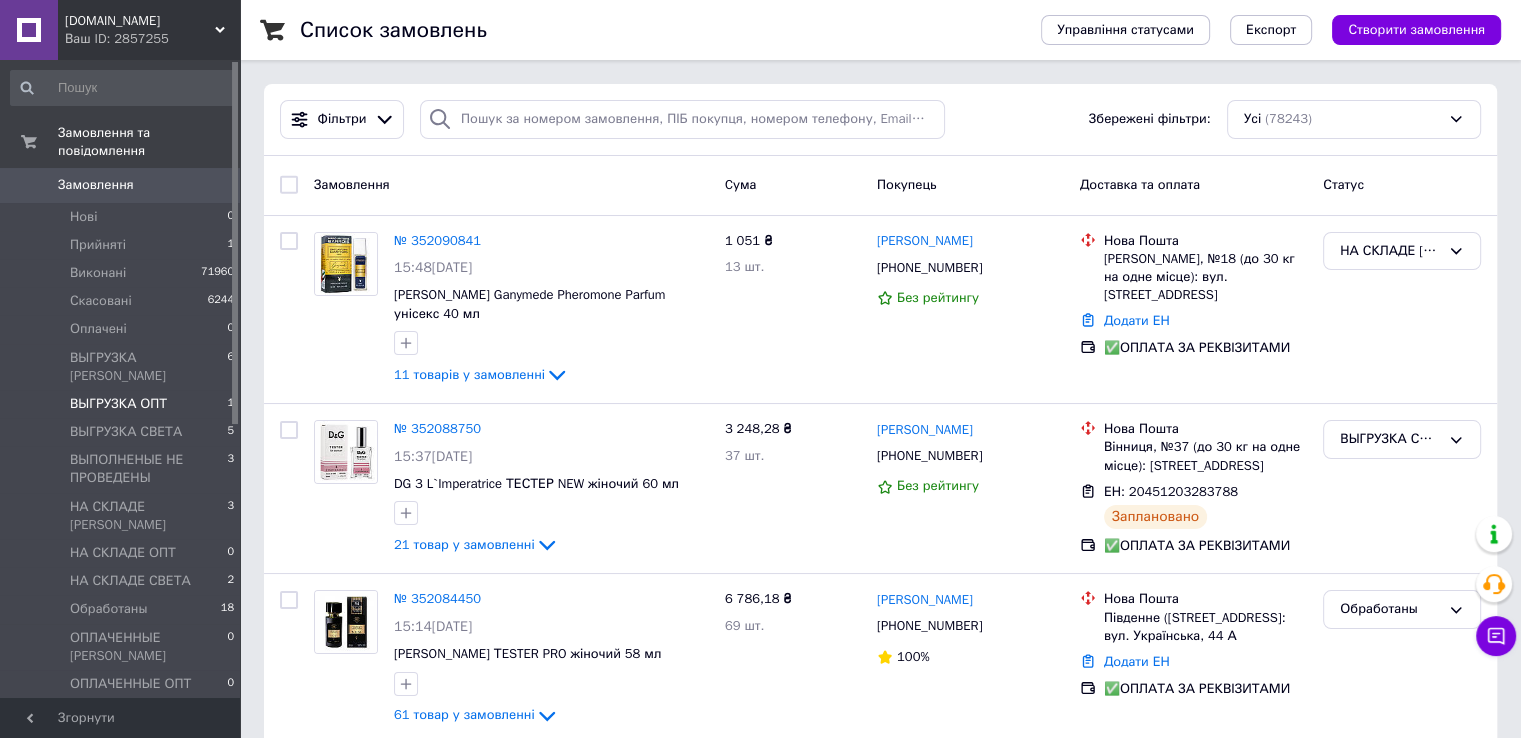 drag, startPoint x: 116, startPoint y: 400, endPoint x: 165, endPoint y: 370, distance: 57.45433 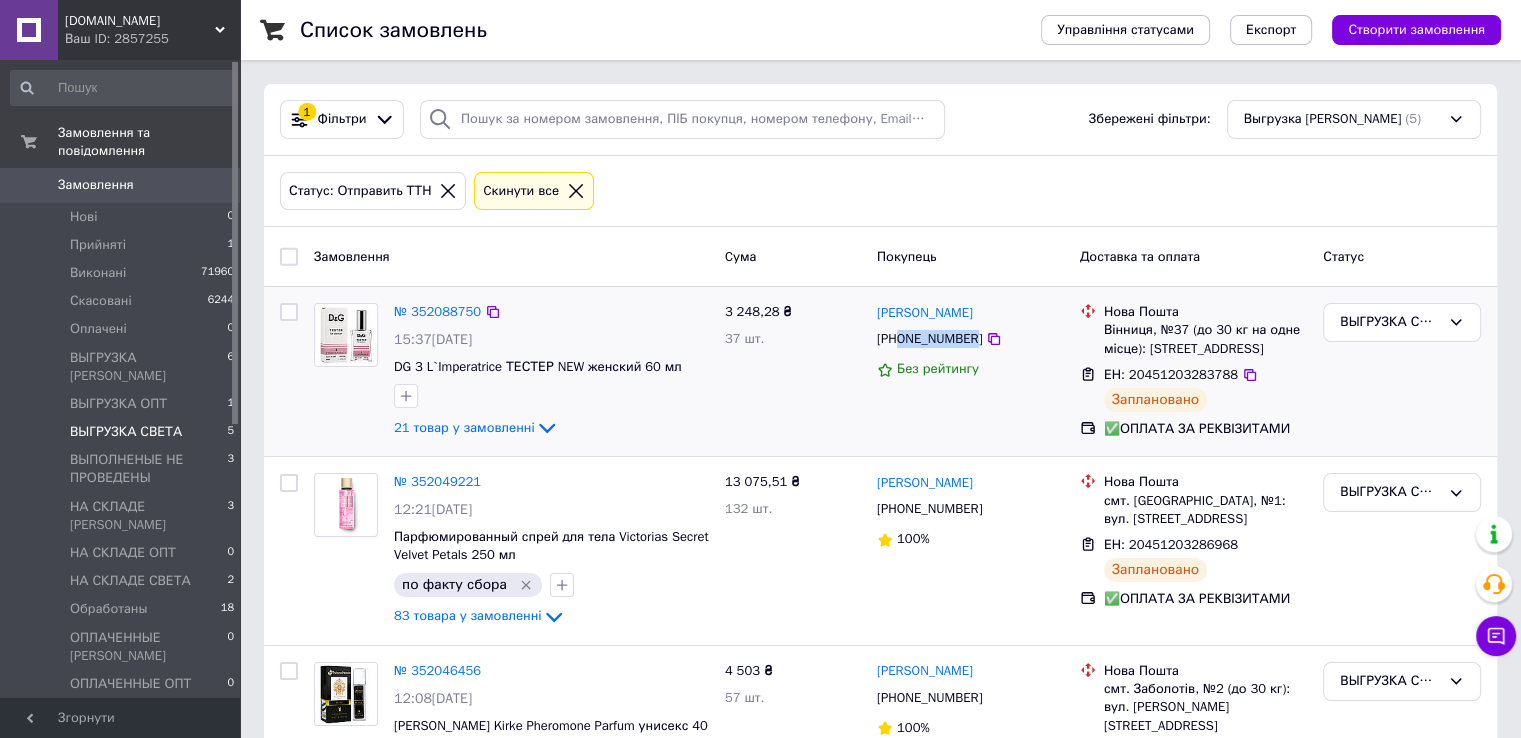 drag, startPoint x: 967, startPoint y: 350, endPoint x: 902, endPoint y: 351, distance: 65.00769 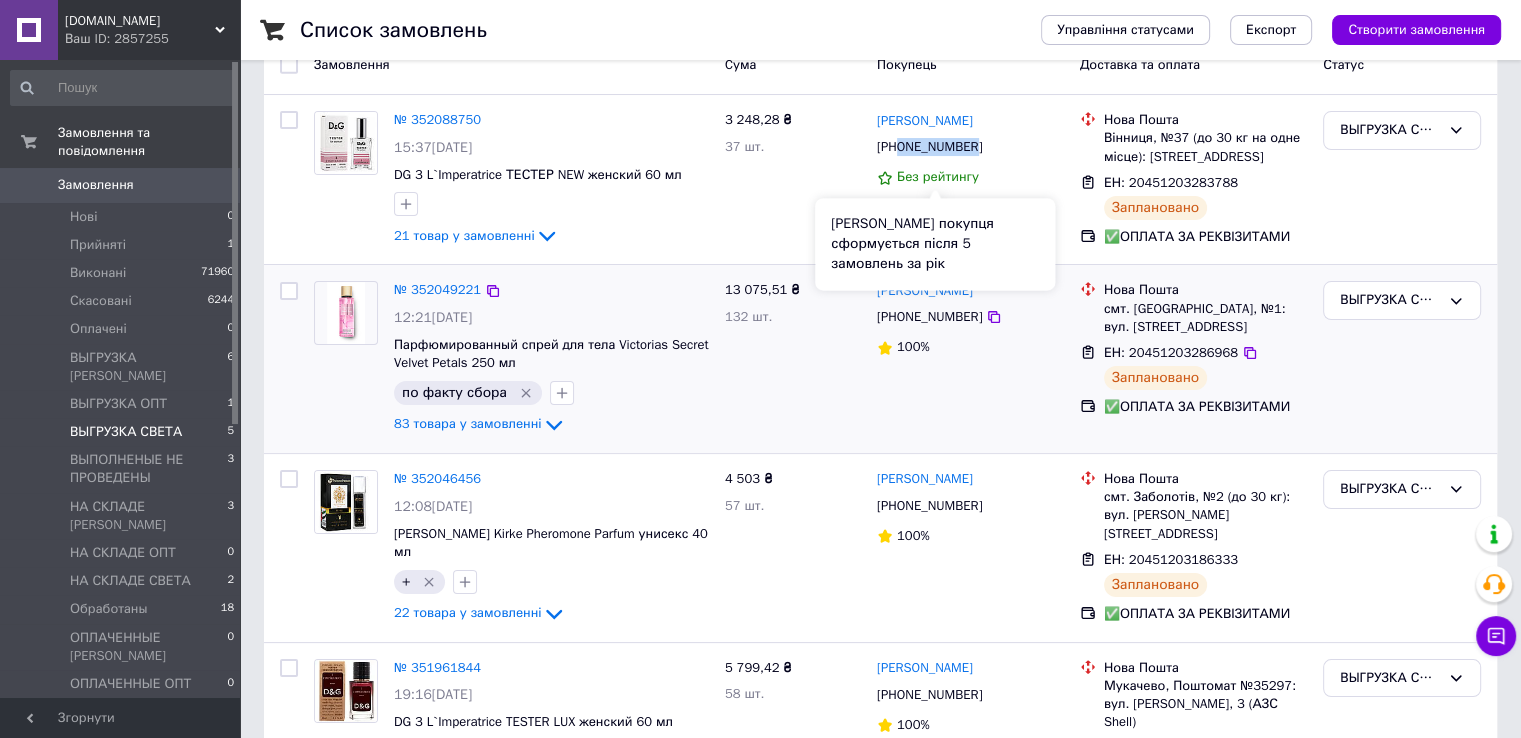 scroll, scrollTop: 200, scrollLeft: 0, axis: vertical 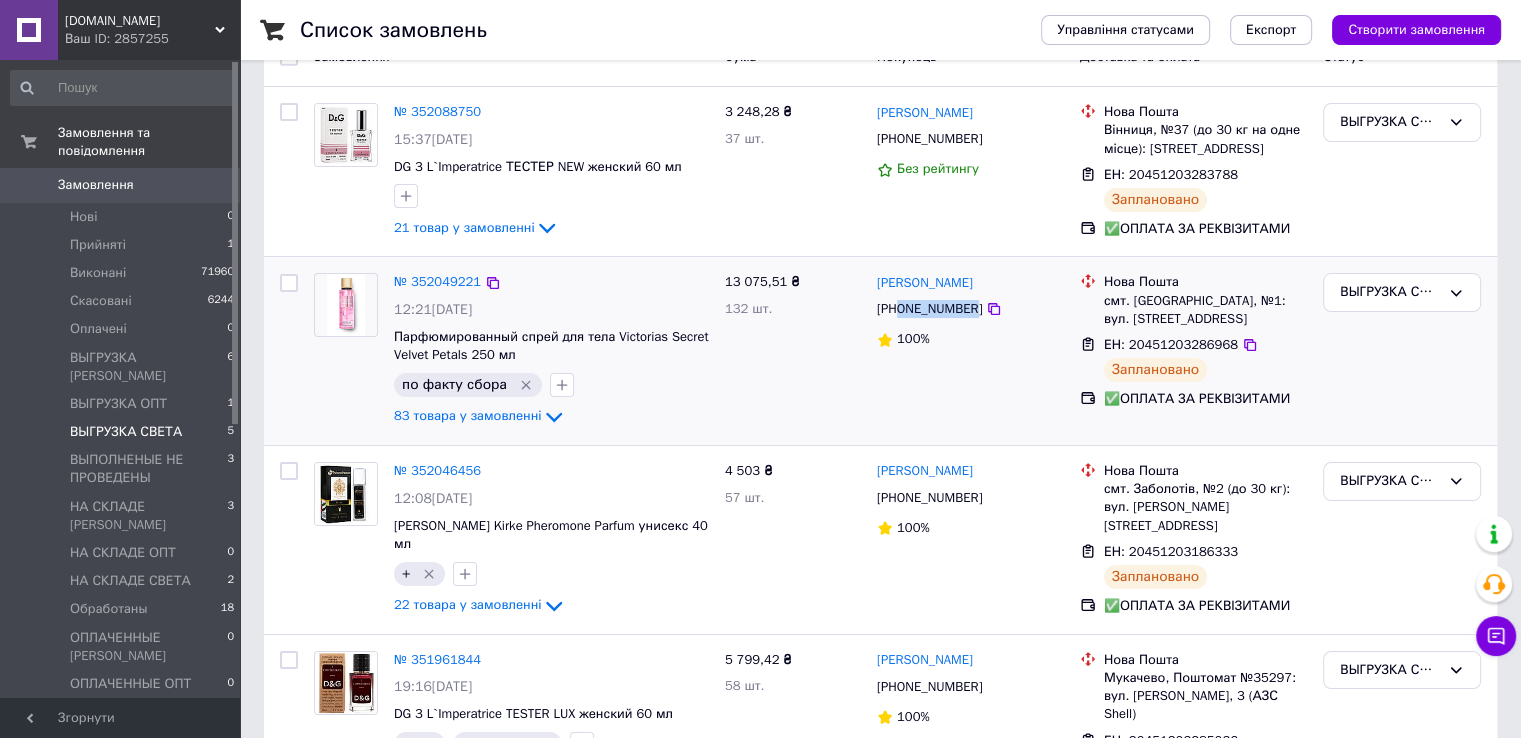 drag, startPoint x: 970, startPoint y: 312, endPoint x: 900, endPoint y: 314, distance: 70.028564 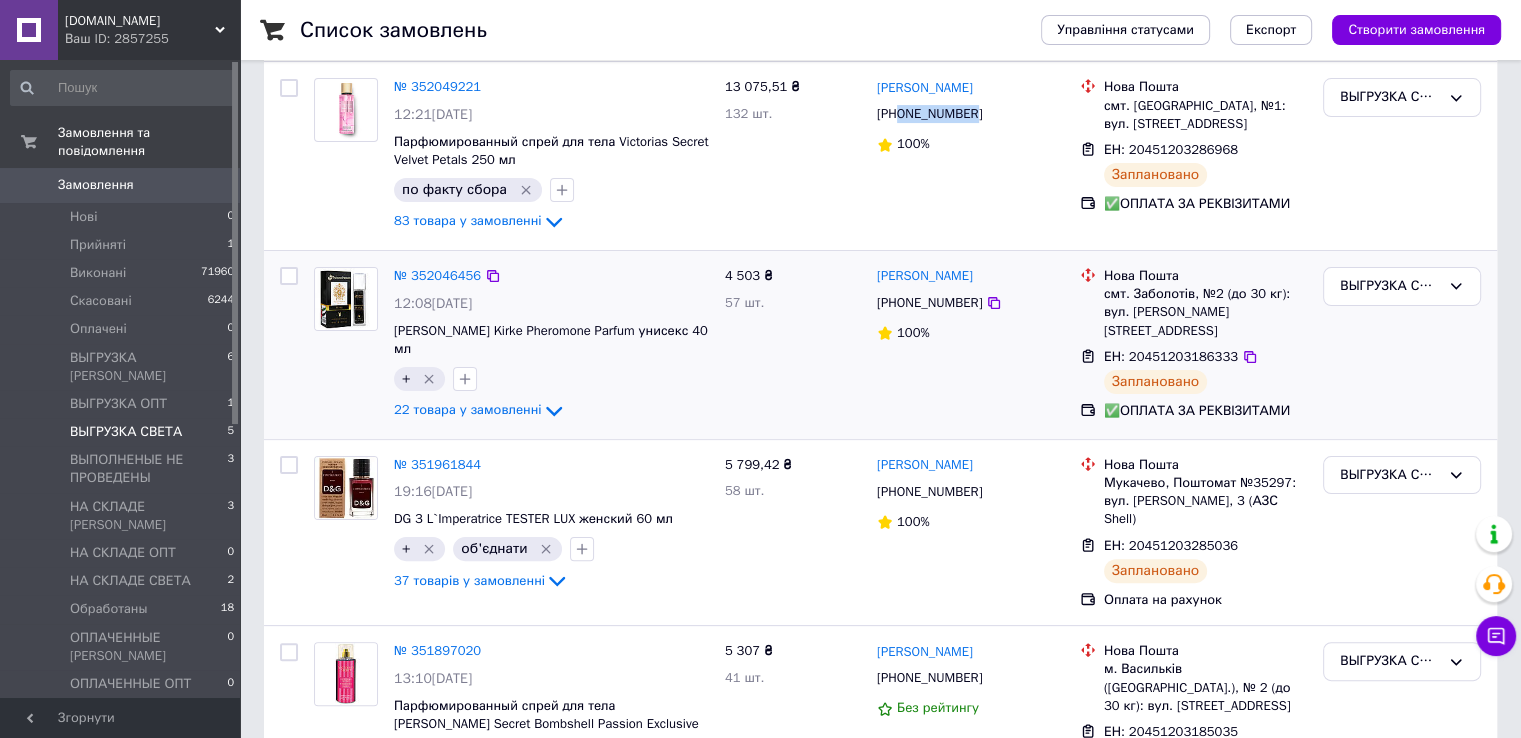 scroll, scrollTop: 400, scrollLeft: 0, axis: vertical 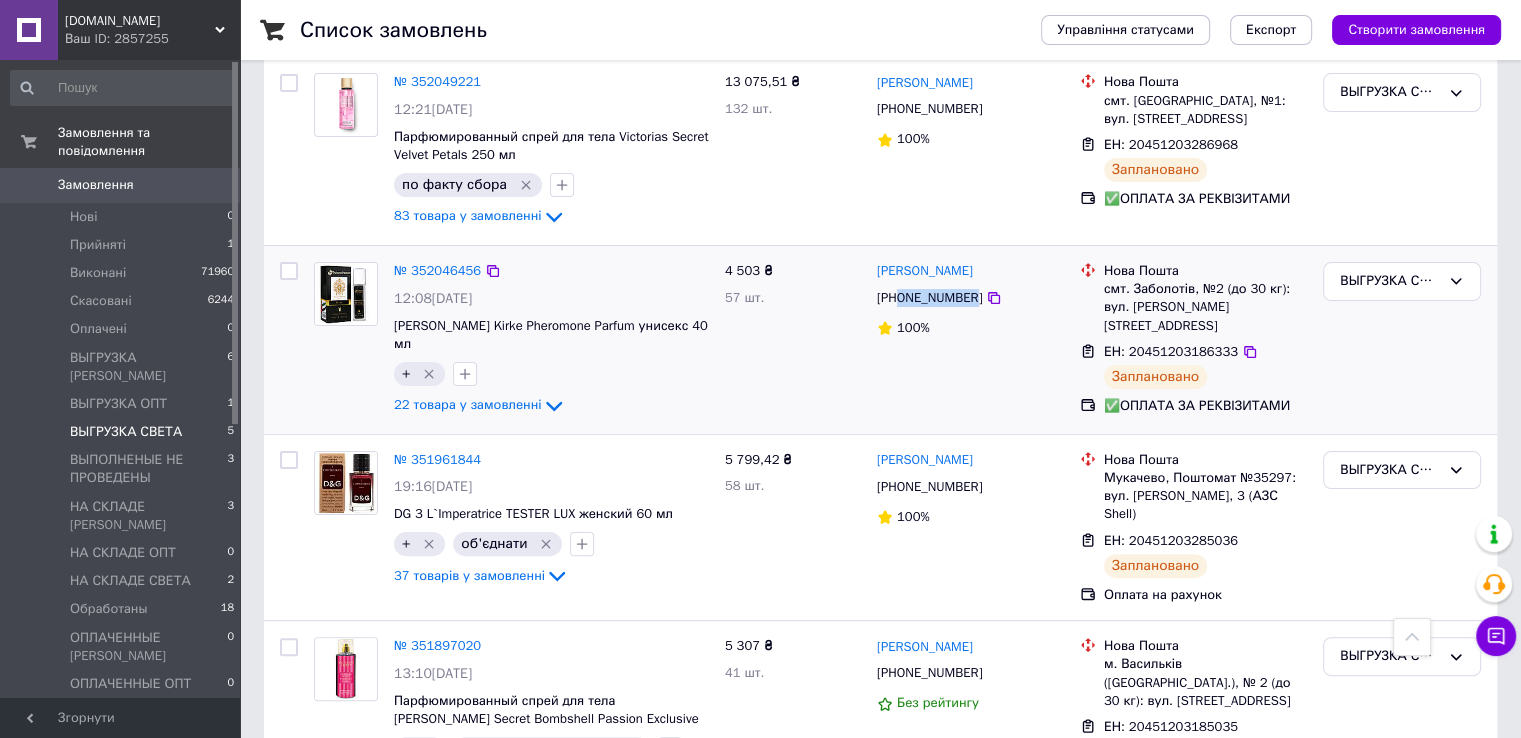 drag, startPoint x: 968, startPoint y: 308, endPoint x: 902, endPoint y: 309, distance: 66.007576 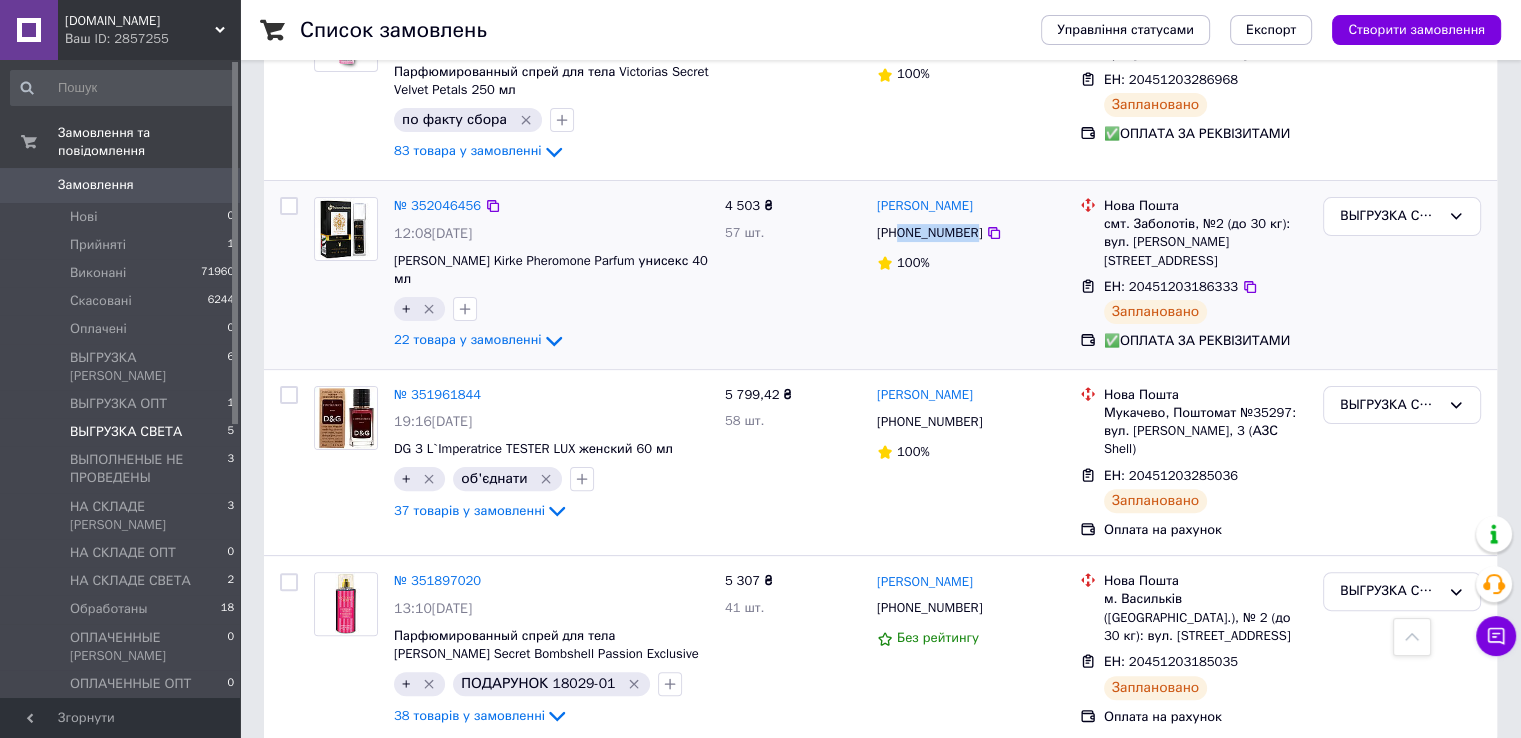 scroll, scrollTop: 493, scrollLeft: 0, axis: vertical 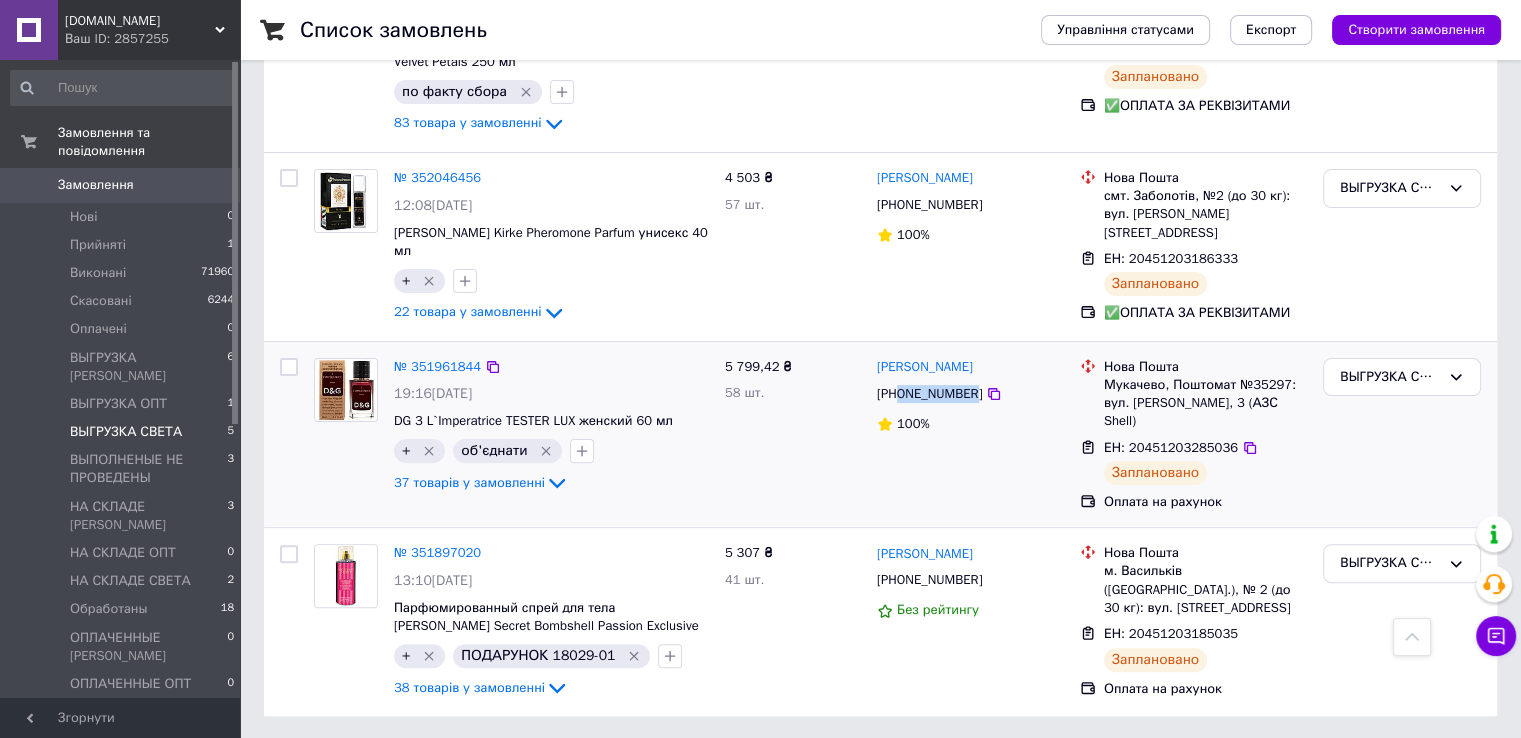 drag, startPoint x: 968, startPoint y: 396, endPoint x: 901, endPoint y: 391, distance: 67.18631 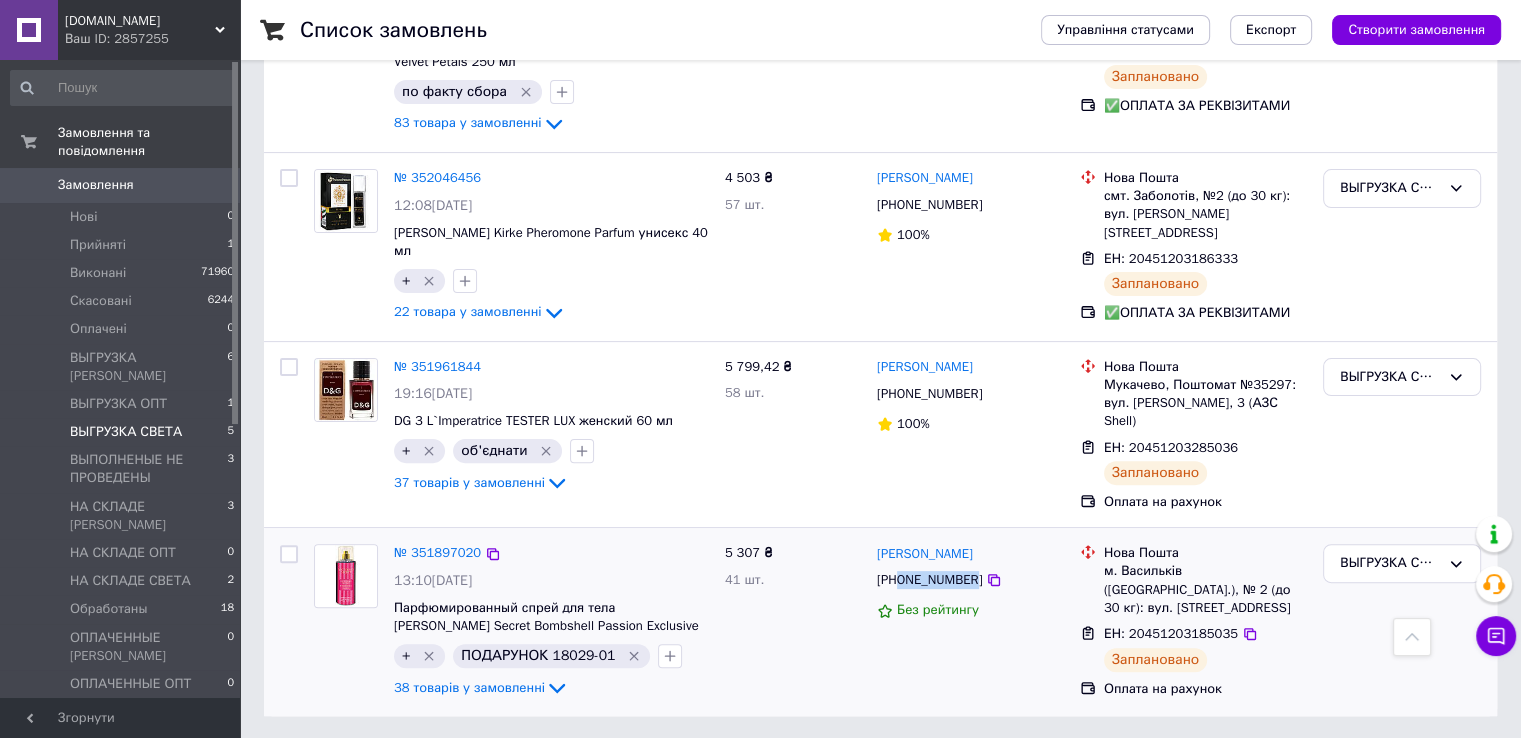 drag, startPoint x: 969, startPoint y: 579, endPoint x: 903, endPoint y: 581, distance: 66.0303 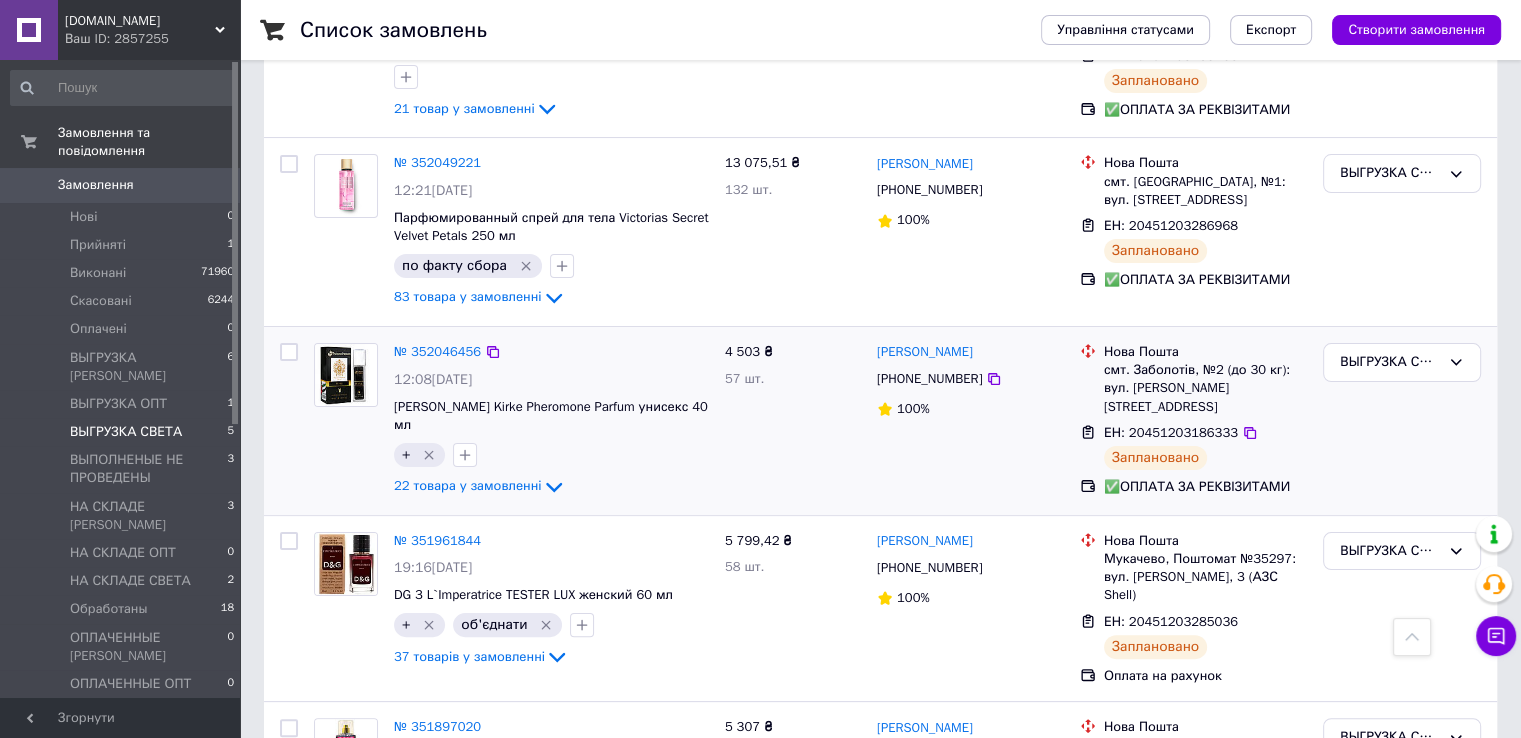scroll, scrollTop: 0, scrollLeft: 0, axis: both 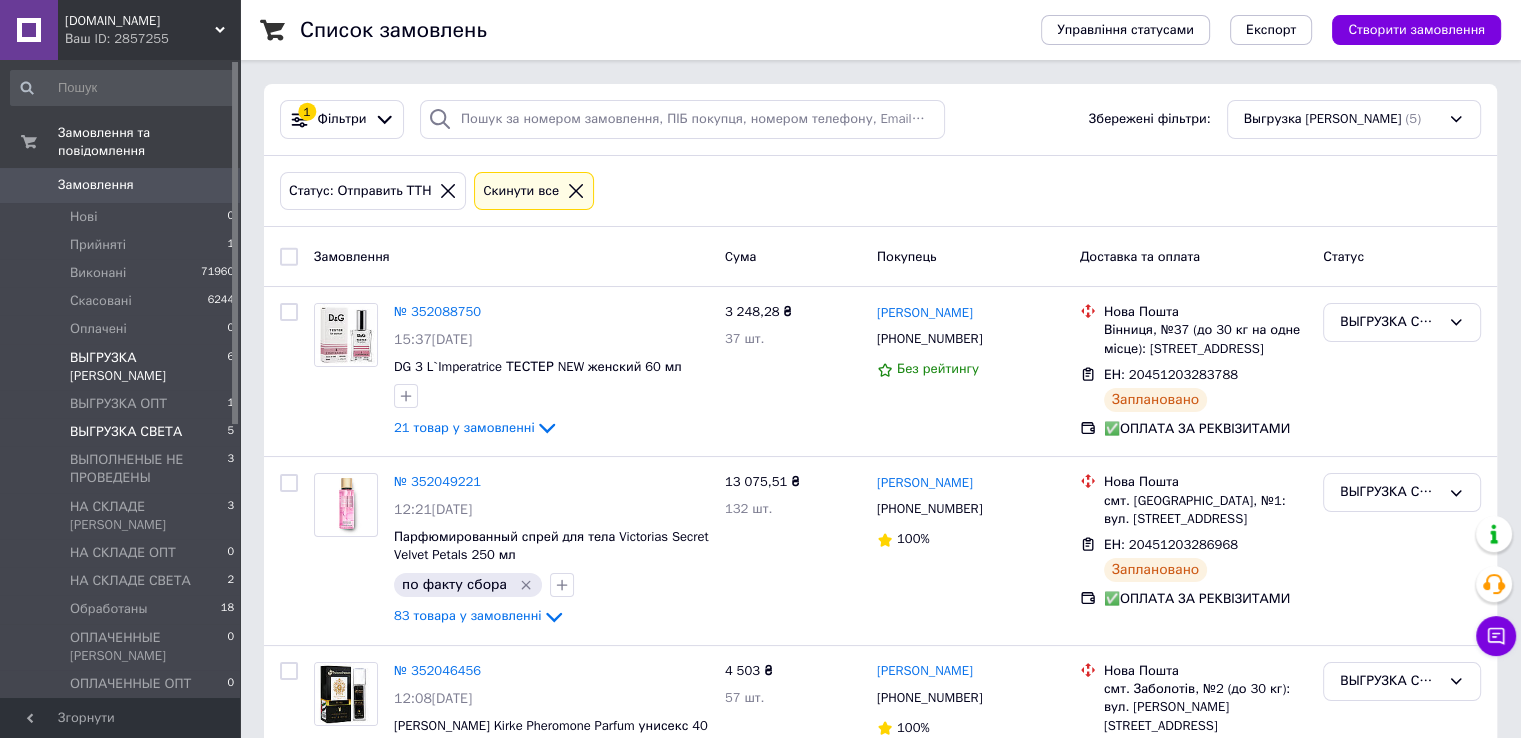 click on "ВЫГРУЗКА [PERSON_NAME]" at bounding box center [148, 367] 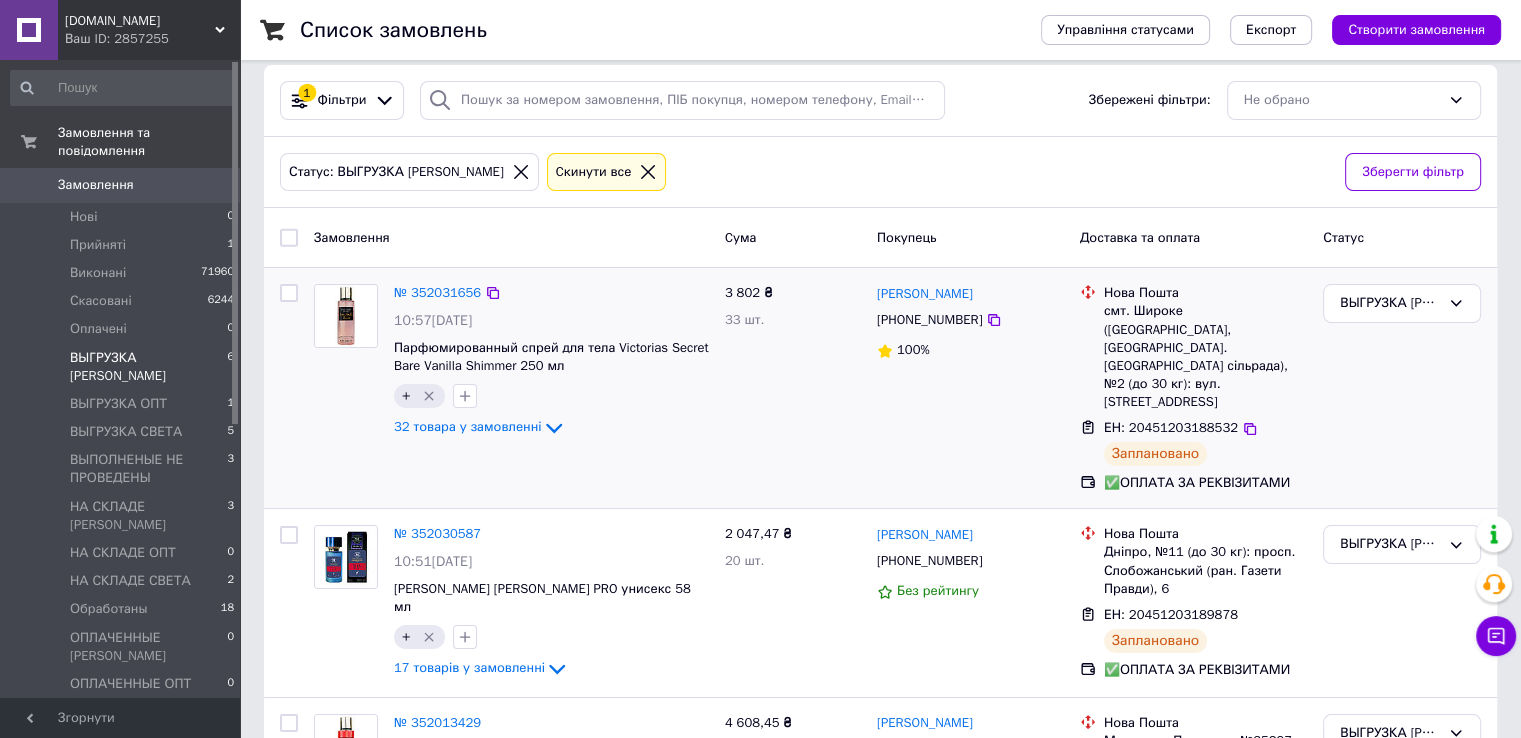 scroll, scrollTop: 0, scrollLeft: 0, axis: both 